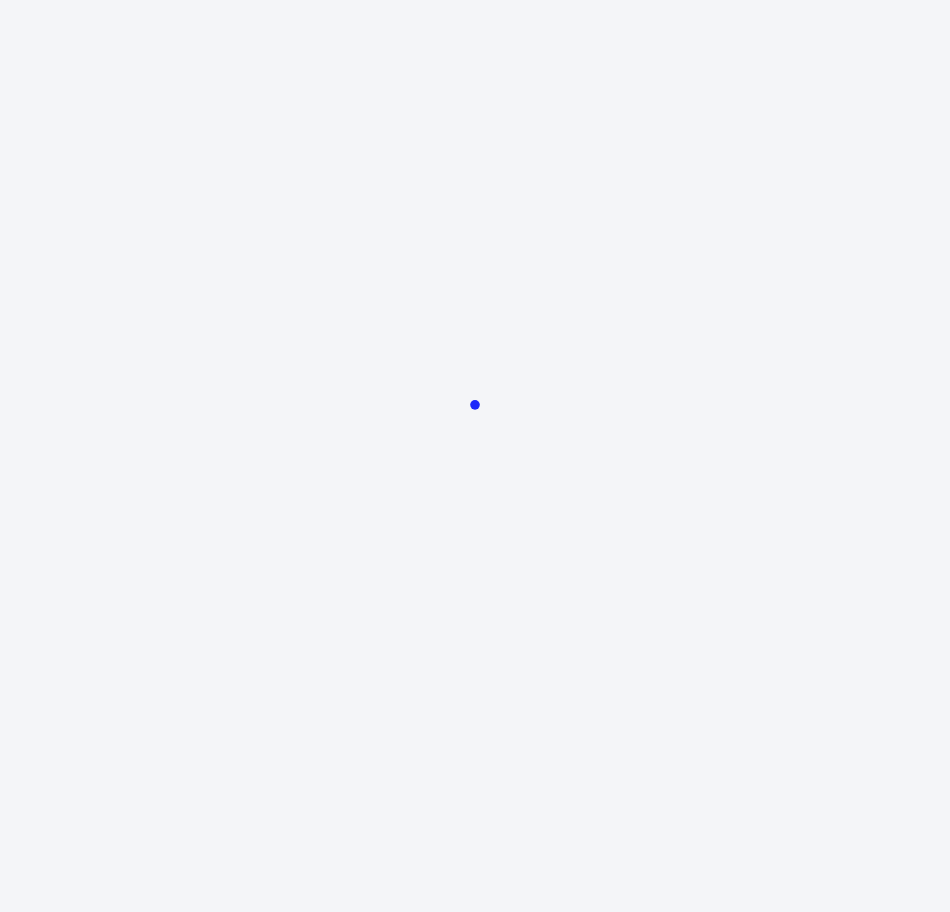 scroll, scrollTop: 0, scrollLeft: 0, axis: both 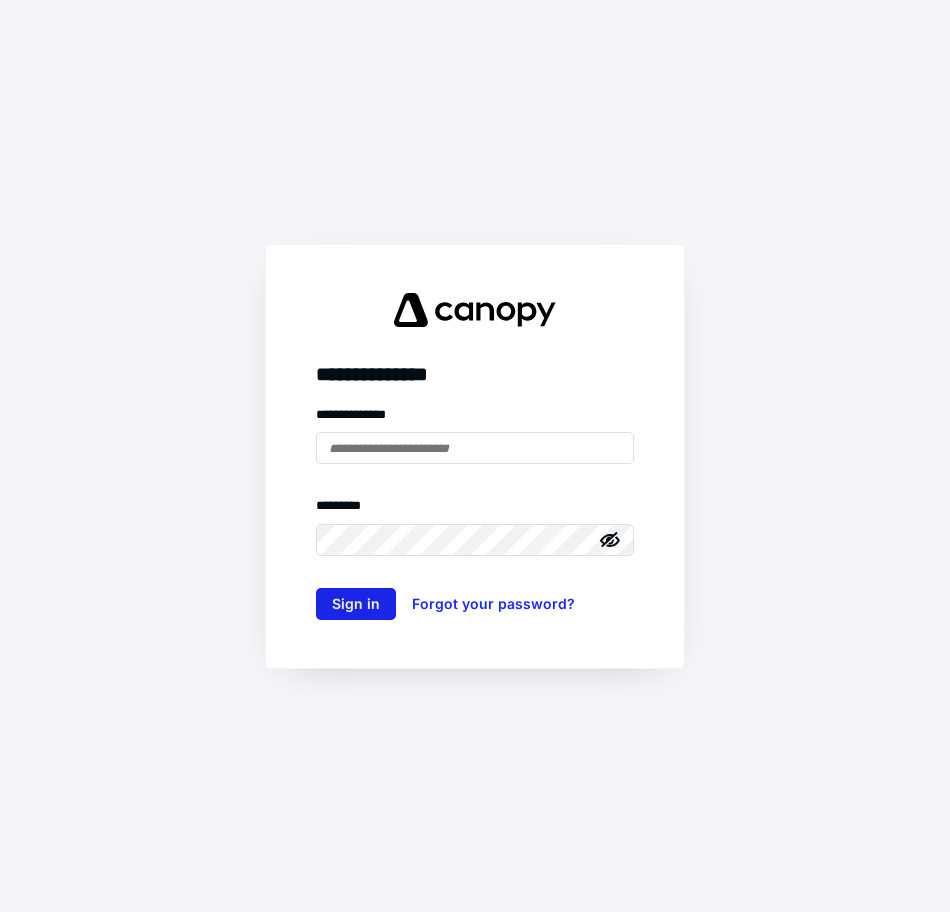 type on "**********" 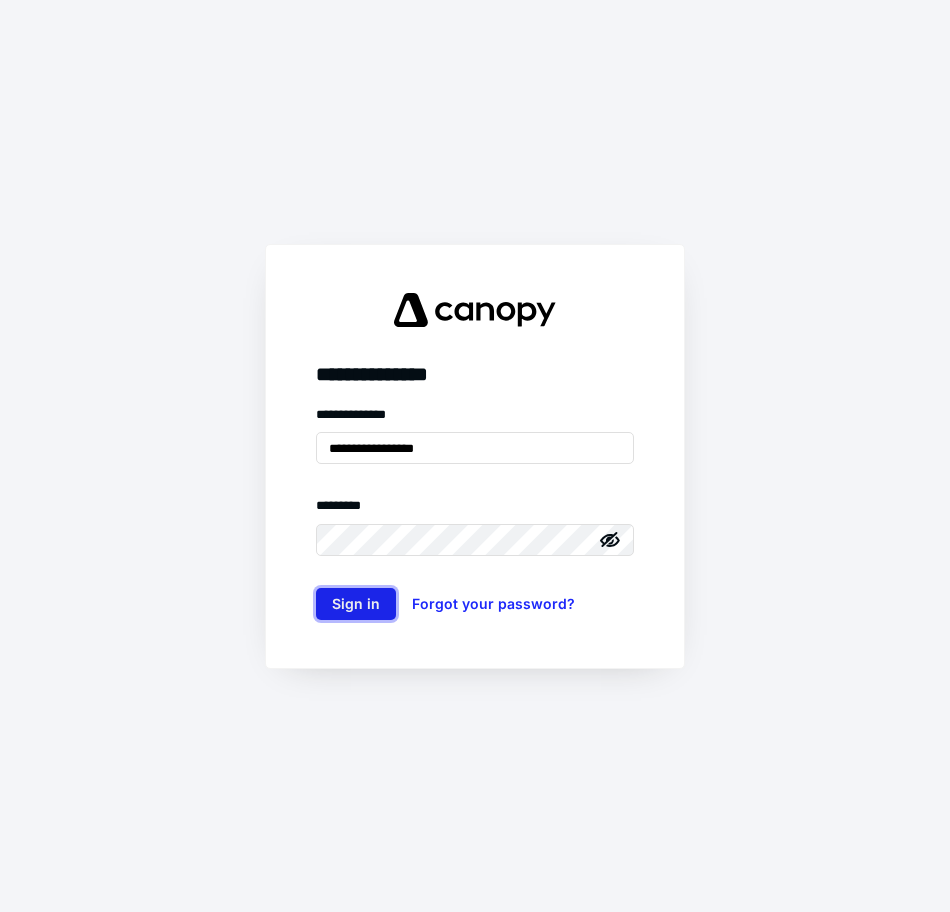 click on "Sign in" at bounding box center (356, 604) 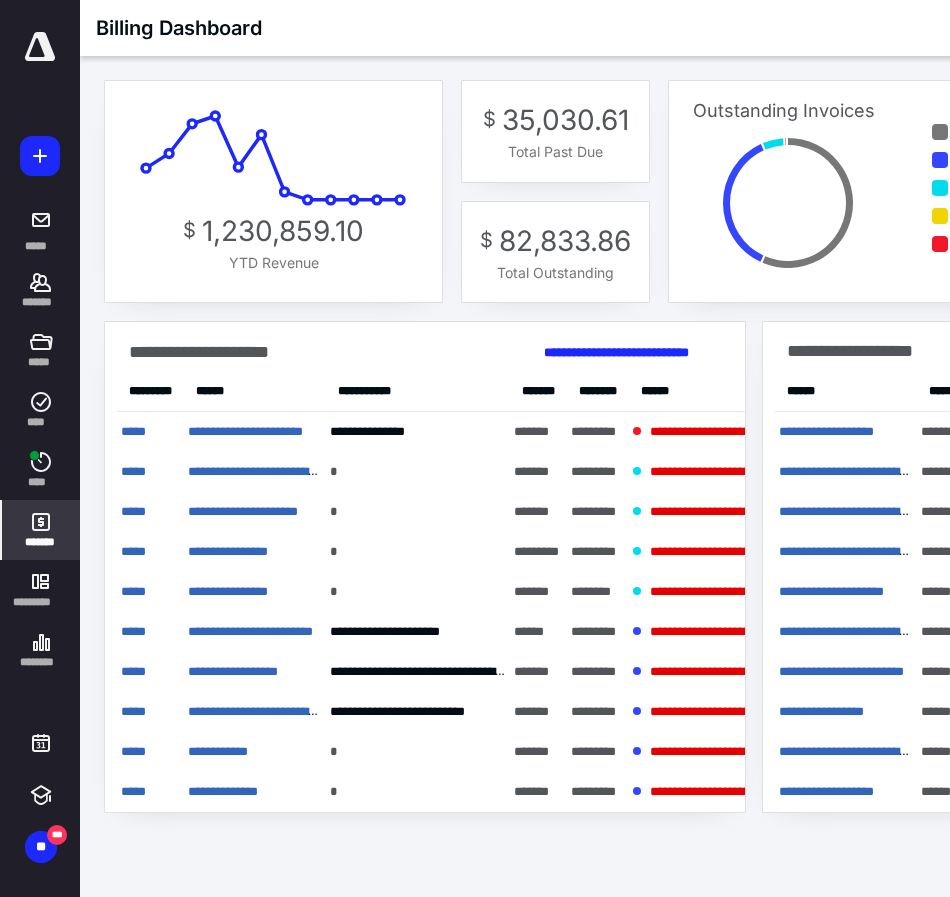 scroll, scrollTop: 0, scrollLeft: 0, axis: both 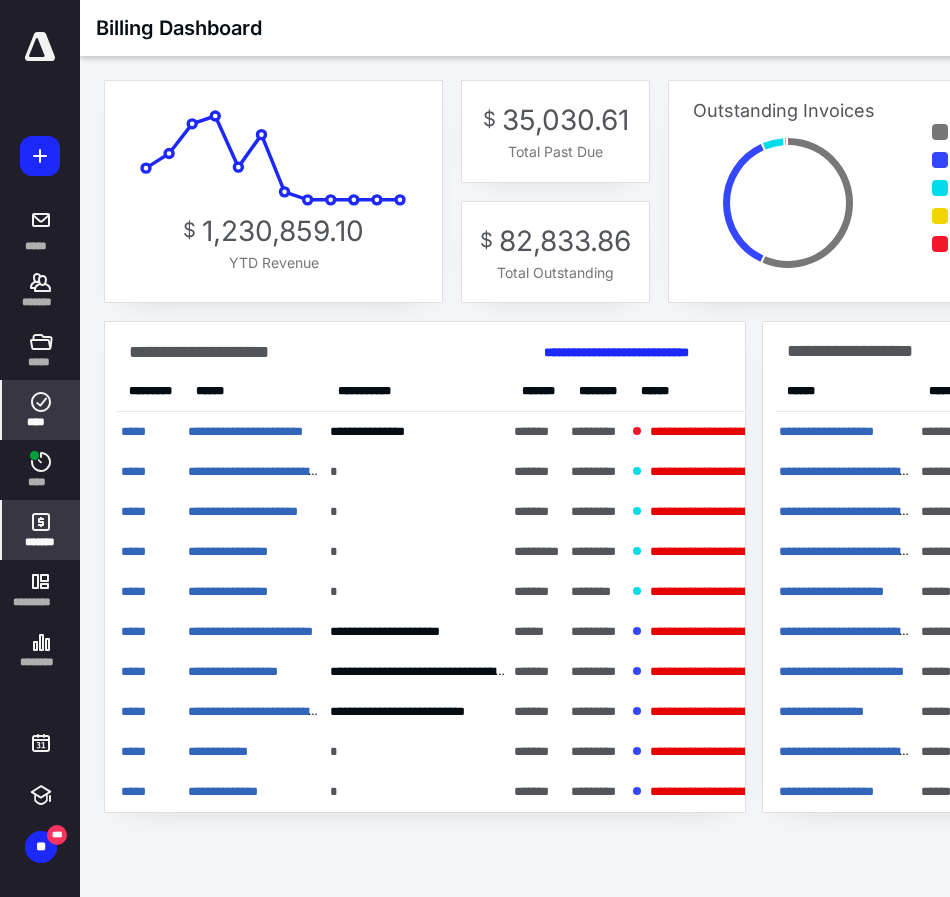 click 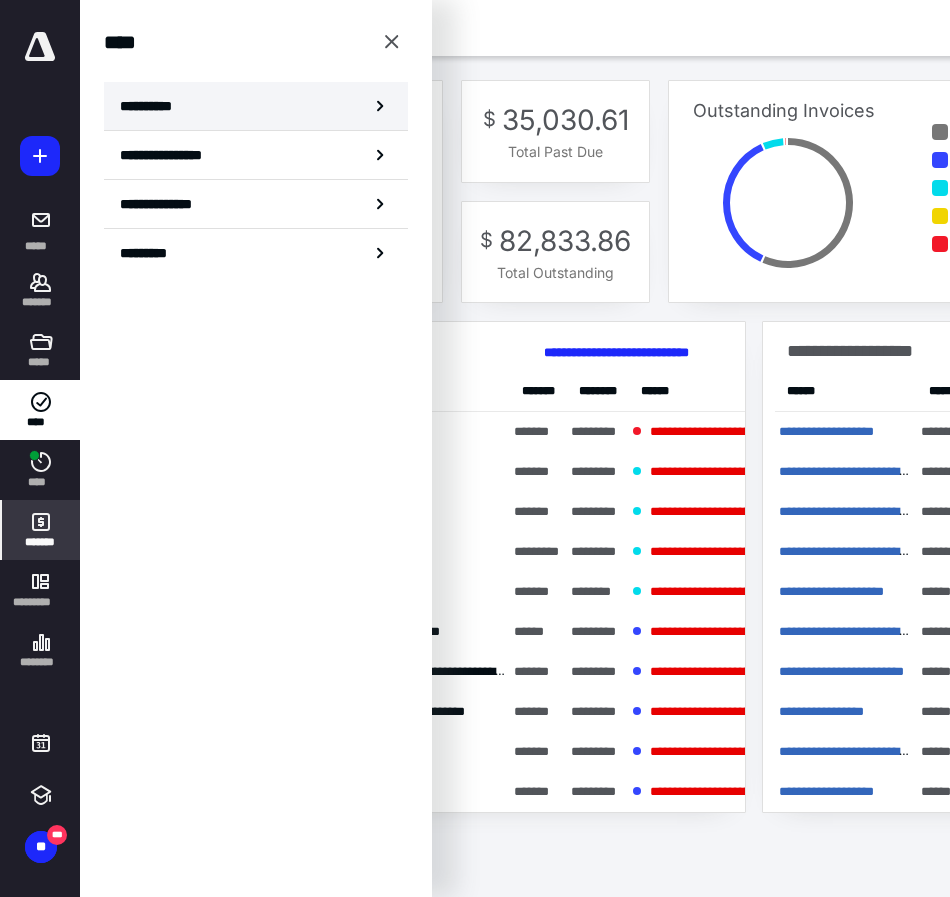 click on "**********" at bounding box center [256, 106] 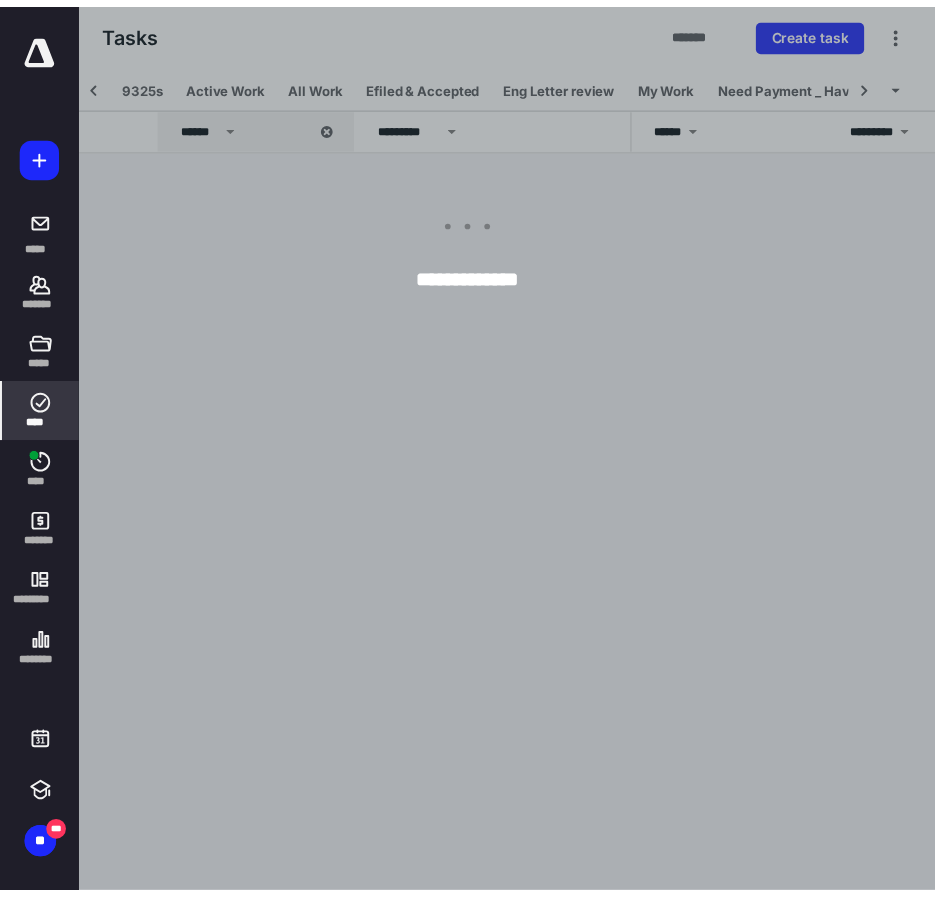 scroll, scrollTop: 0, scrollLeft: 258, axis: horizontal 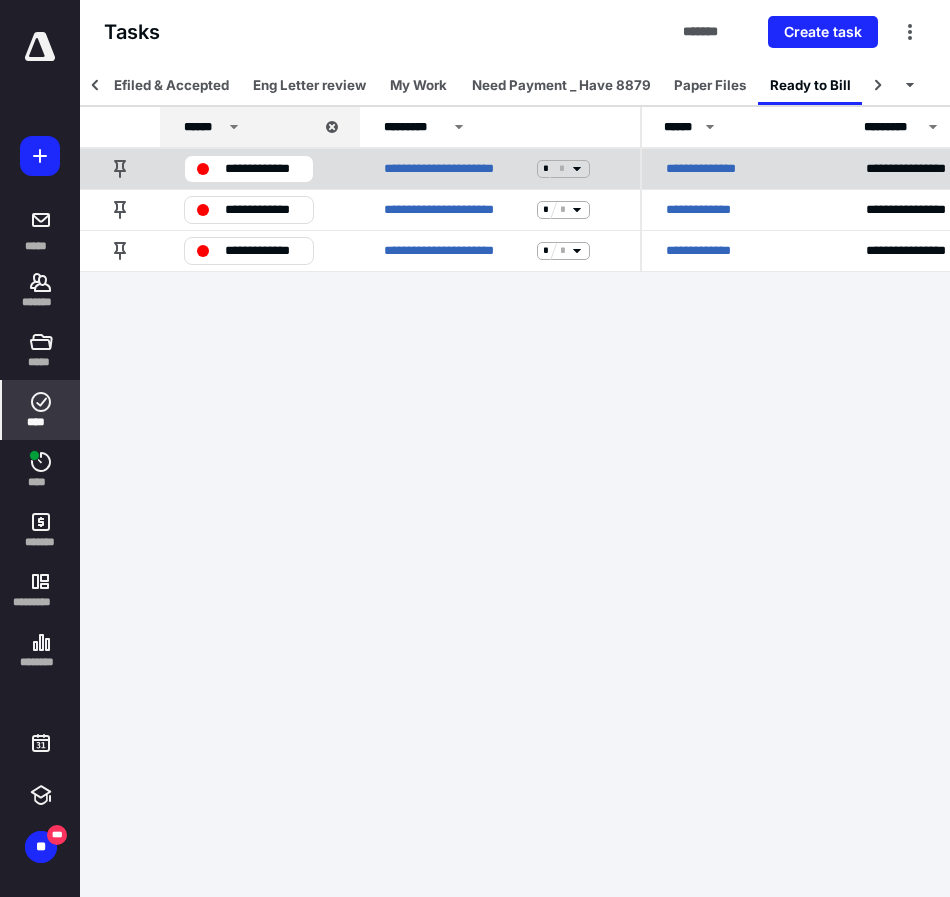 click on "**********" at bounding box center [713, 169] 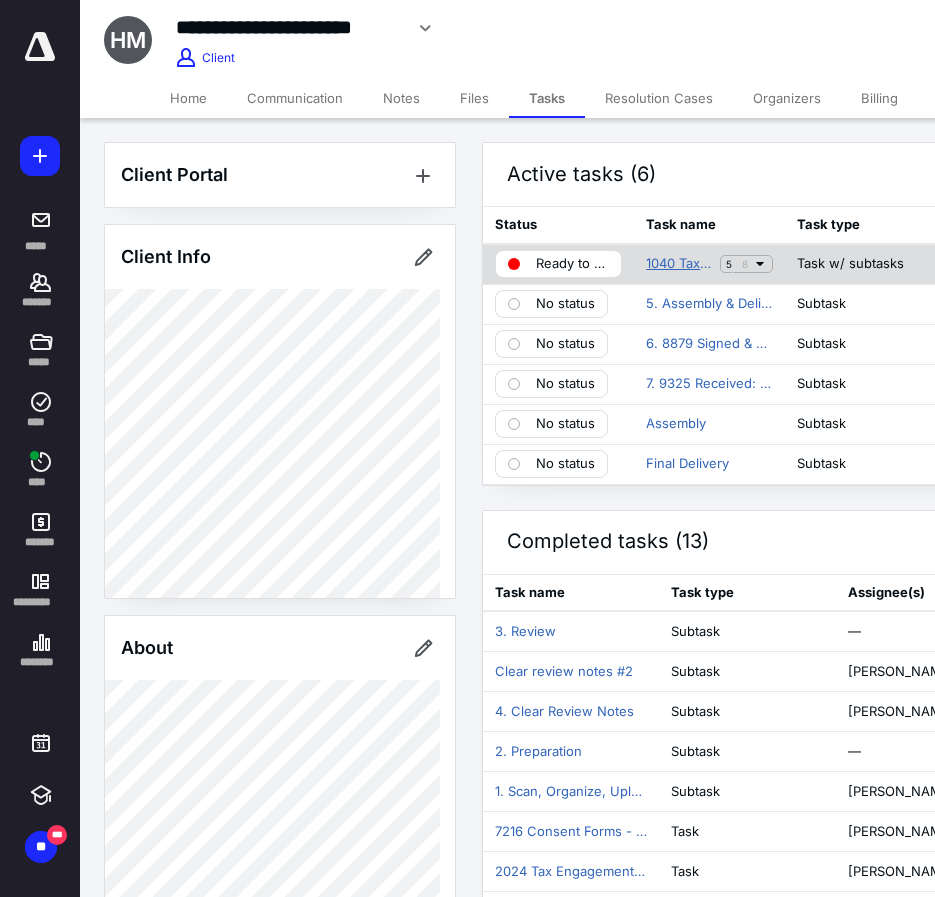 click on "1040 Tax Return - 2024" at bounding box center [679, 264] 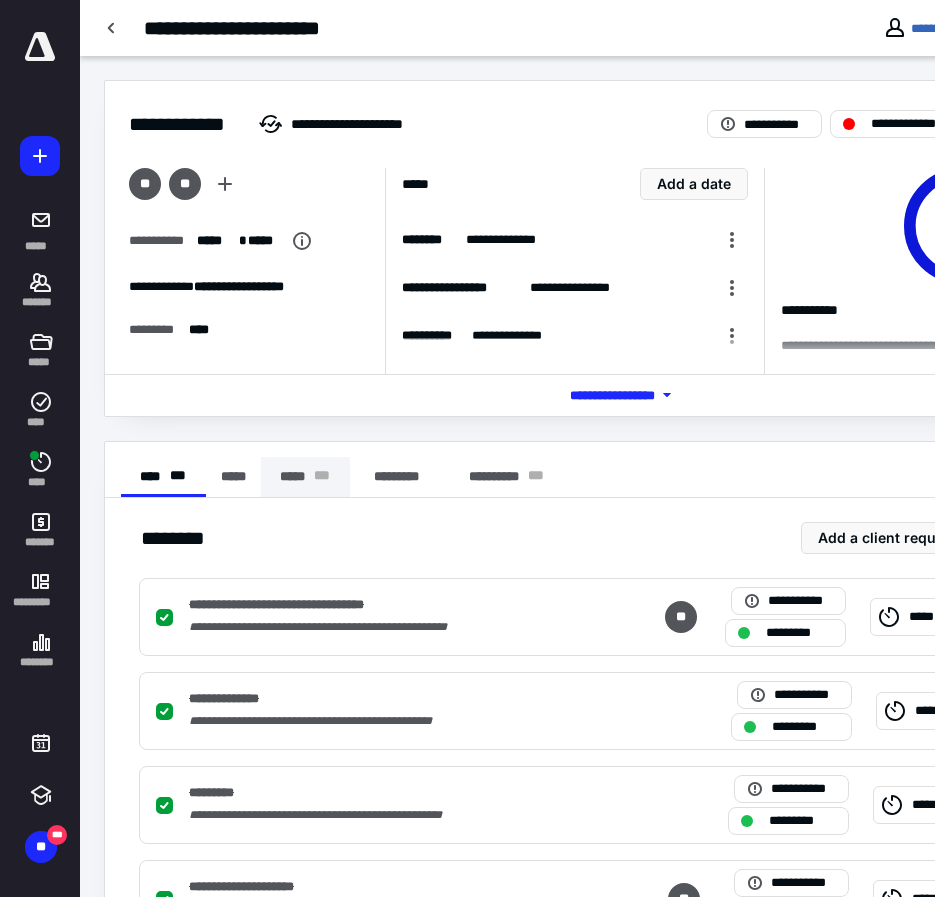 click on "***** * * *" at bounding box center (305, 477) 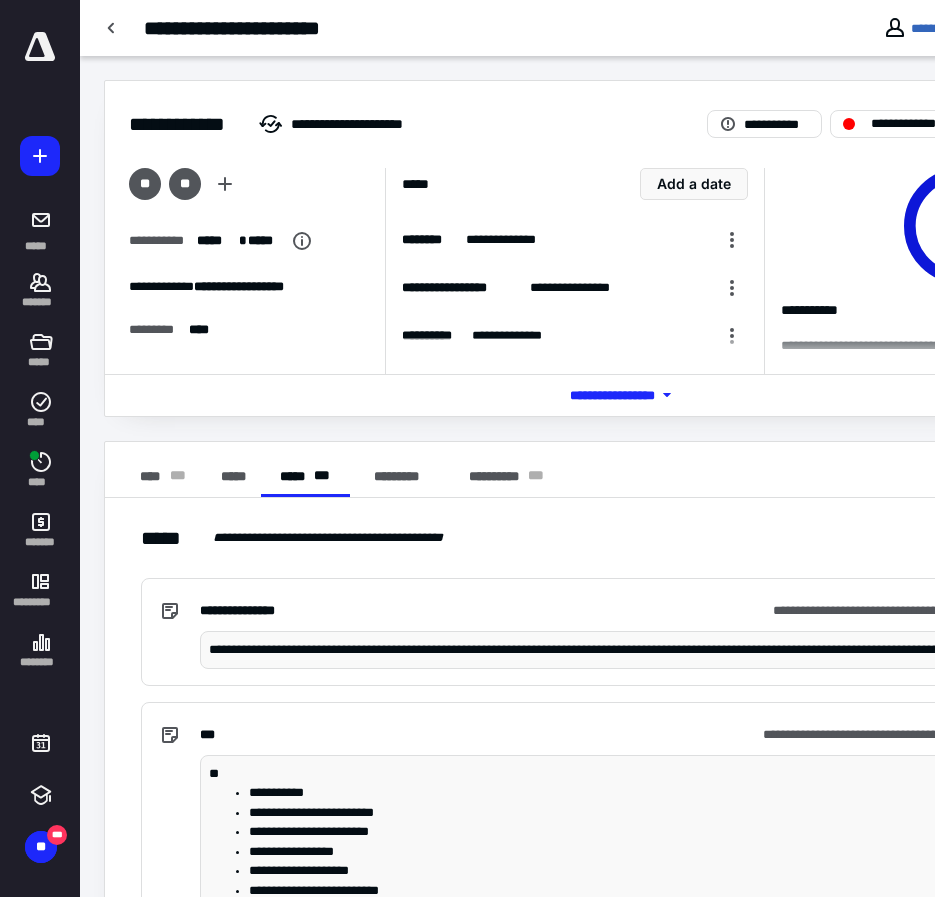 click on "**********" at bounding box center [657, 650] 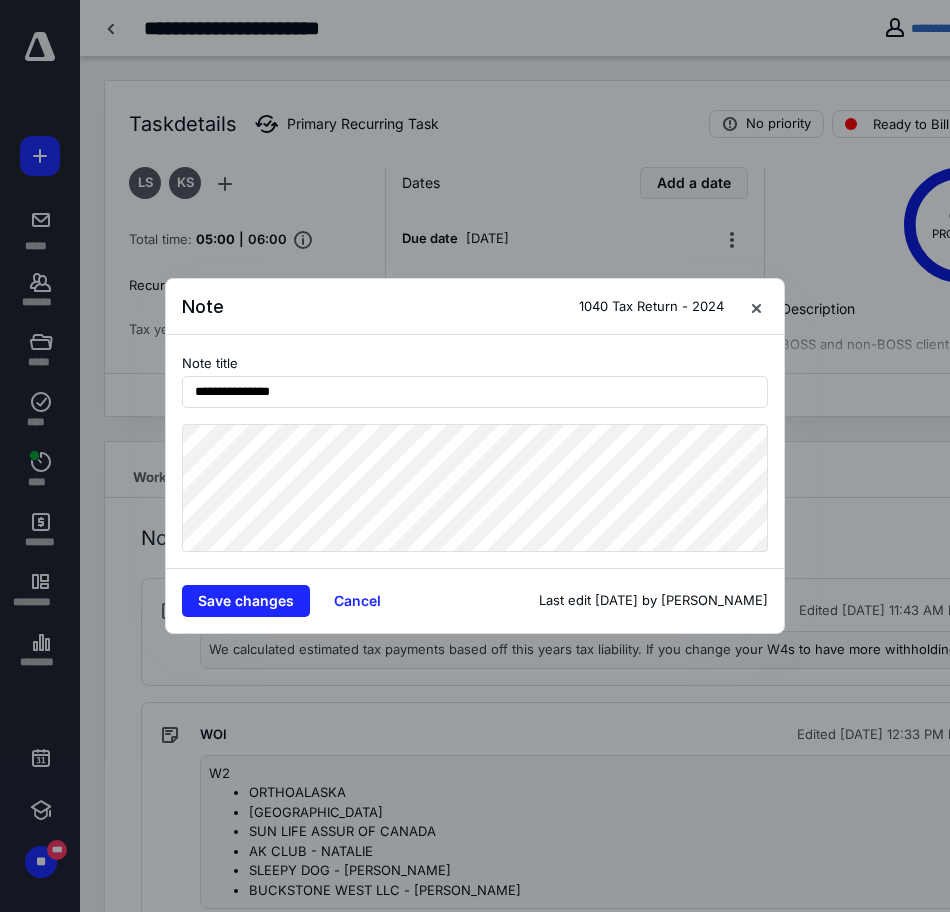 click on "**********" at bounding box center [475, 456] 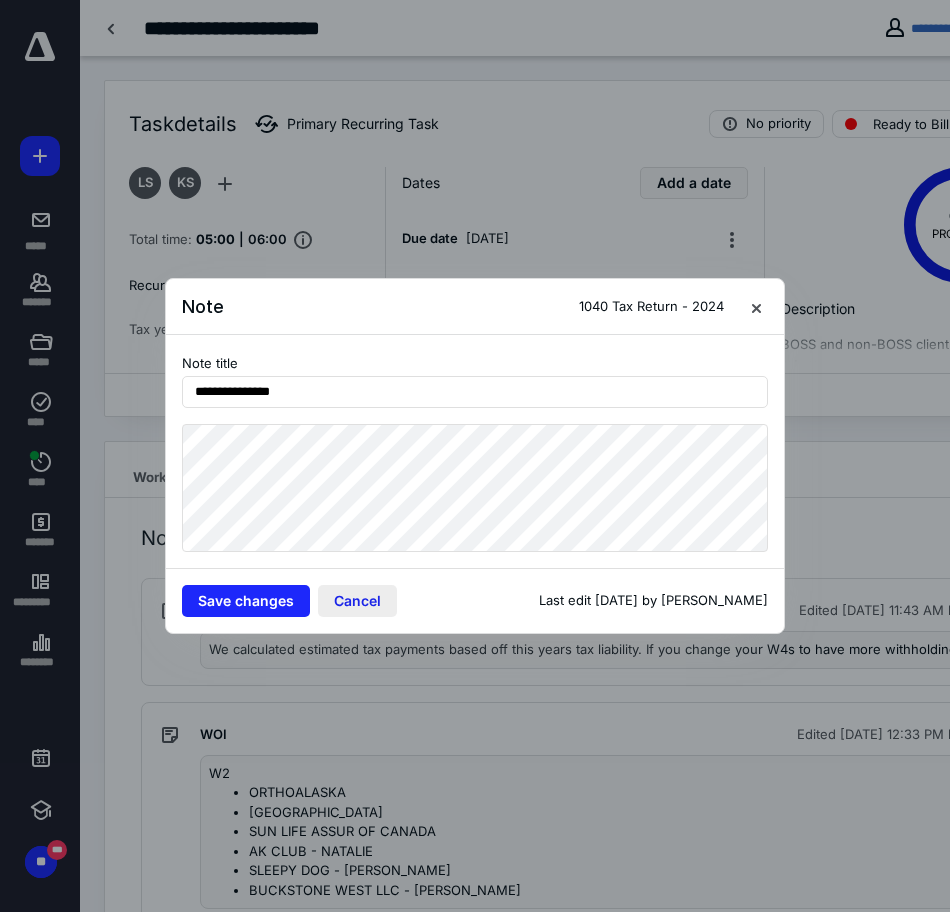 click on "Cancel" at bounding box center [357, 601] 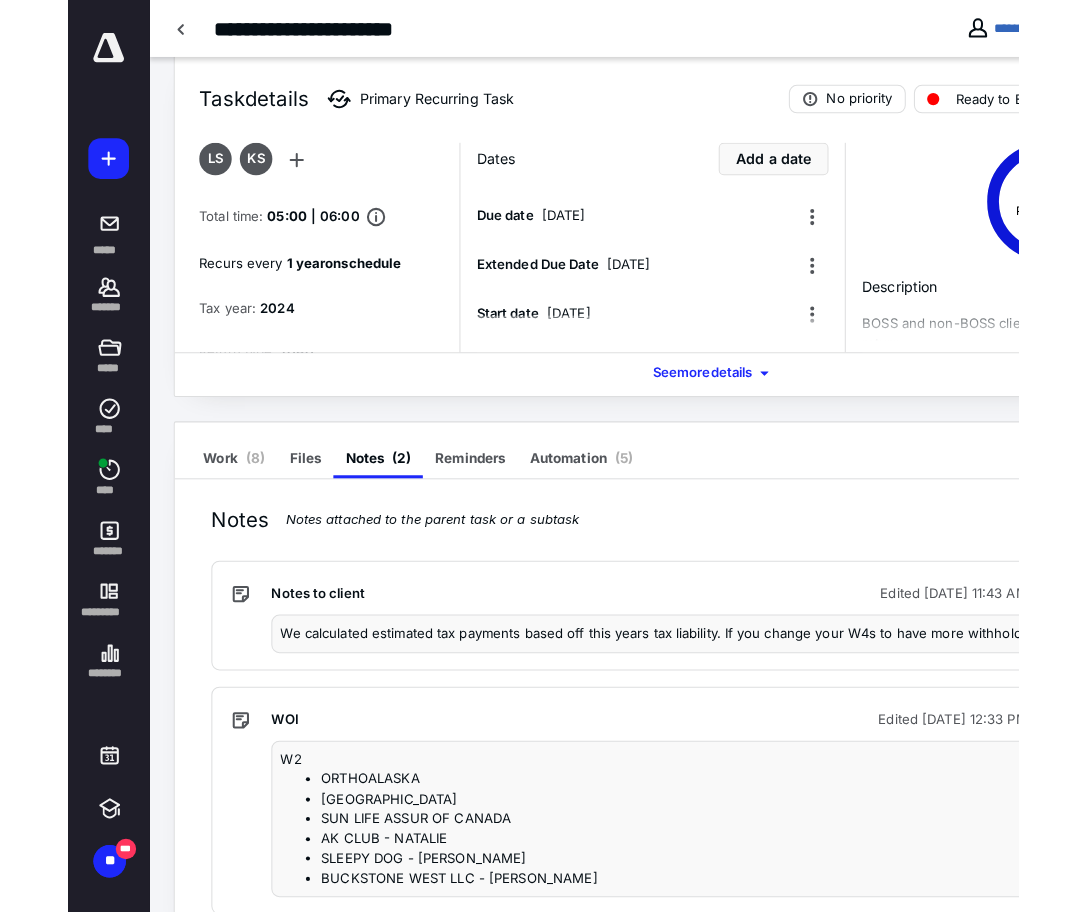 scroll, scrollTop: 0, scrollLeft: 0, axis: both 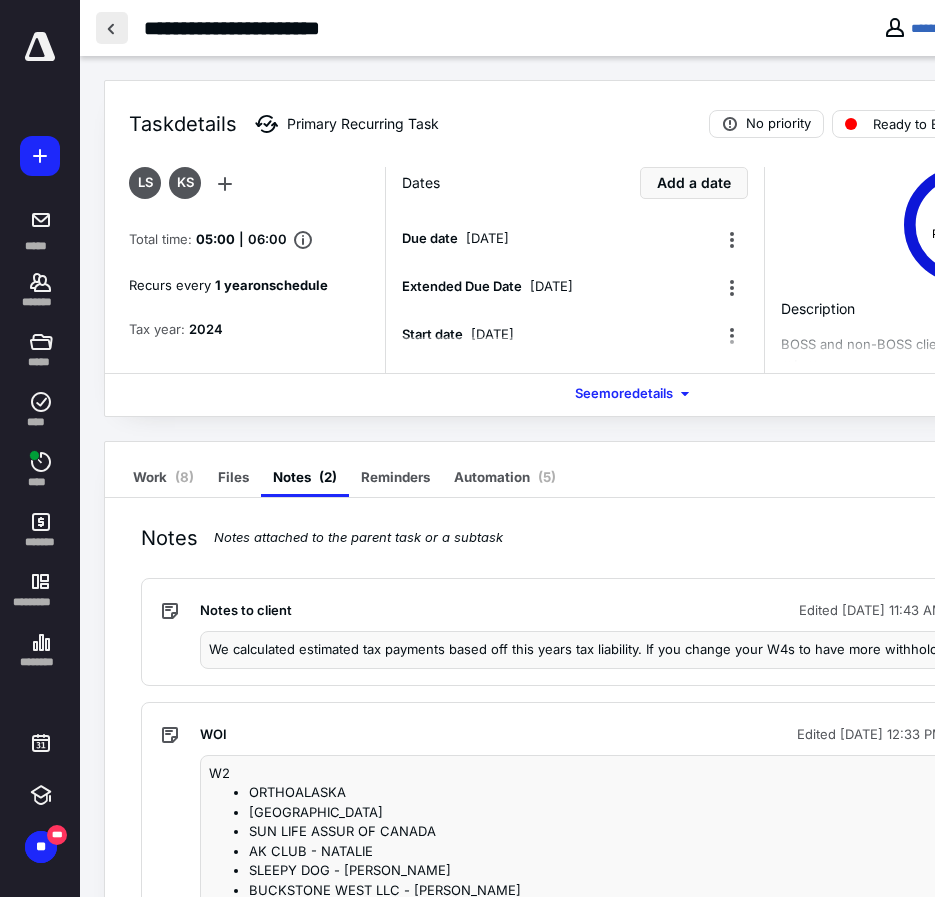 click at bounding box center (112, 28) 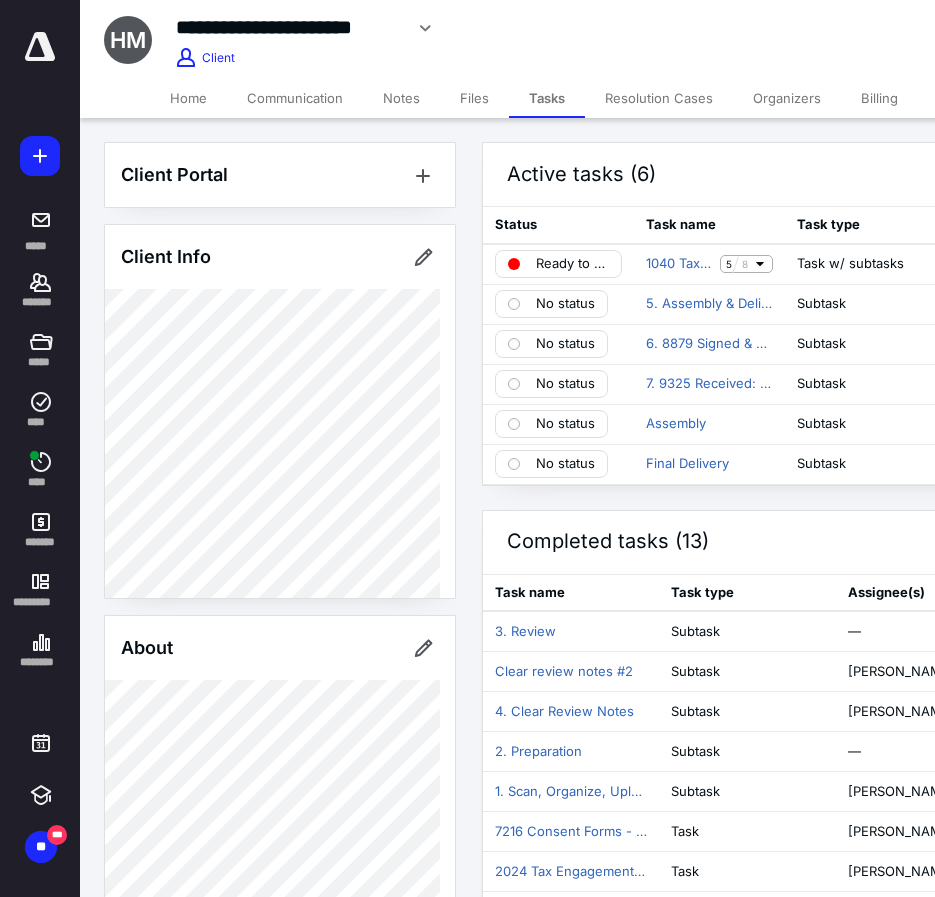 click on "Billing" at bounding box center [879, 98] 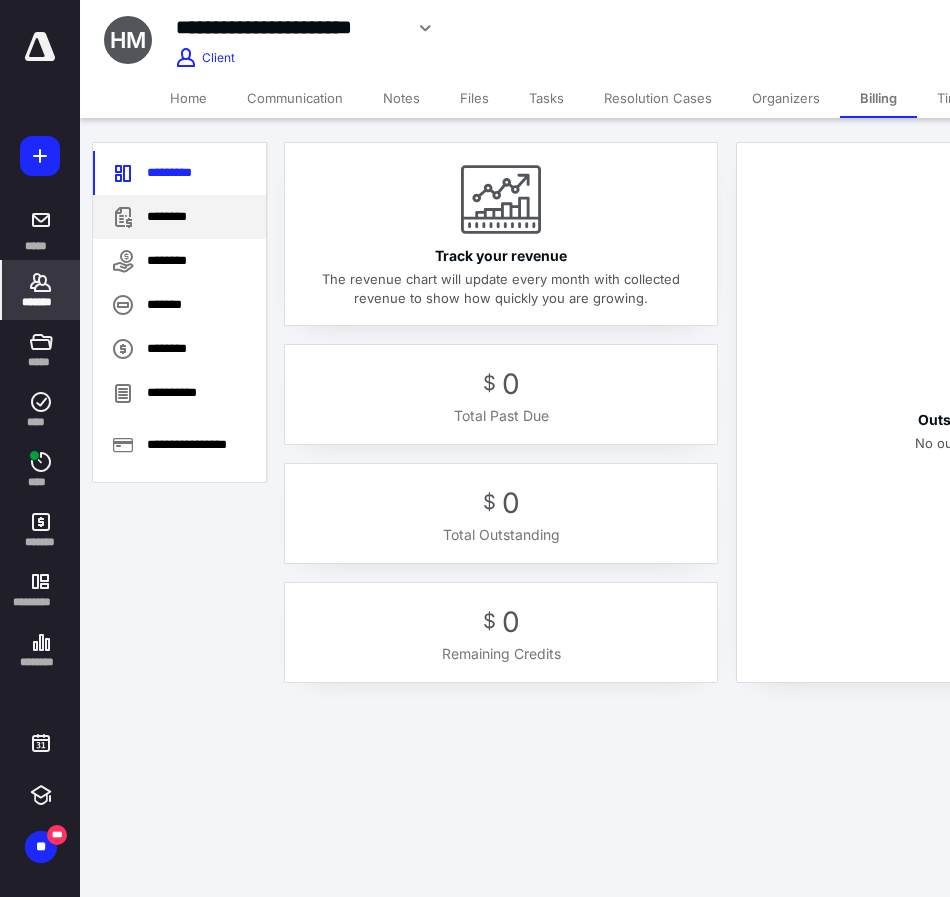click on "********" at bounding box center [179, 217] 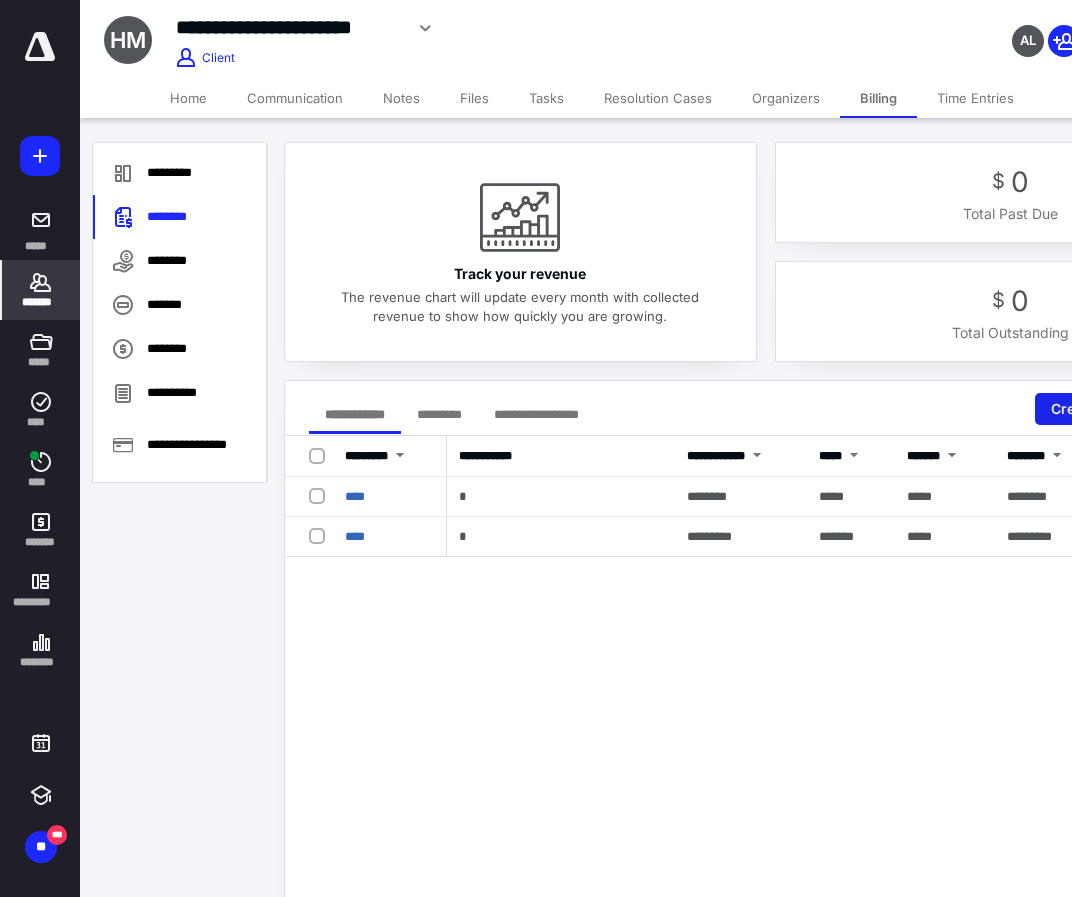click on "Create Invoice" at bounding box center [1108, 409] 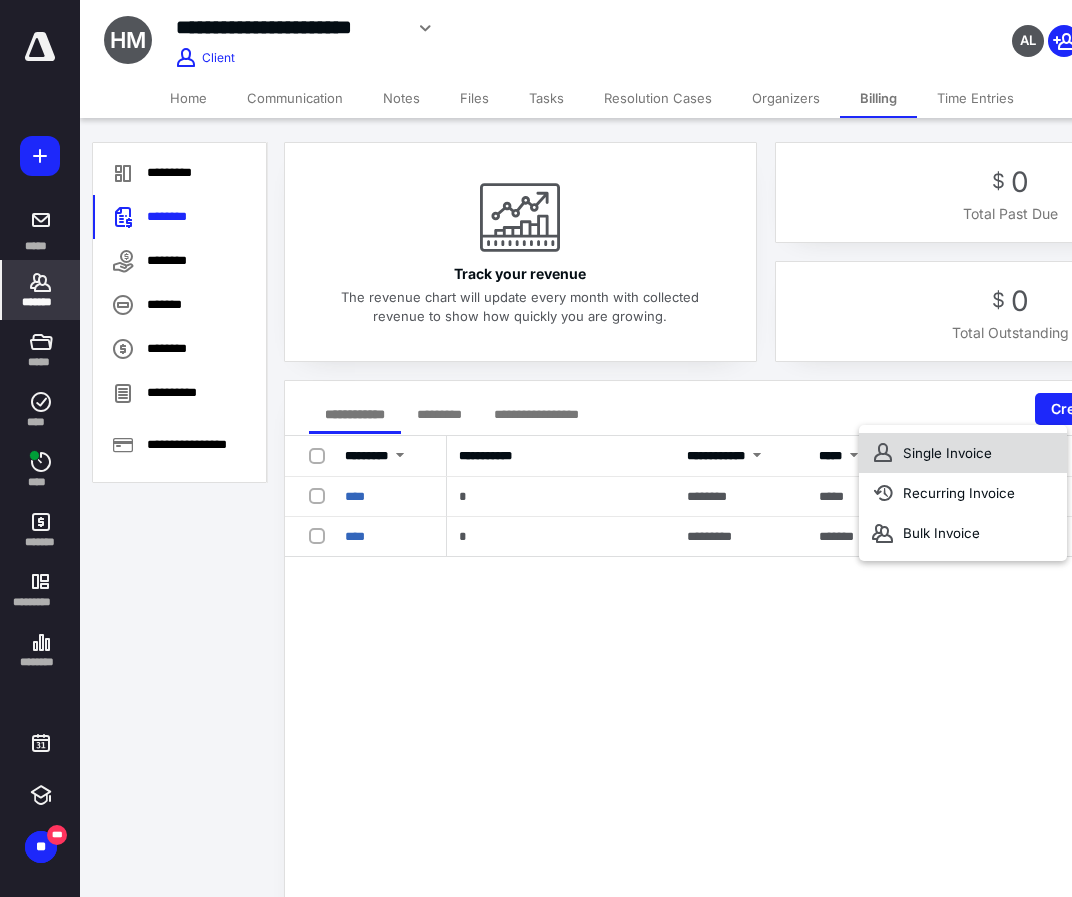 click on "Single Invoice" at bounding box center (963, 453) 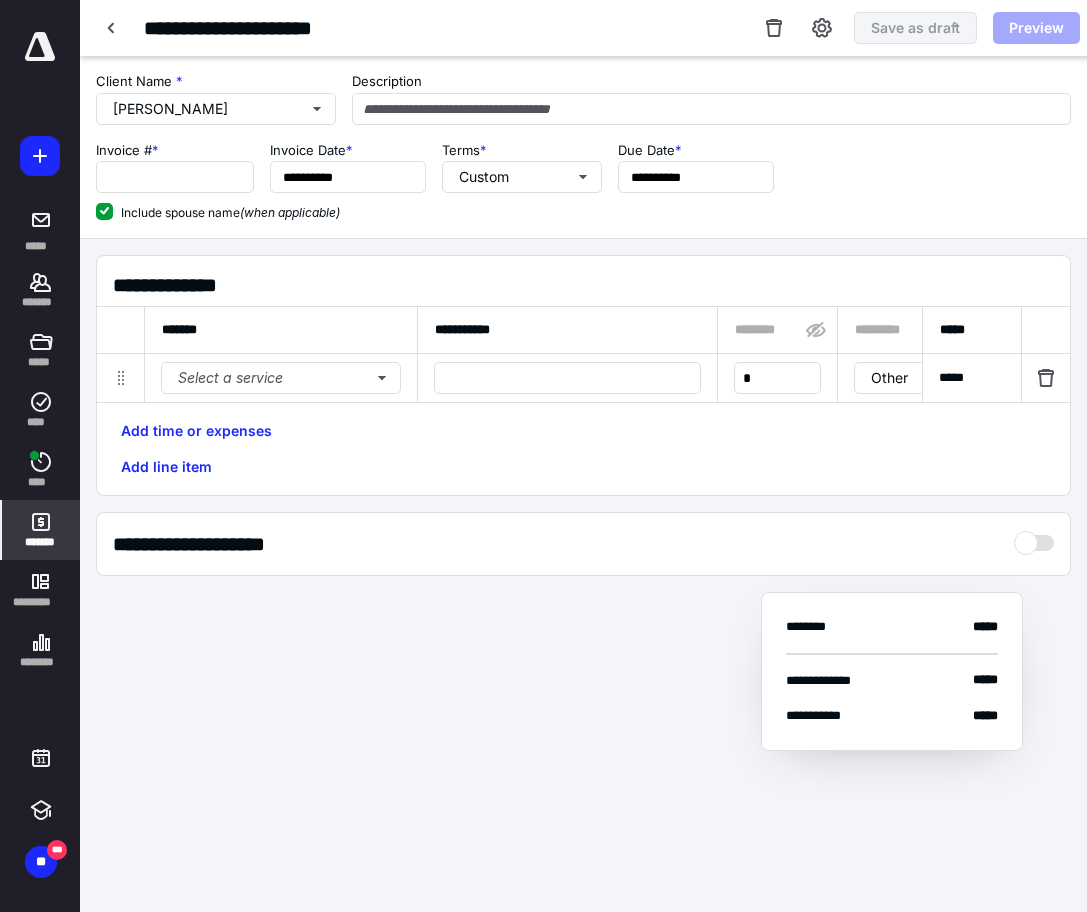 type on "*****" 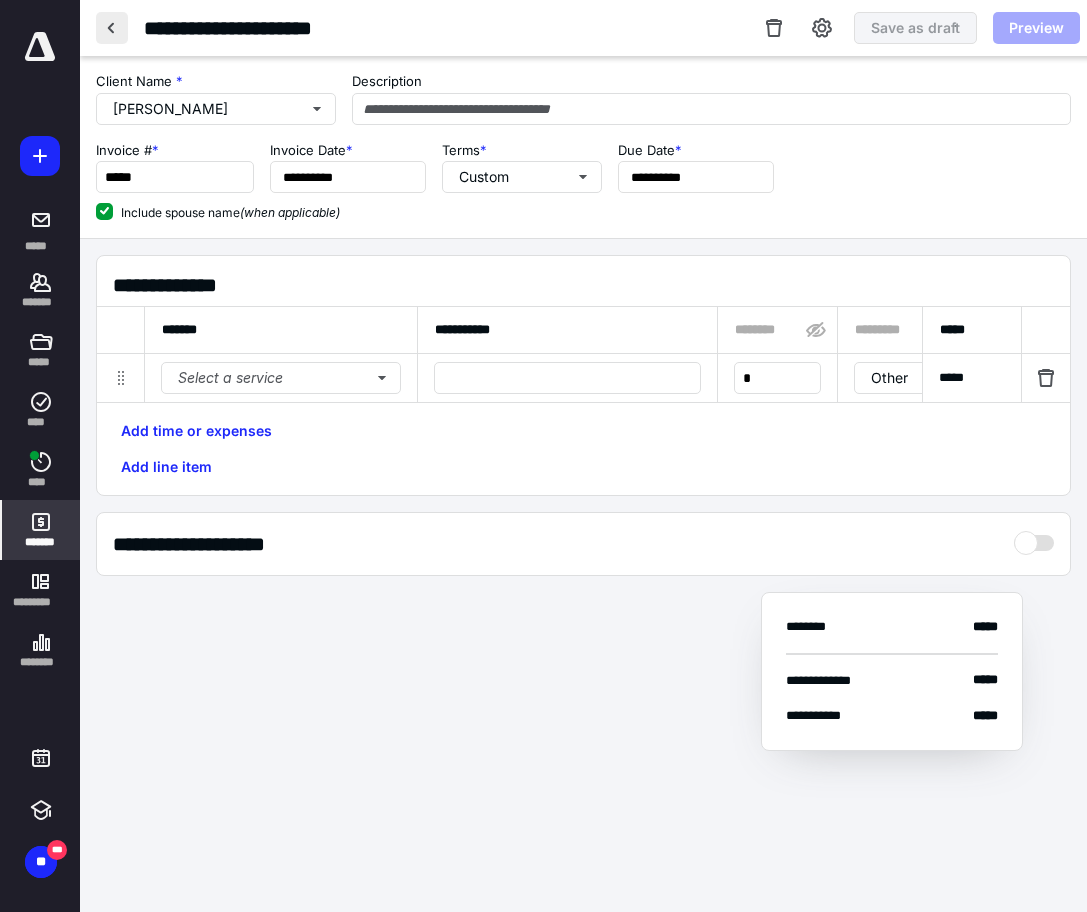 click at bounding box center (112, 28) 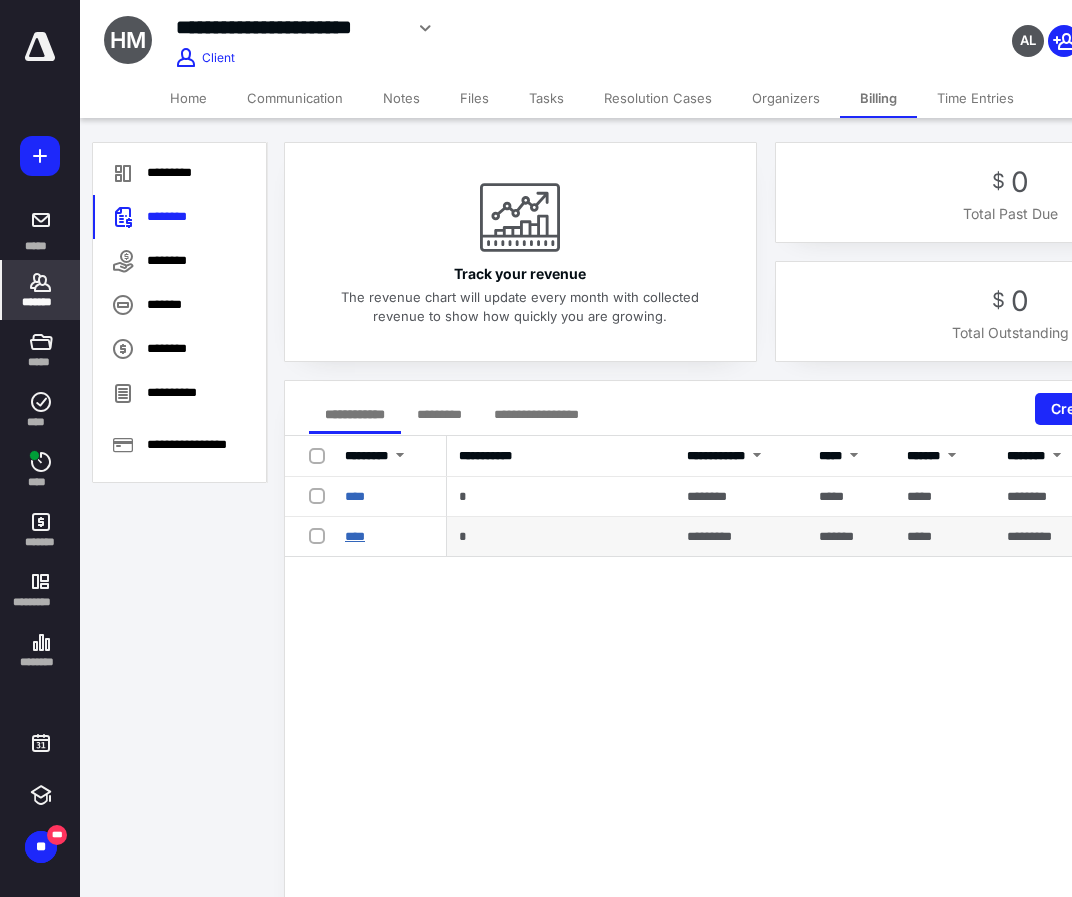 click on "****" at bounding box center [355, 536] 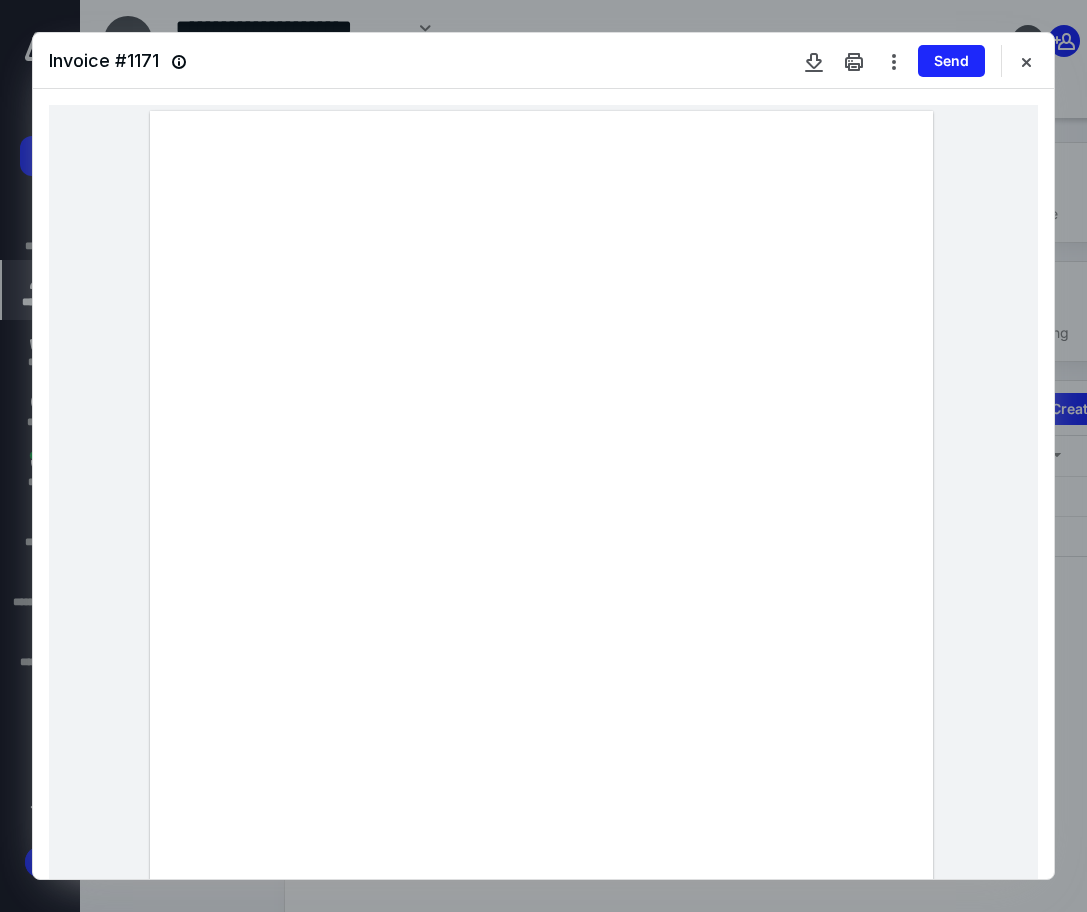 drag, startPoint x: 365, startPoint y: 569, endPoint x: 188, endPoint y: 544, distance: 178.75682 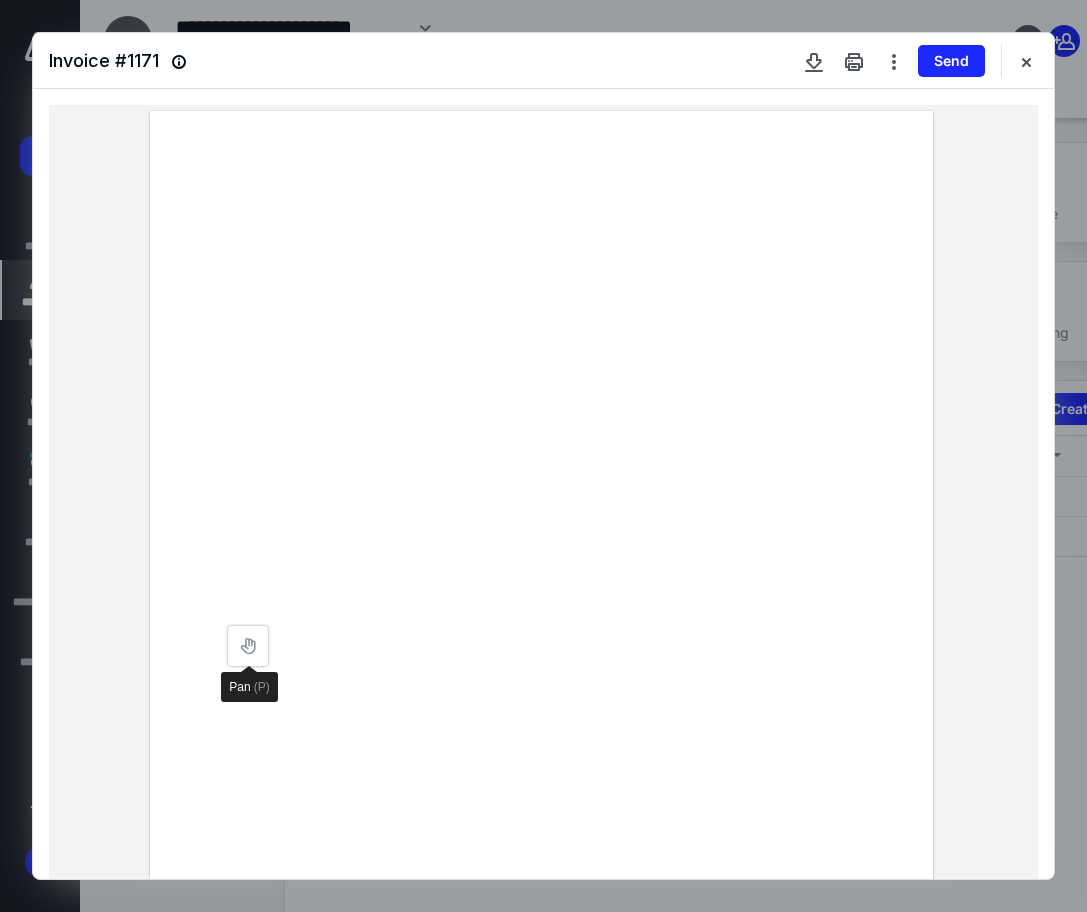 type 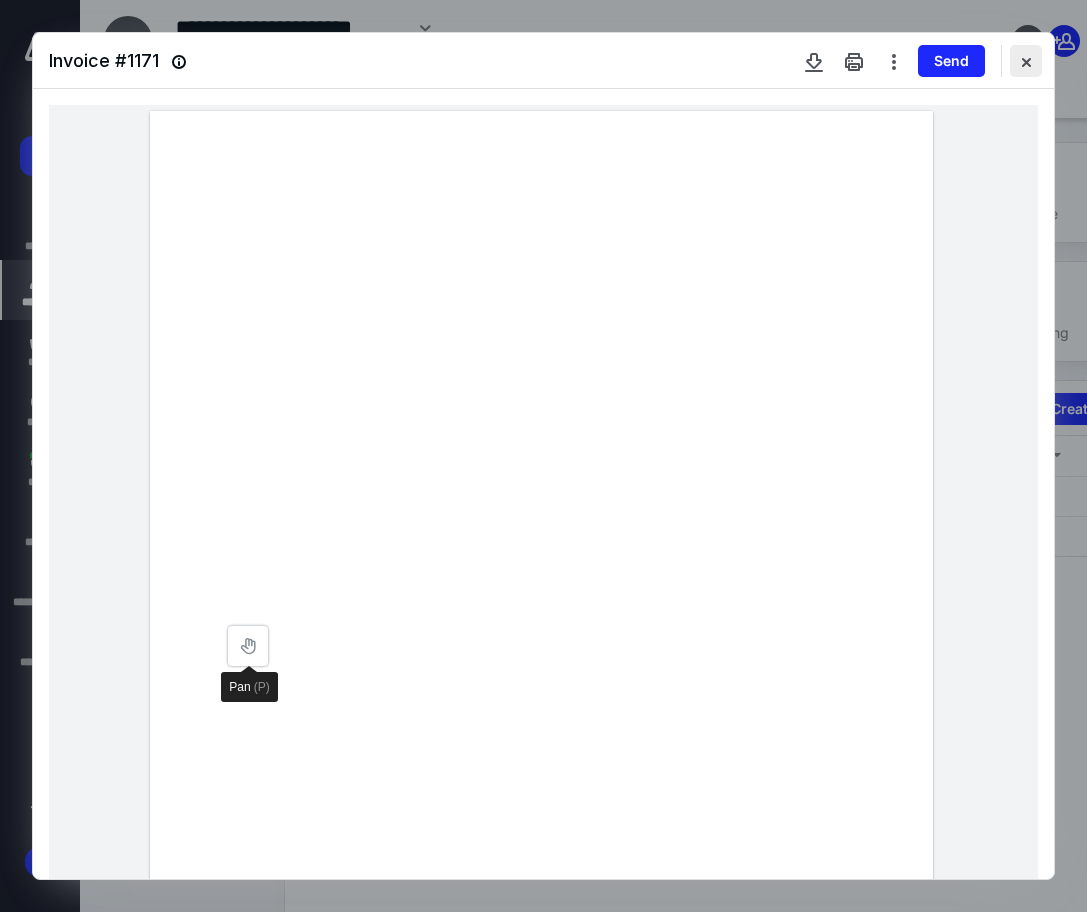 click at bounding box center [1026, 61] 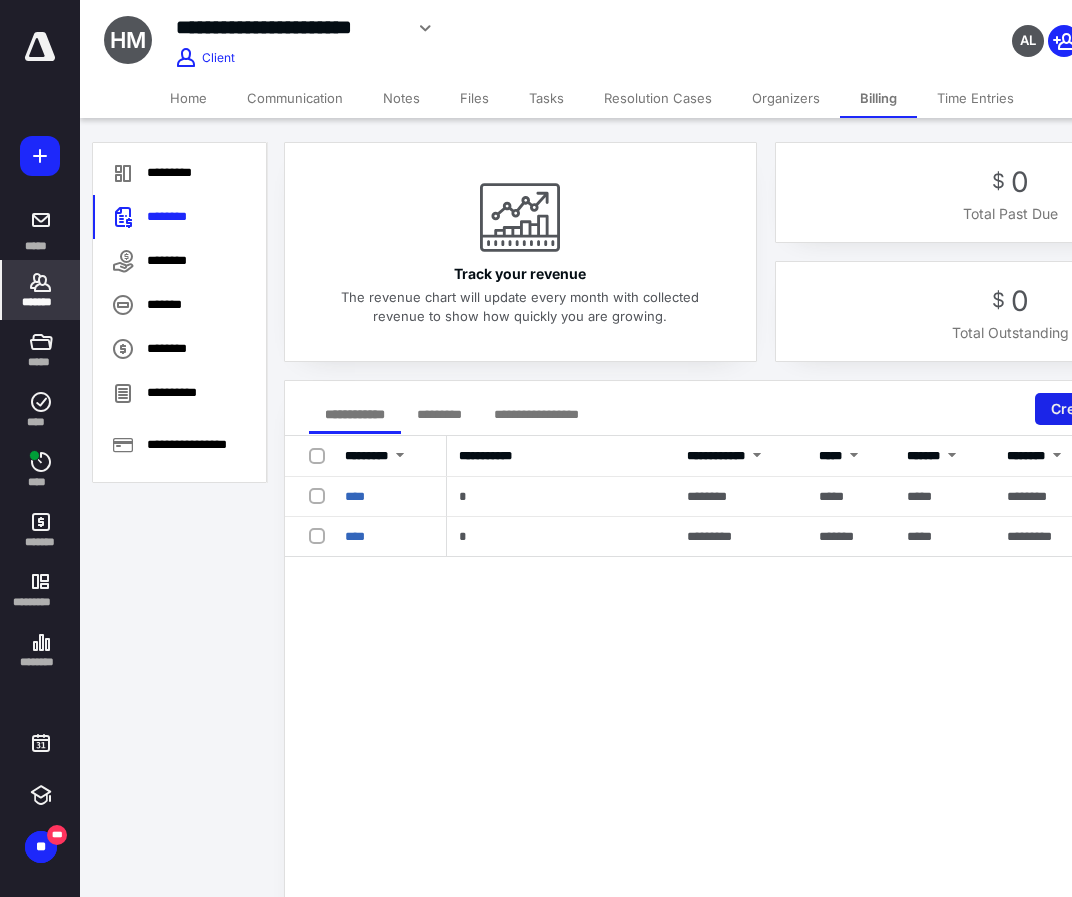 click on "Create Invoice" at bounding box center (1108, 409) 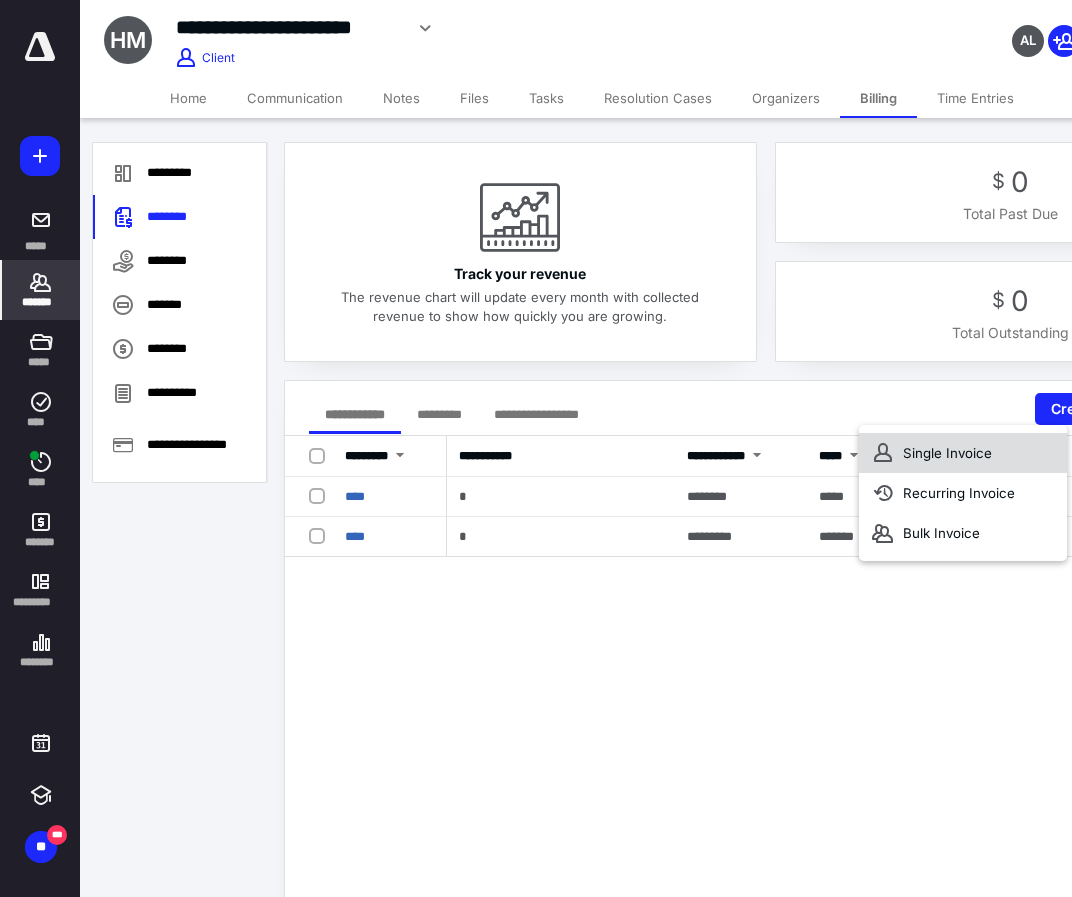 click on "Single Invoice" at bounding box center (963, 453) 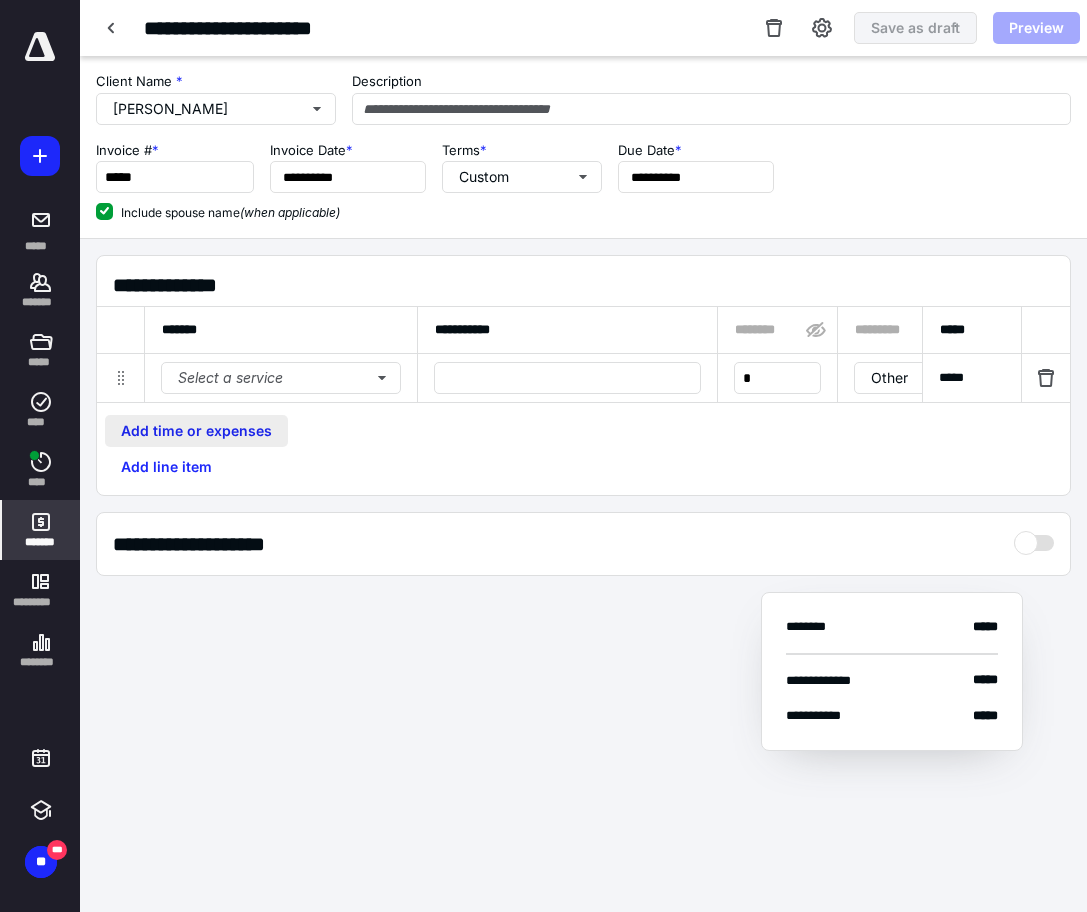 click on "Add time or expenses" at bounding box center [196, 431] 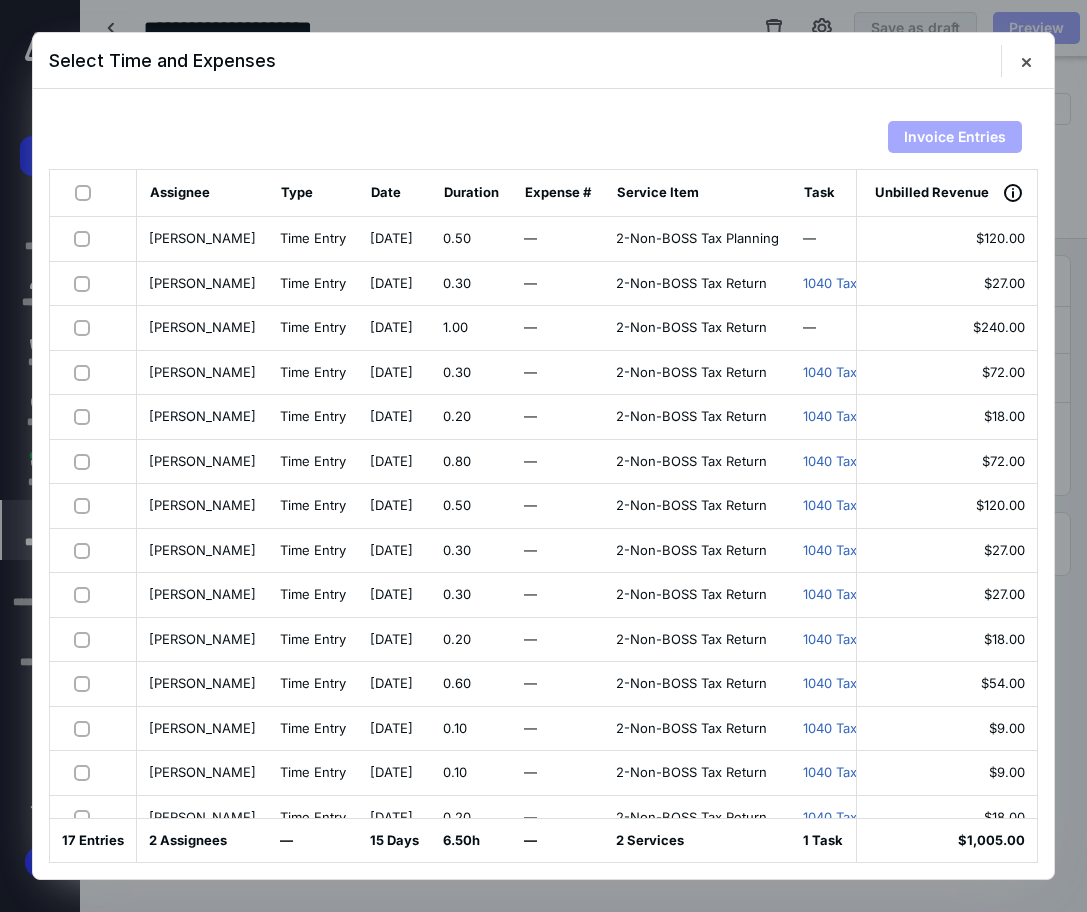 click at bounding box center (87, 192) 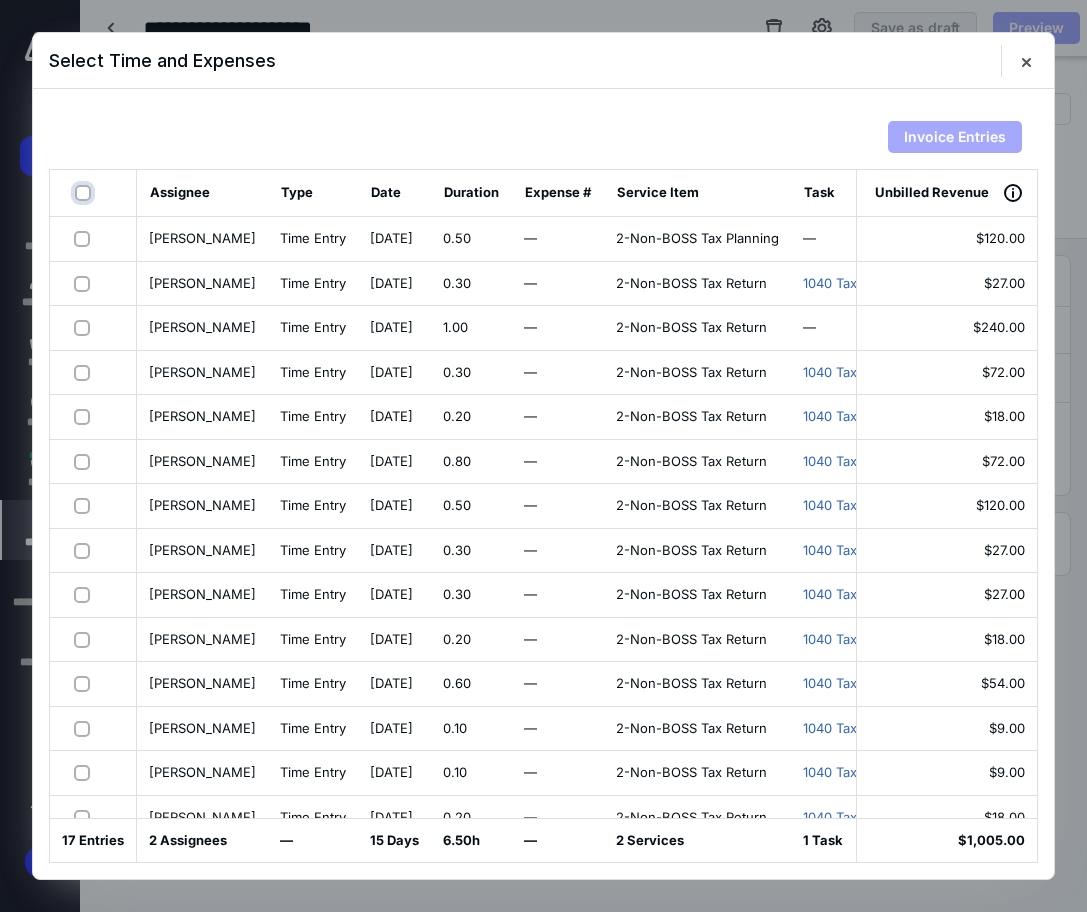 click at bounding box center (85, 193) 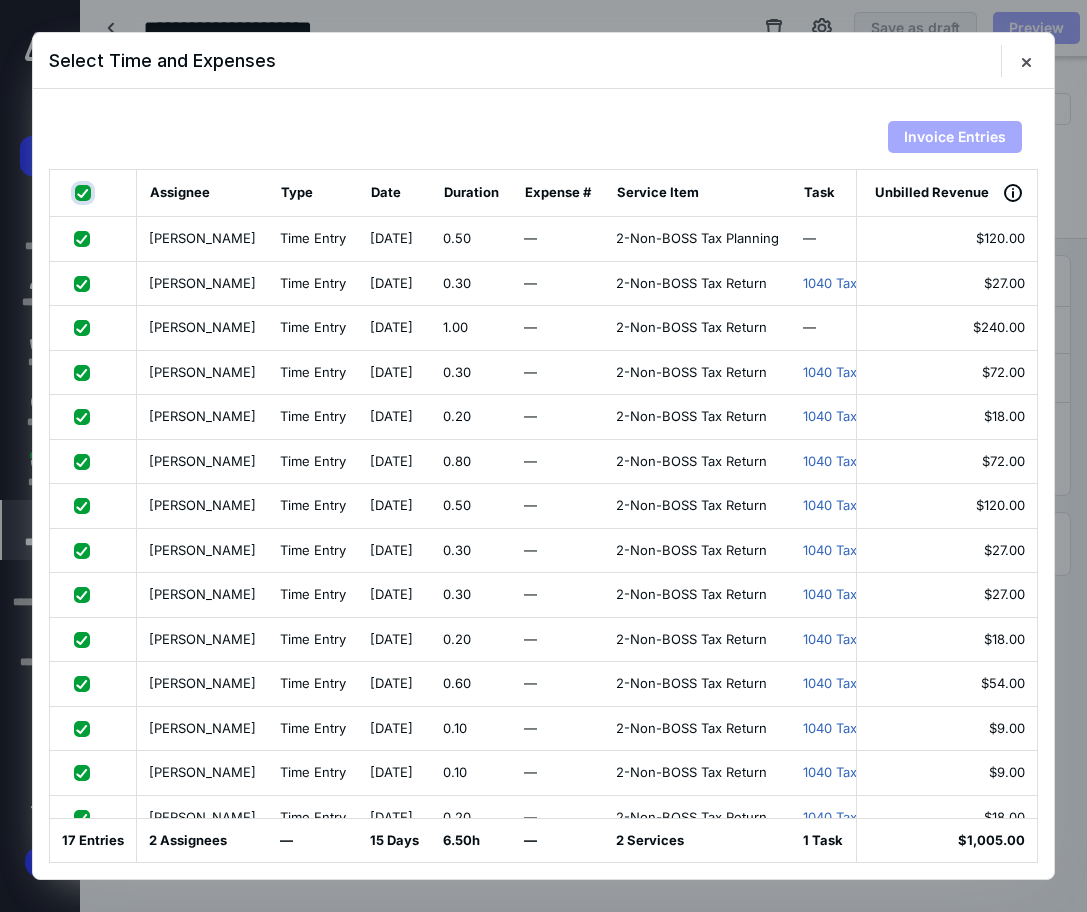 checkbox on "true" 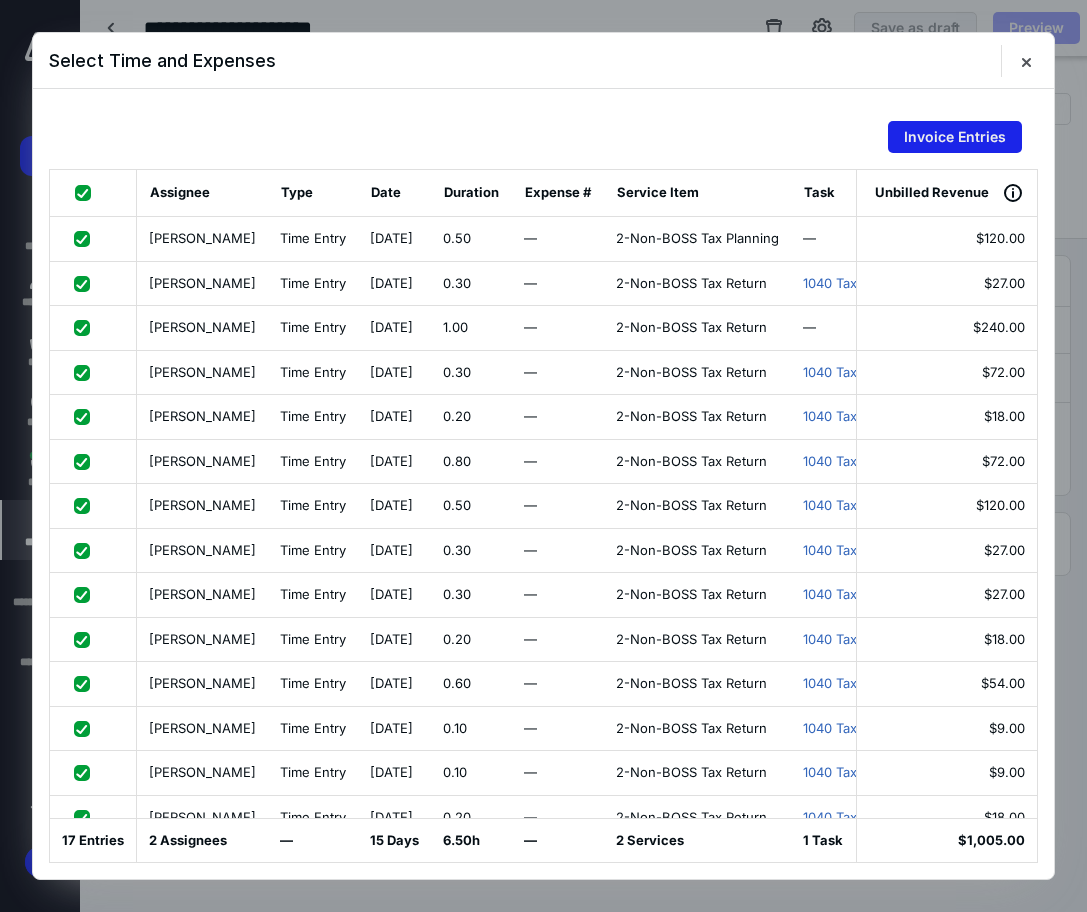 click on "Invoice Entries" at bounding box center (955, 137) 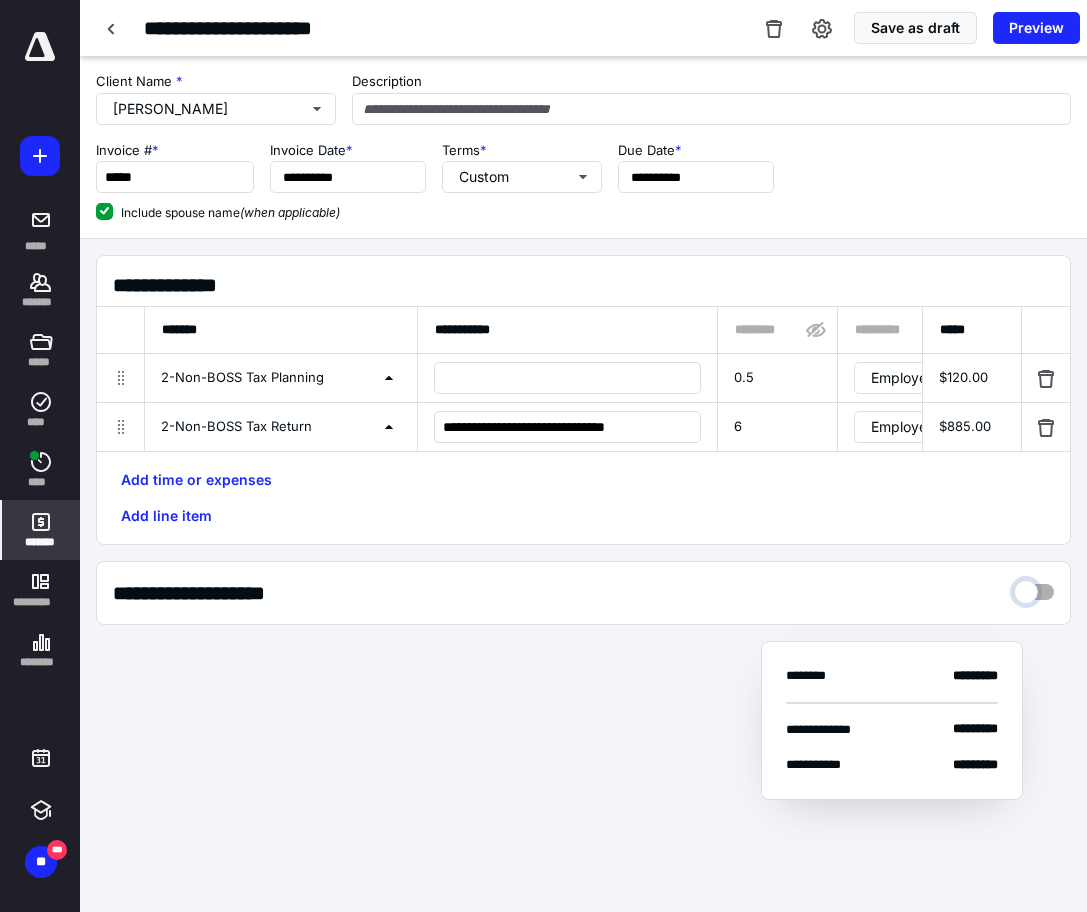 click at bounding box center (1034, 587) 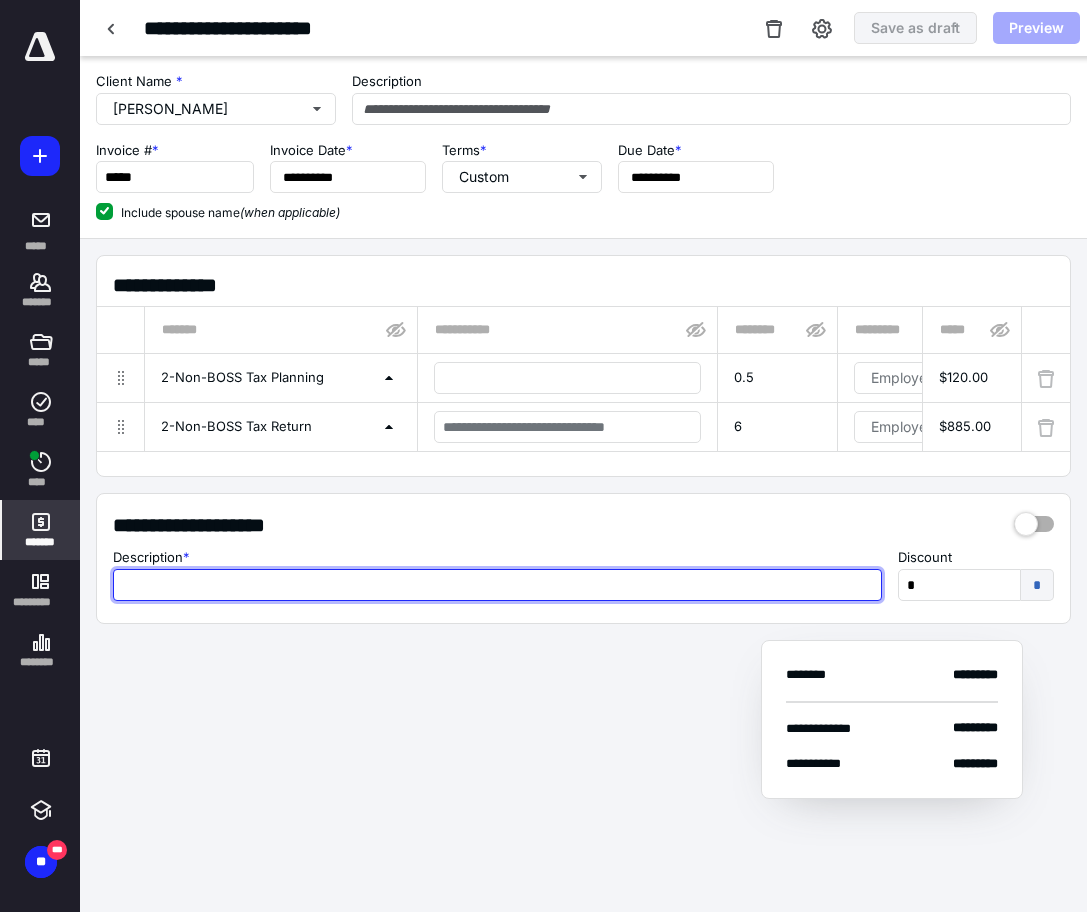 click at bounding box center [497, 585] 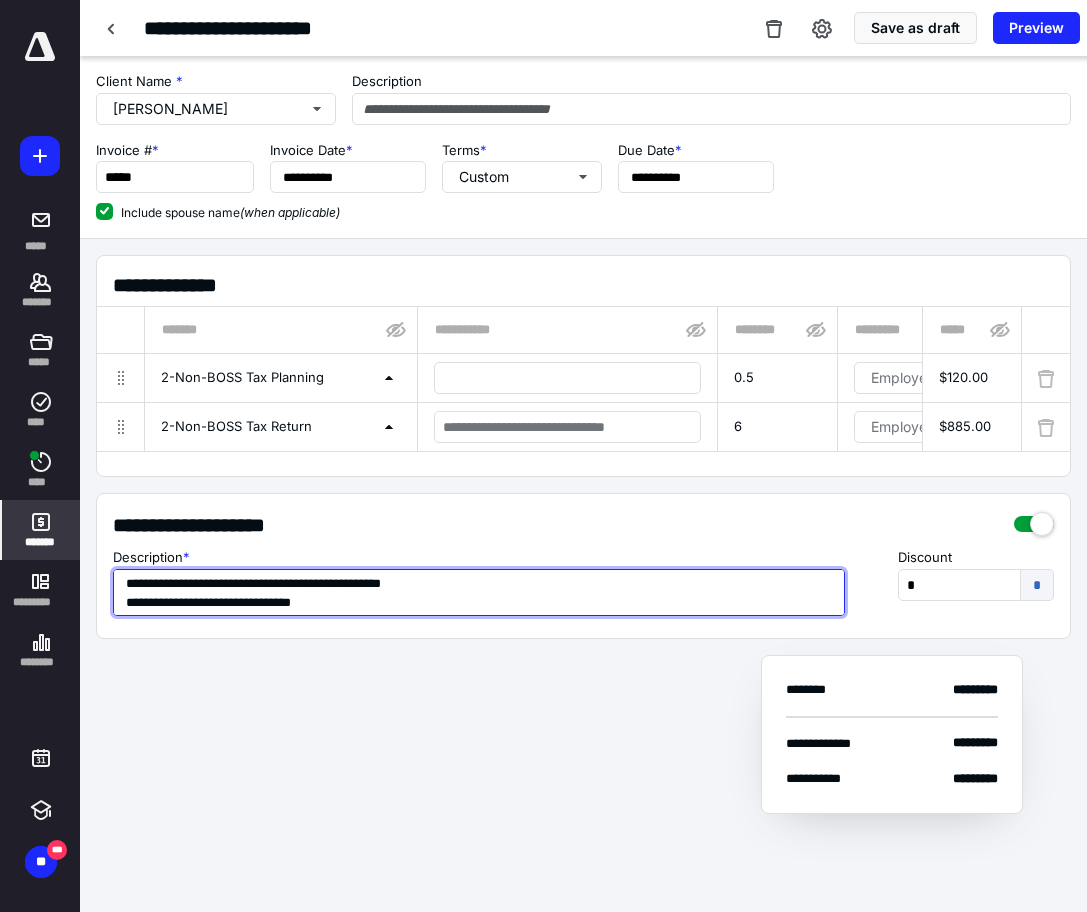 click on "**********" at bounding box center [479, 592] 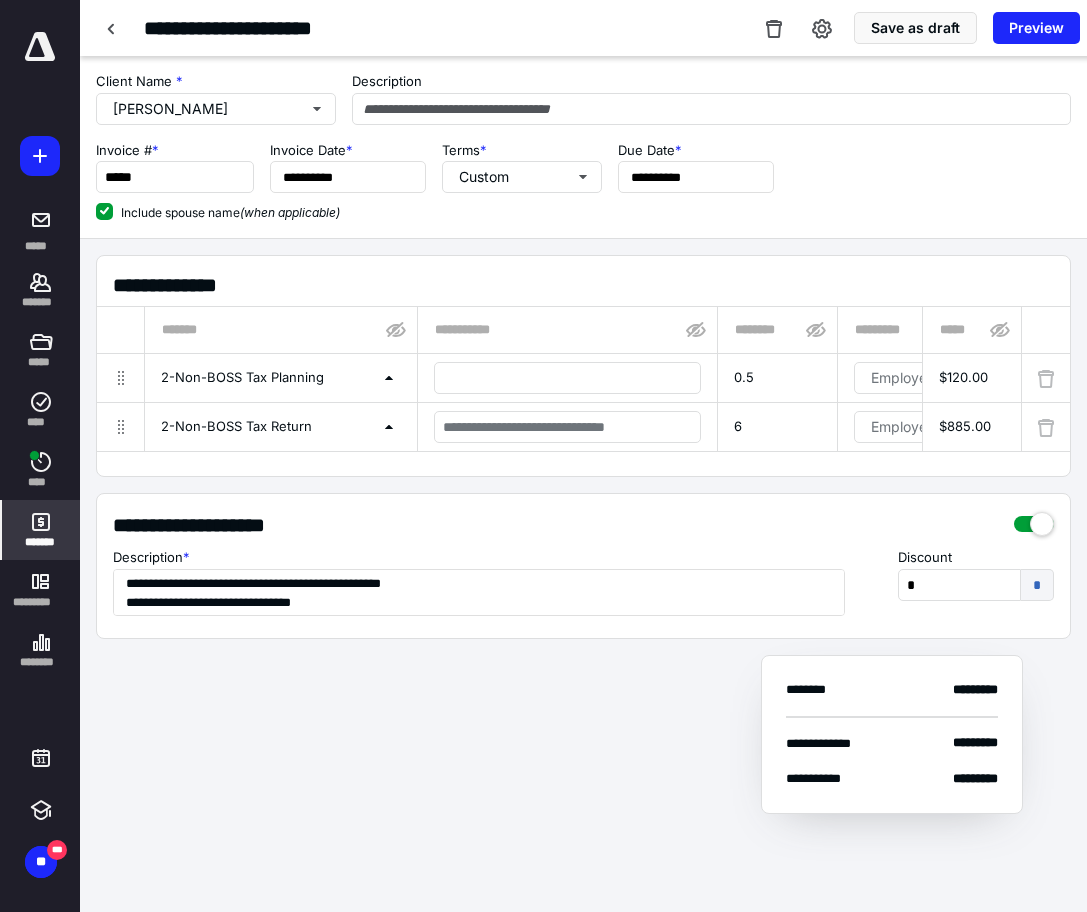 click on "**********" at bounding box center [583, 366] 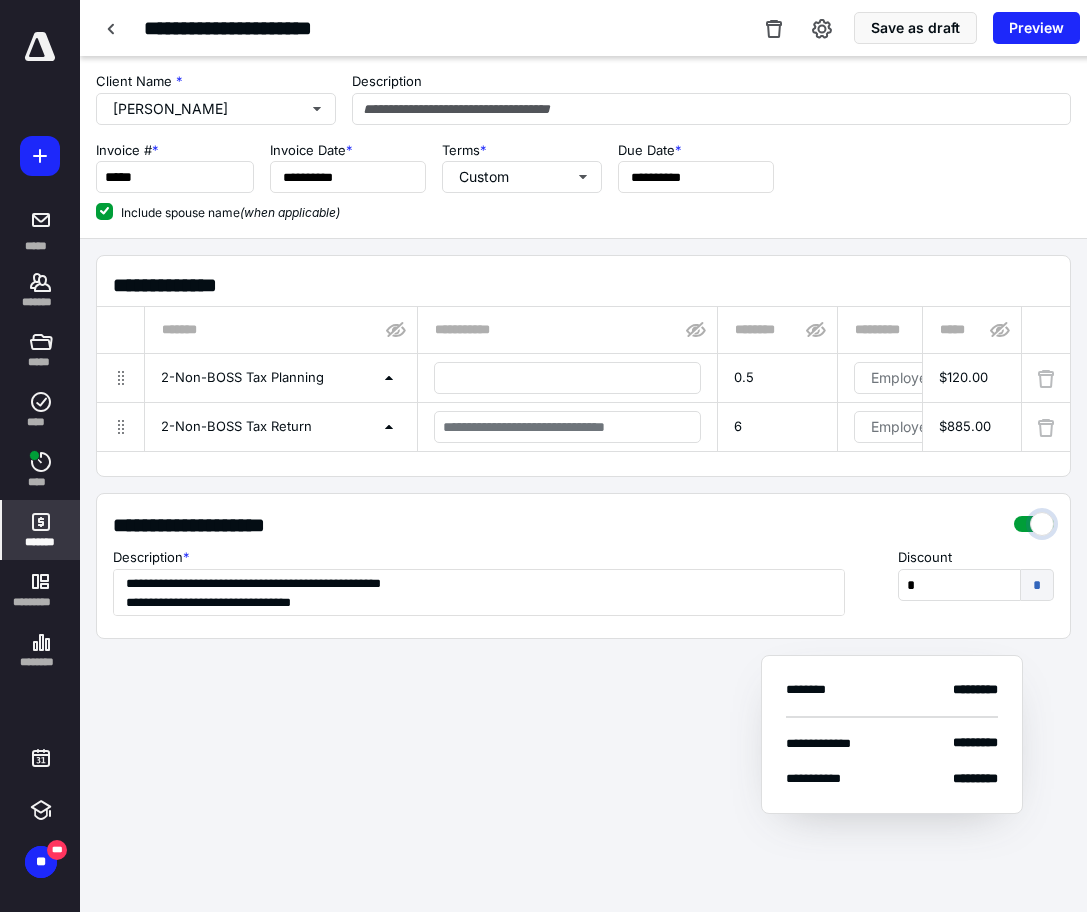 click at bounding box center (1034, 519) 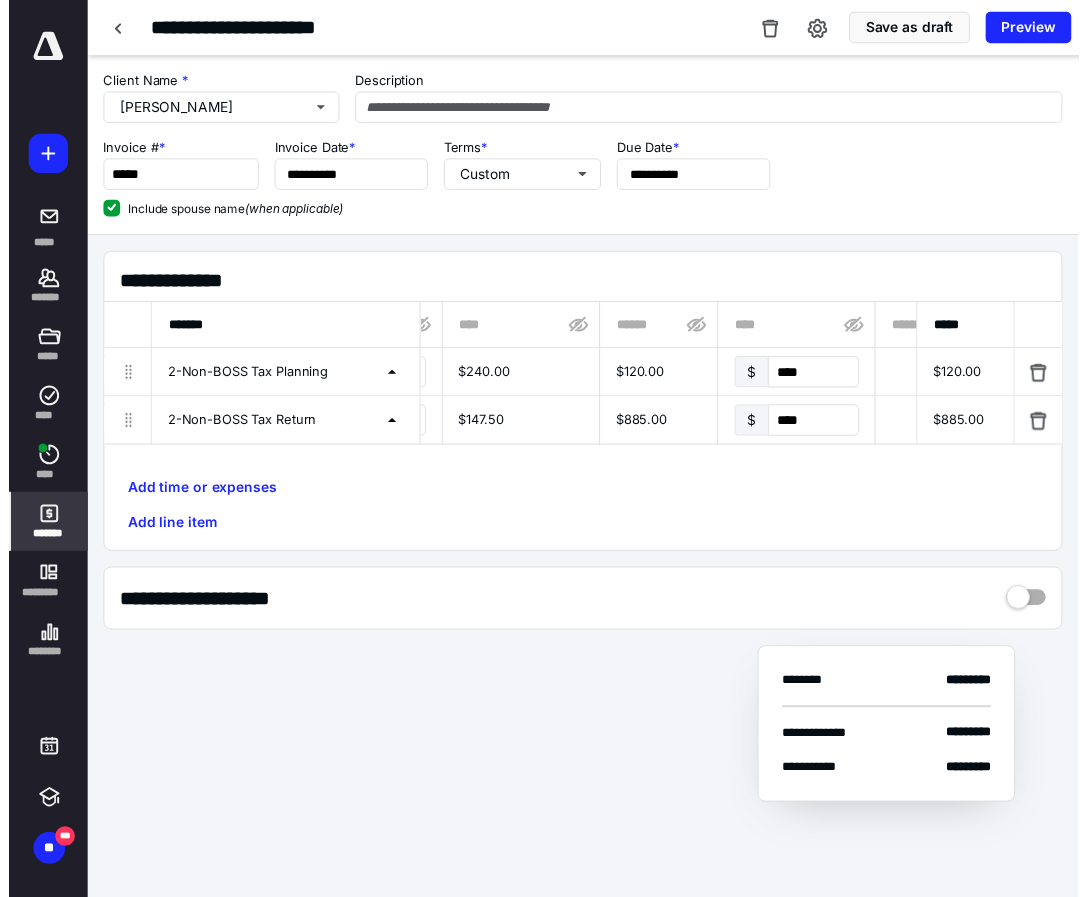 scroll, scrollTop: 0, scrollLeft: 578, axis: horizontal 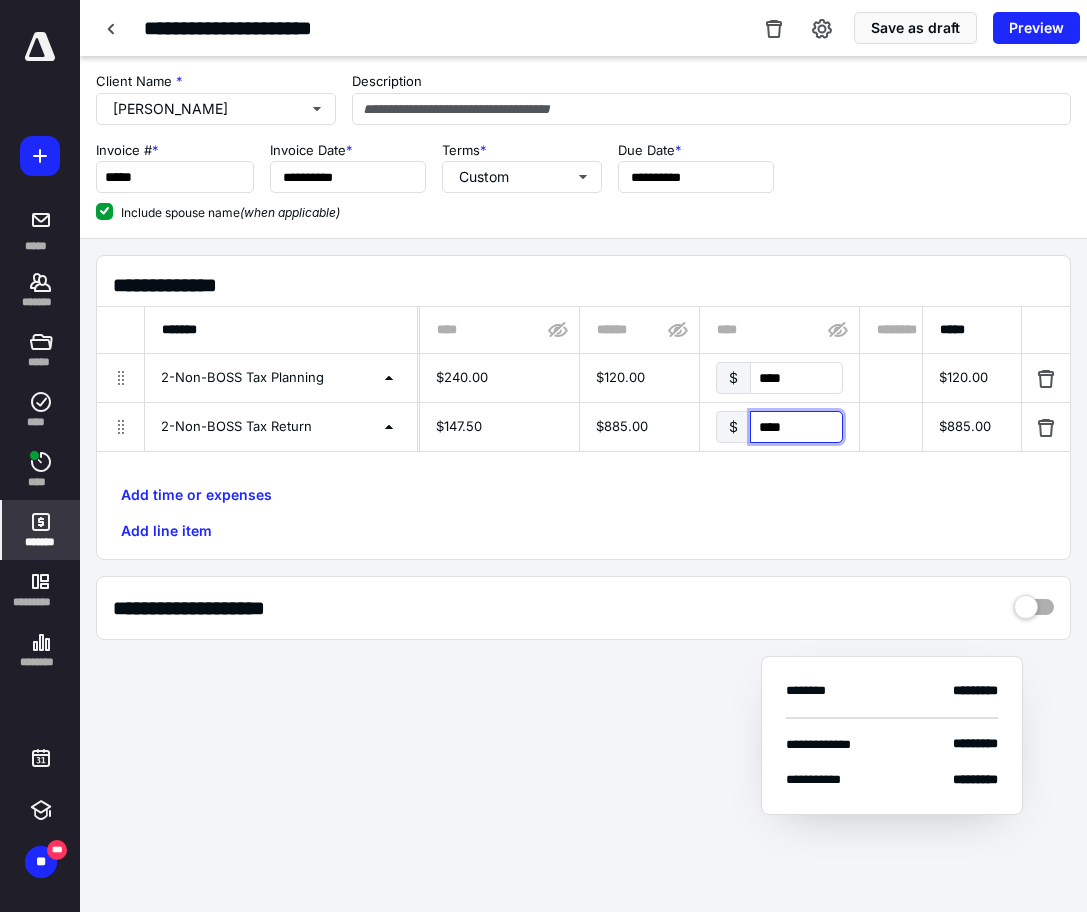 click on "****" at bounding box center [796, 427] 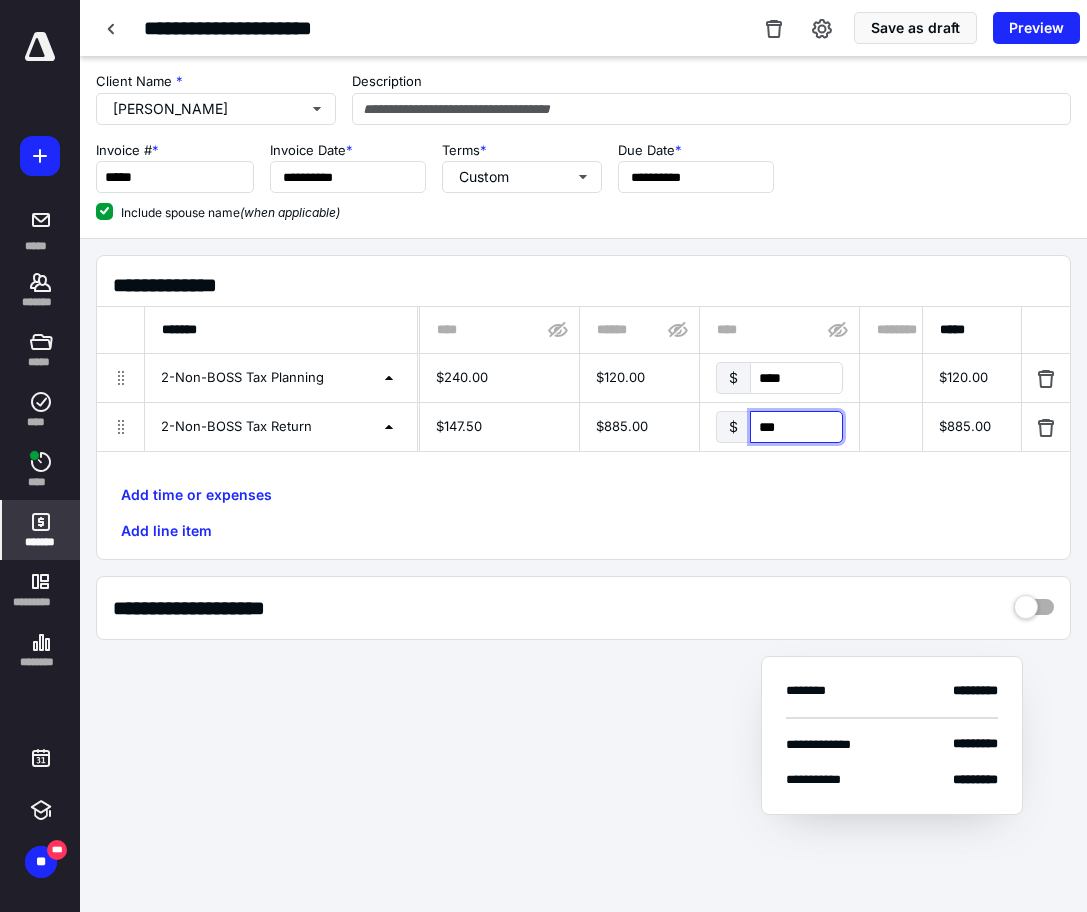 type on "****" 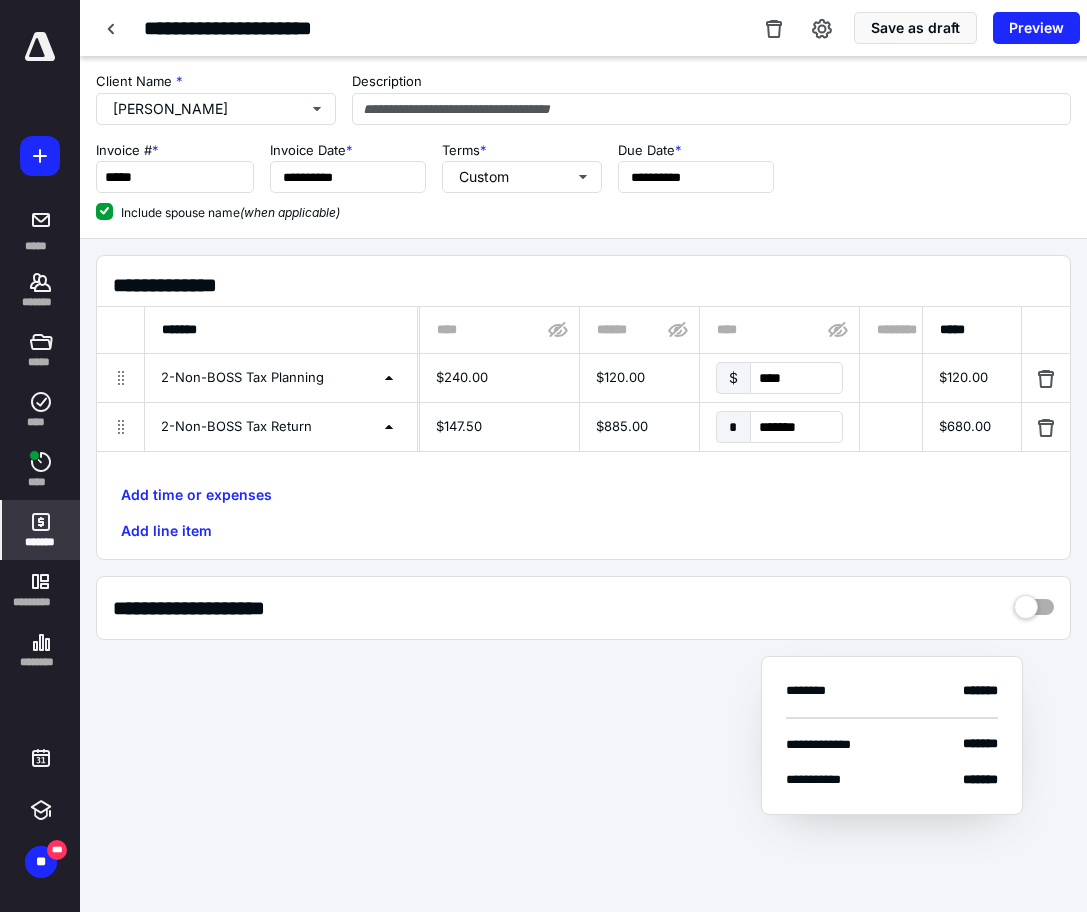 click on "Add time or expenses Add line item" at bounding box center (583, 513) 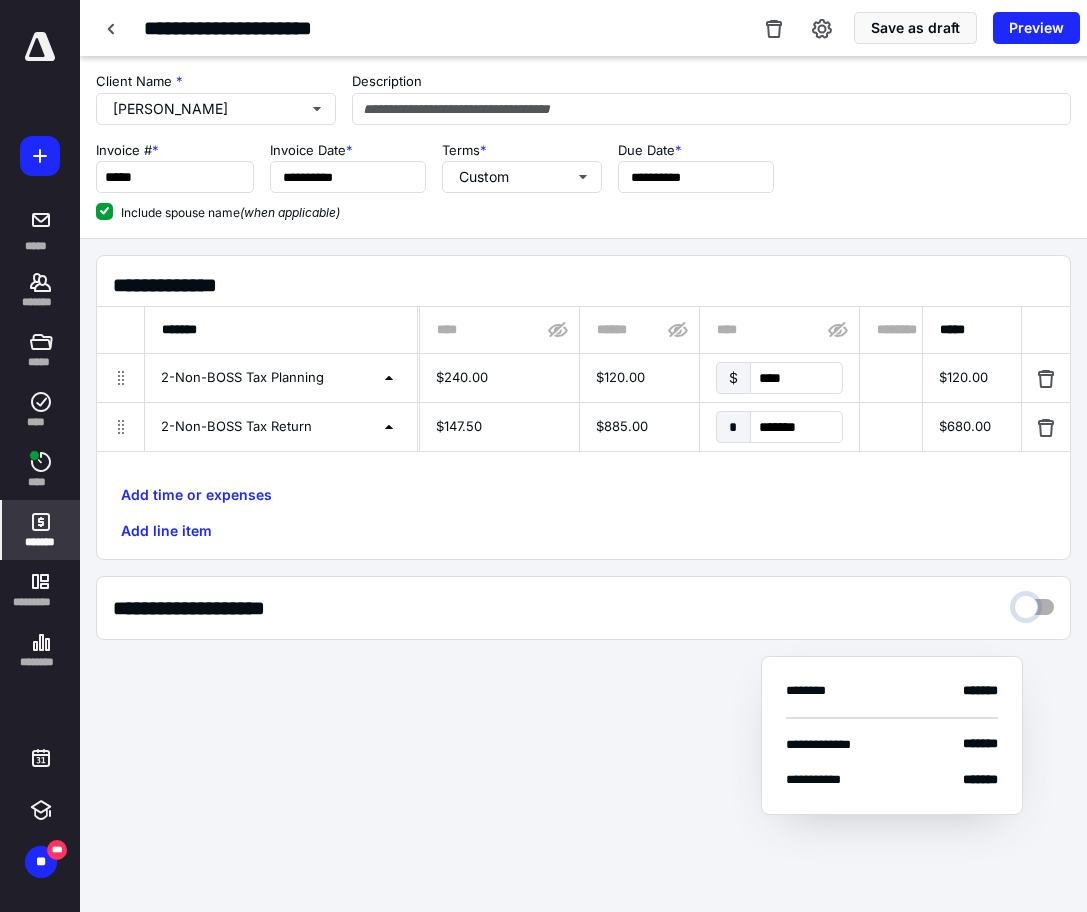click at bounding box center [1034, 602] 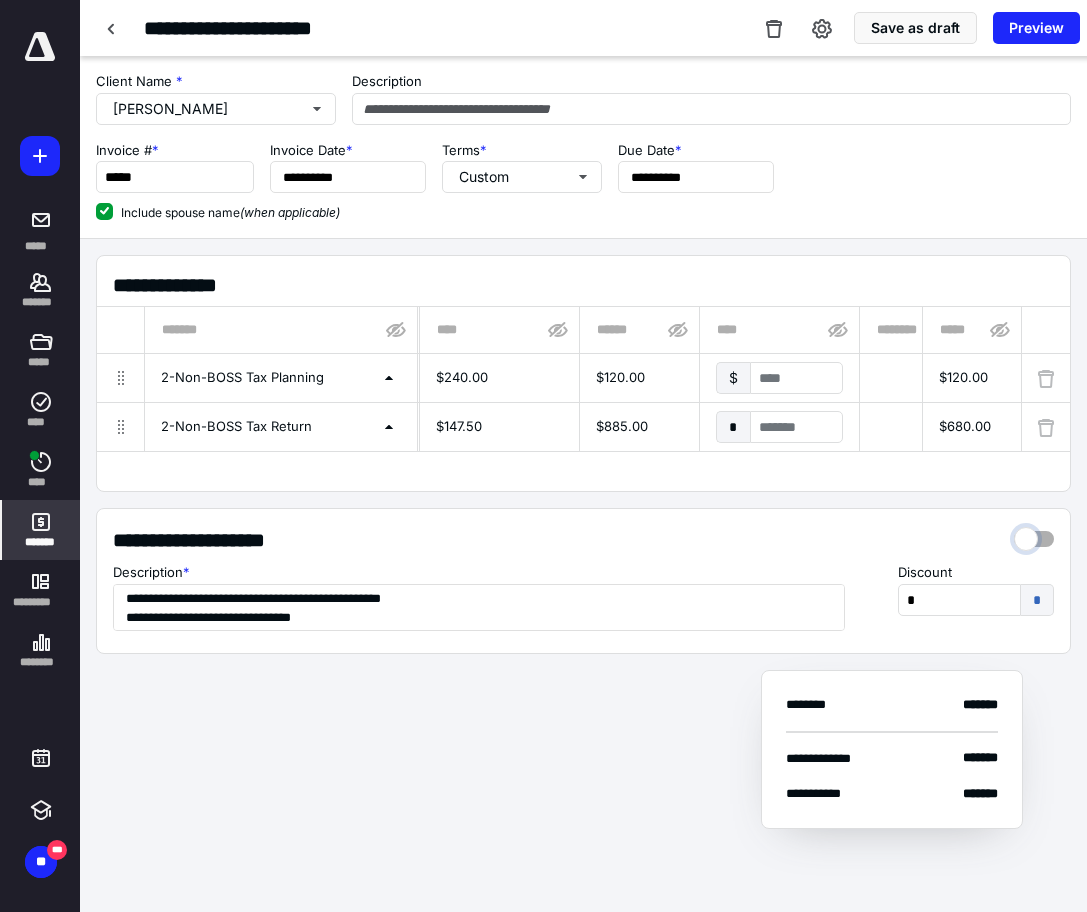 click at bounding box center (1034, 534) 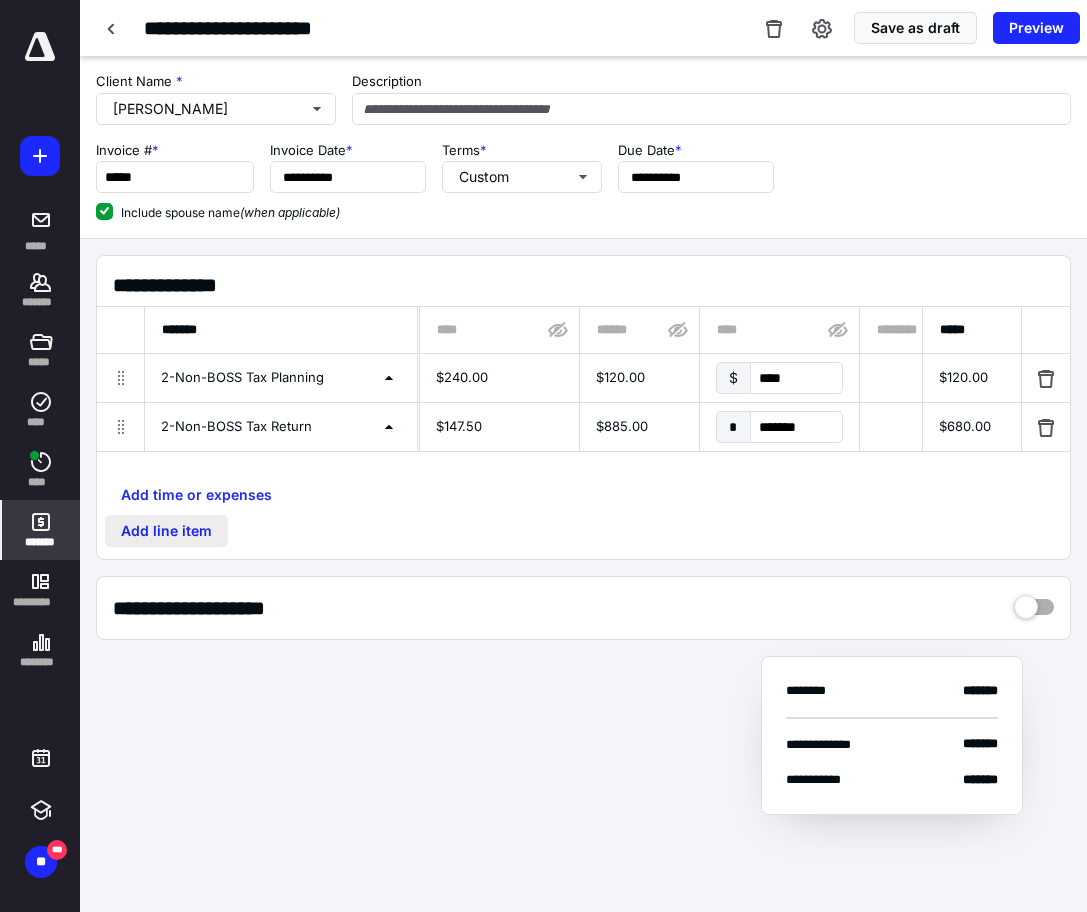 click on "Add line item" at bounding box center [166, 531] 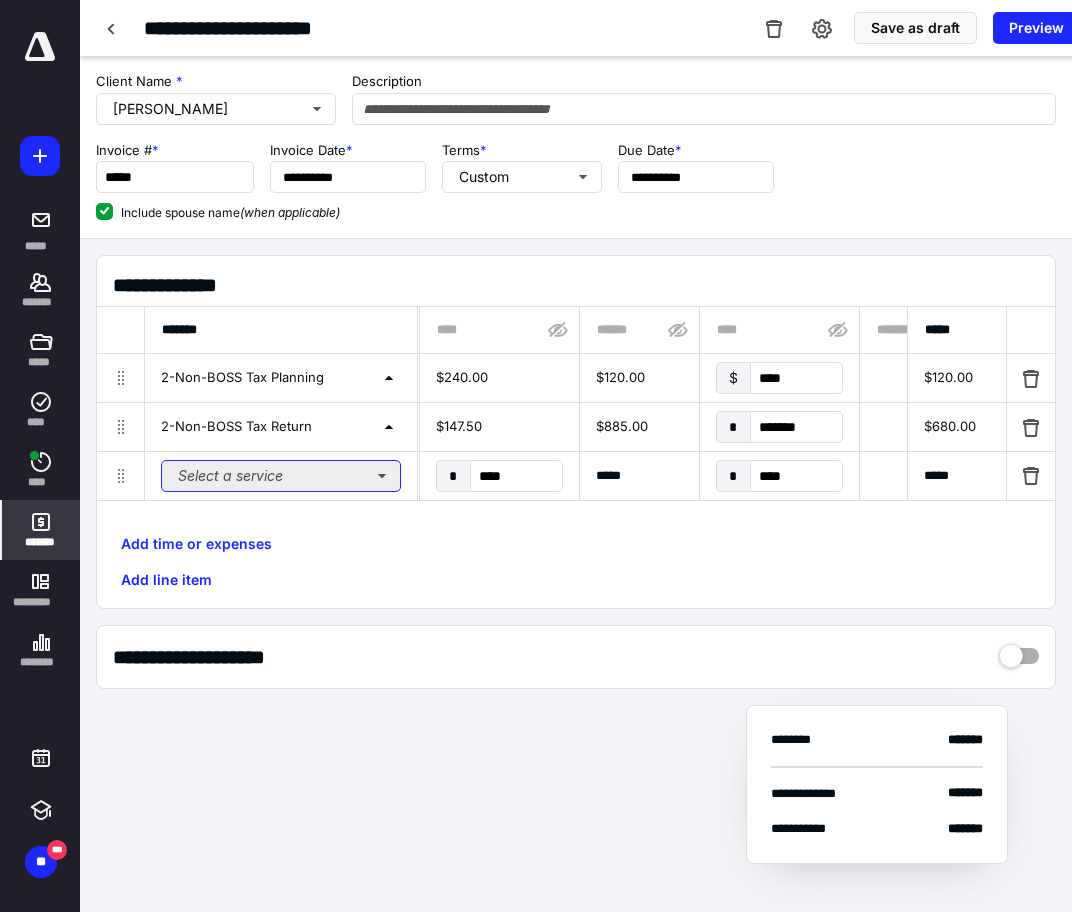 click on "Select a service" at bounding box center [281, 476] 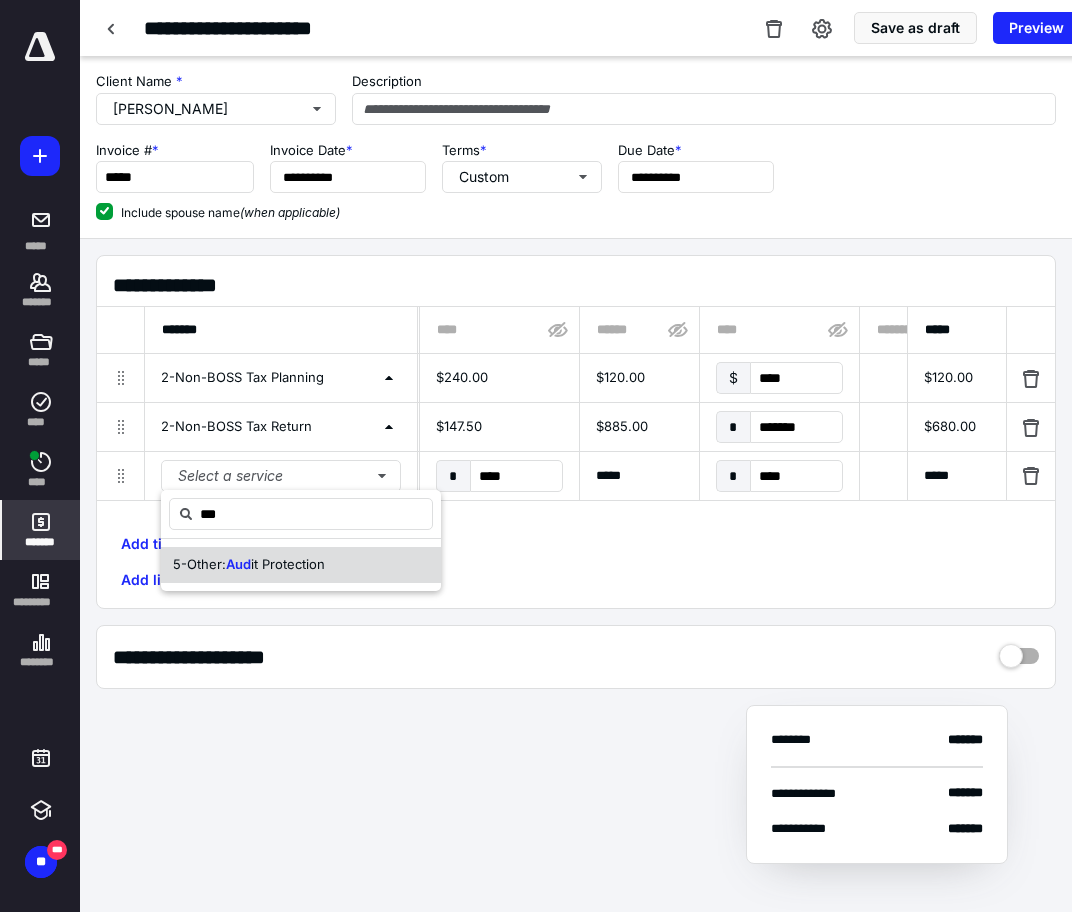 click on "Aud" at bounding box center (238, 564) 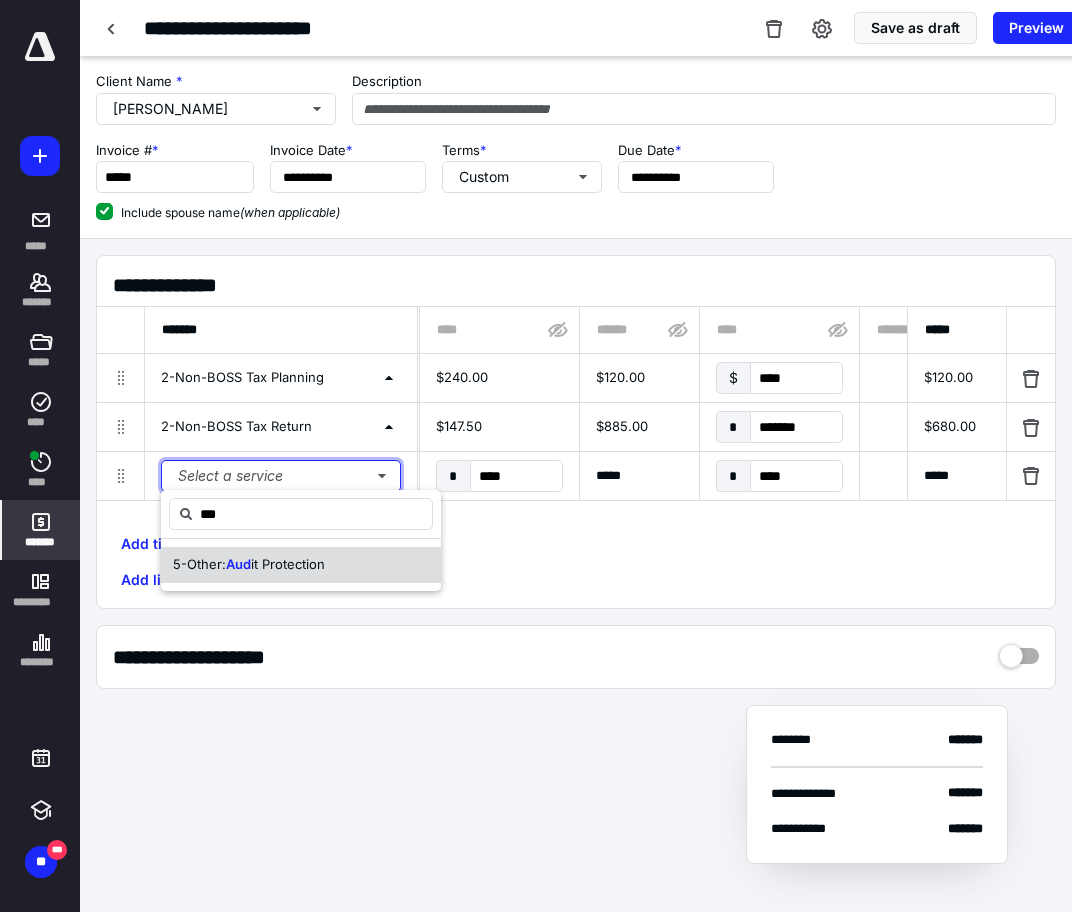 type 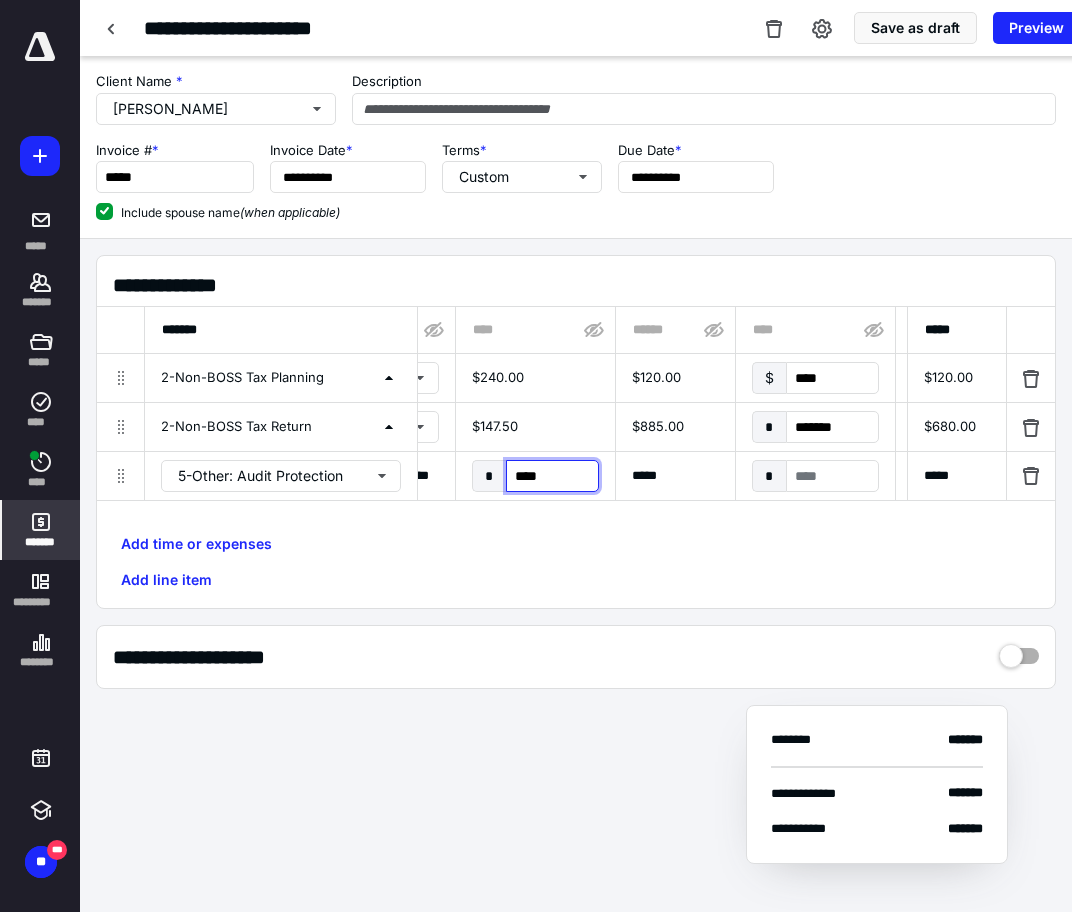 click on "****" at bounding box center [552, 476] 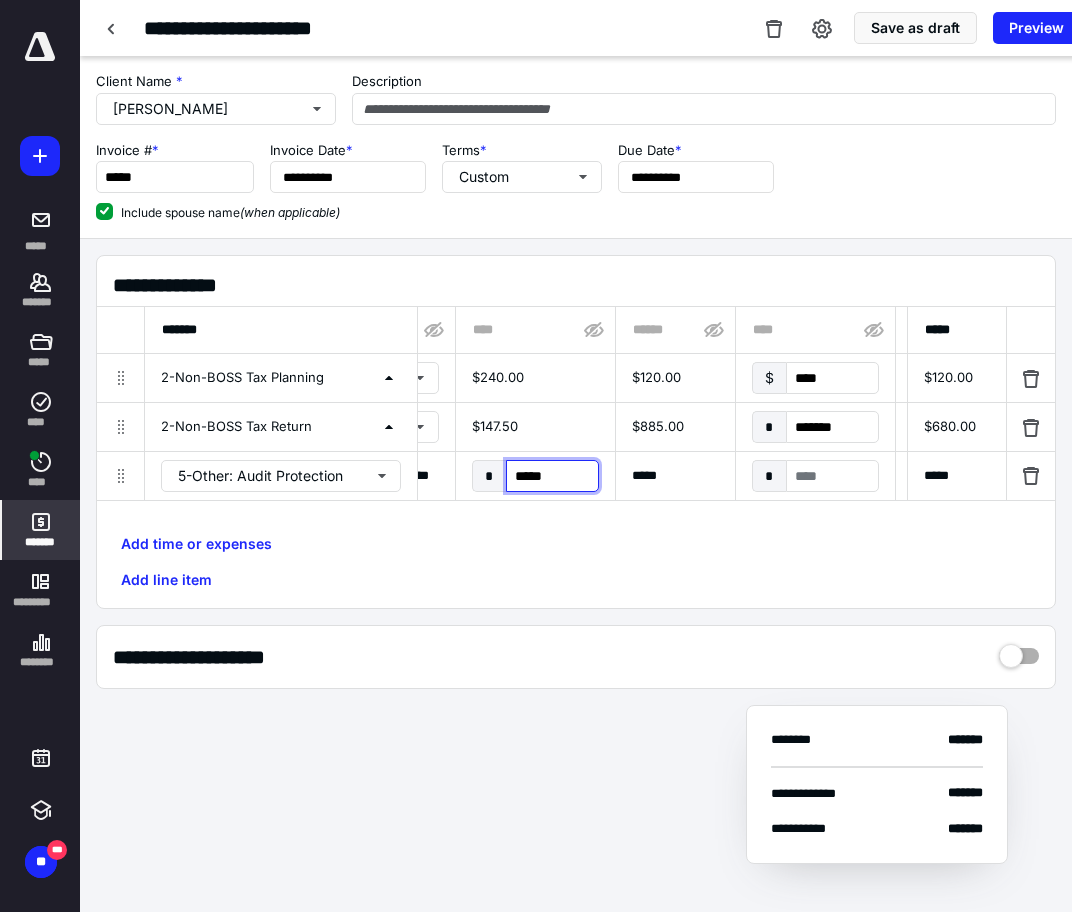 type on "******" 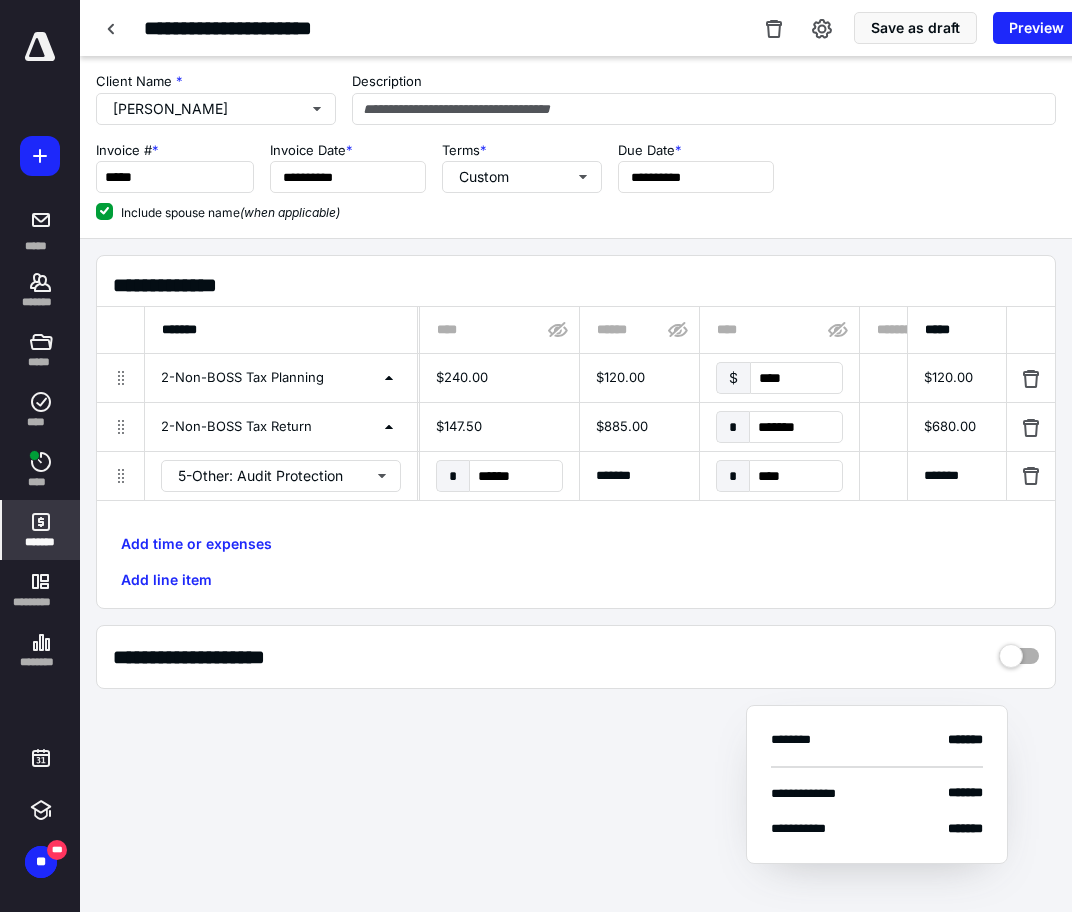 click on "Add time or expenses Add line item" at bounding box center [576, 562] 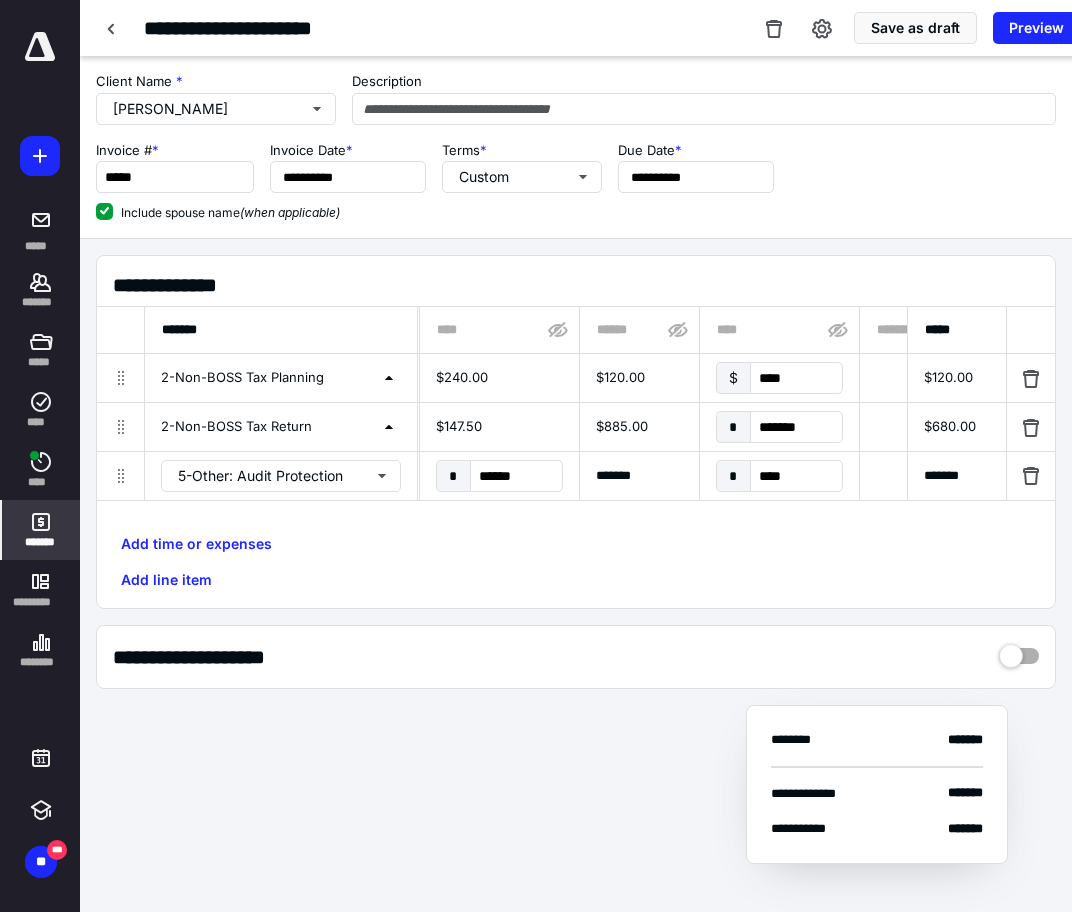 click at bounding box center [1019, 649] 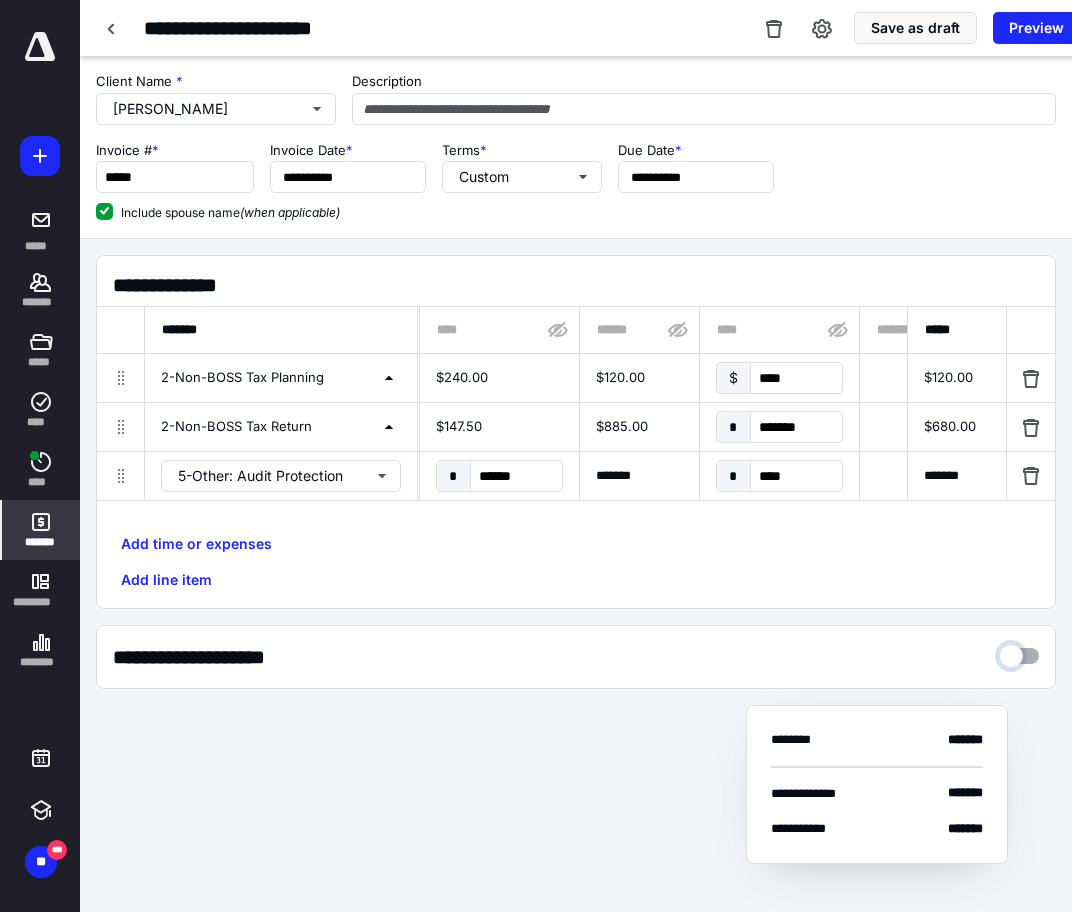 click at bounding box center (1019, 651) 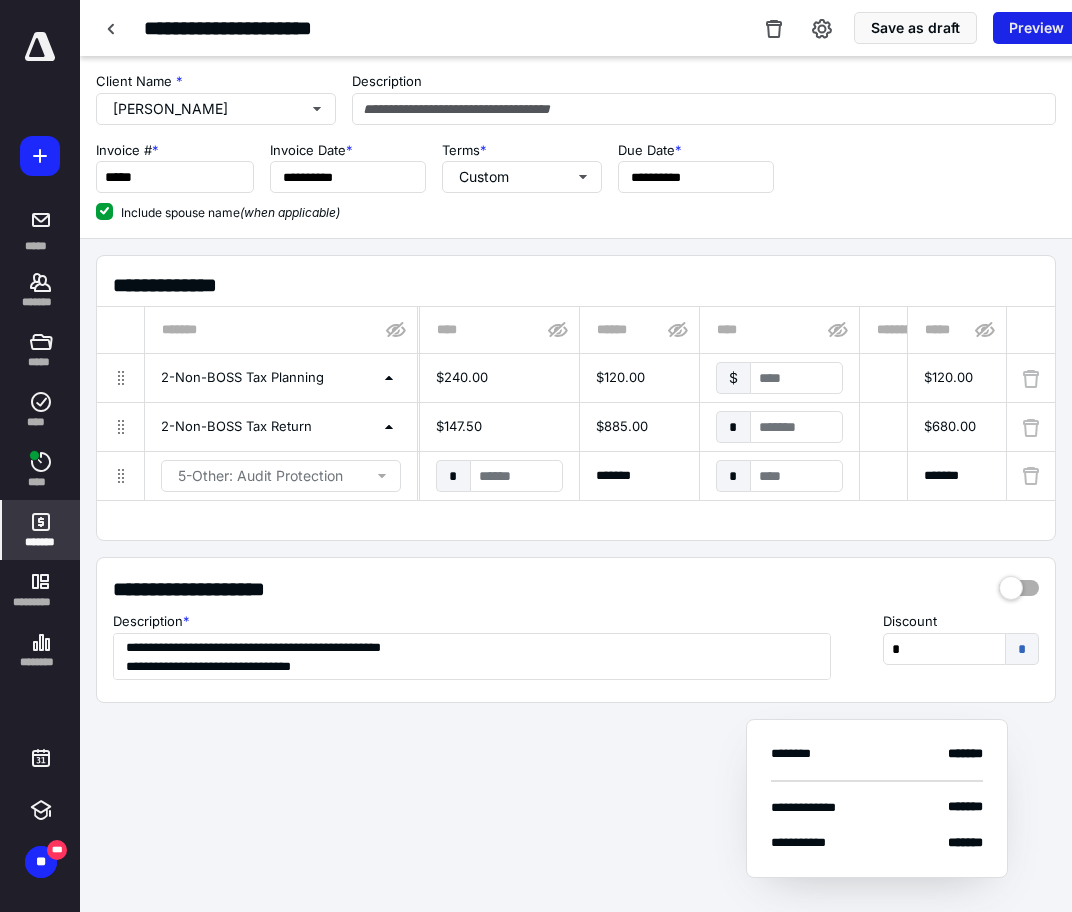 click on "Preview" at bounding box center [1036, 28] 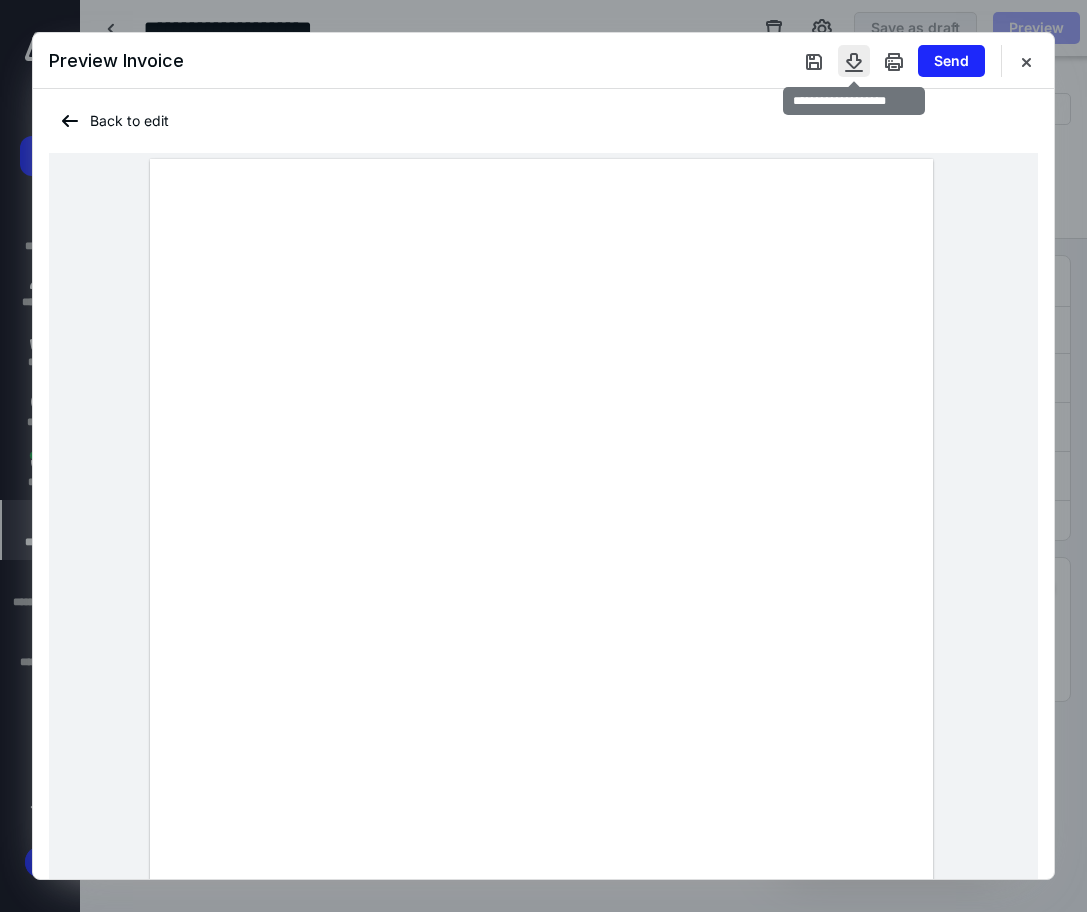 click at bounding box center (854, 61) 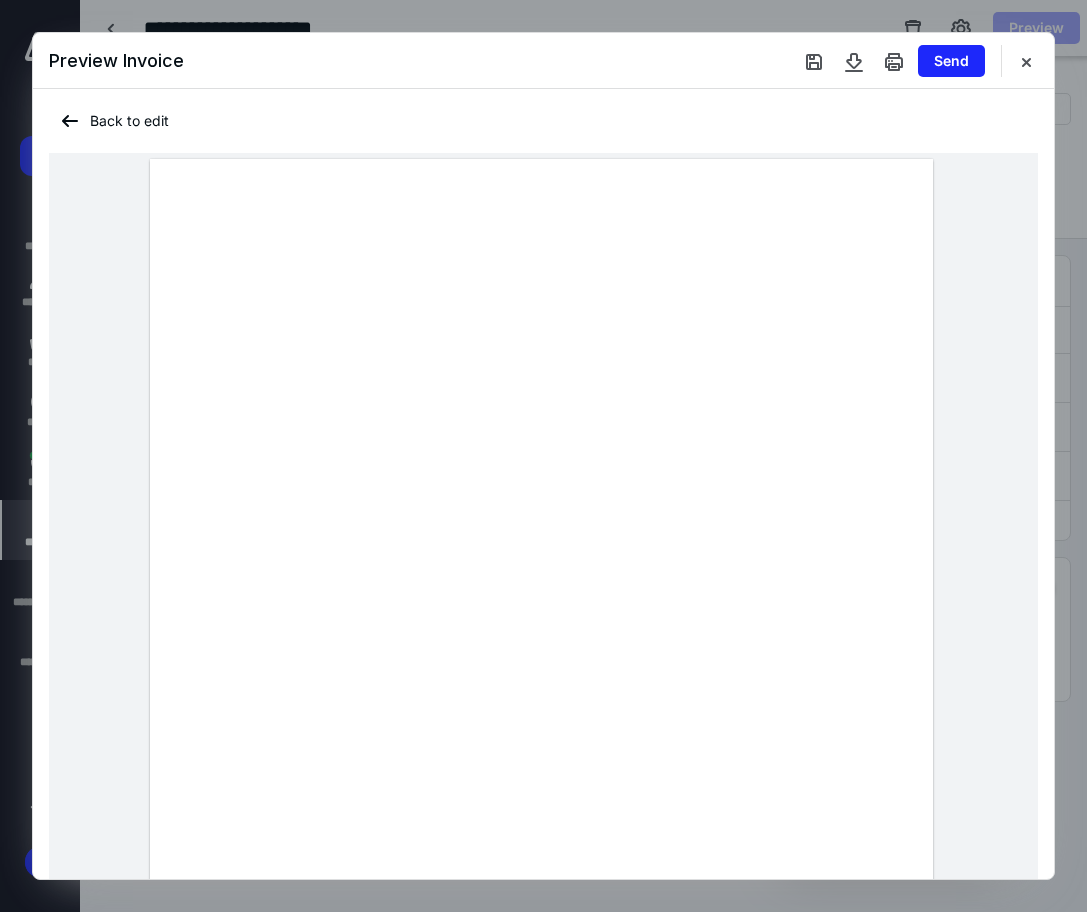 click on "Preview Invoice Send" at bounding box center [543, 61] 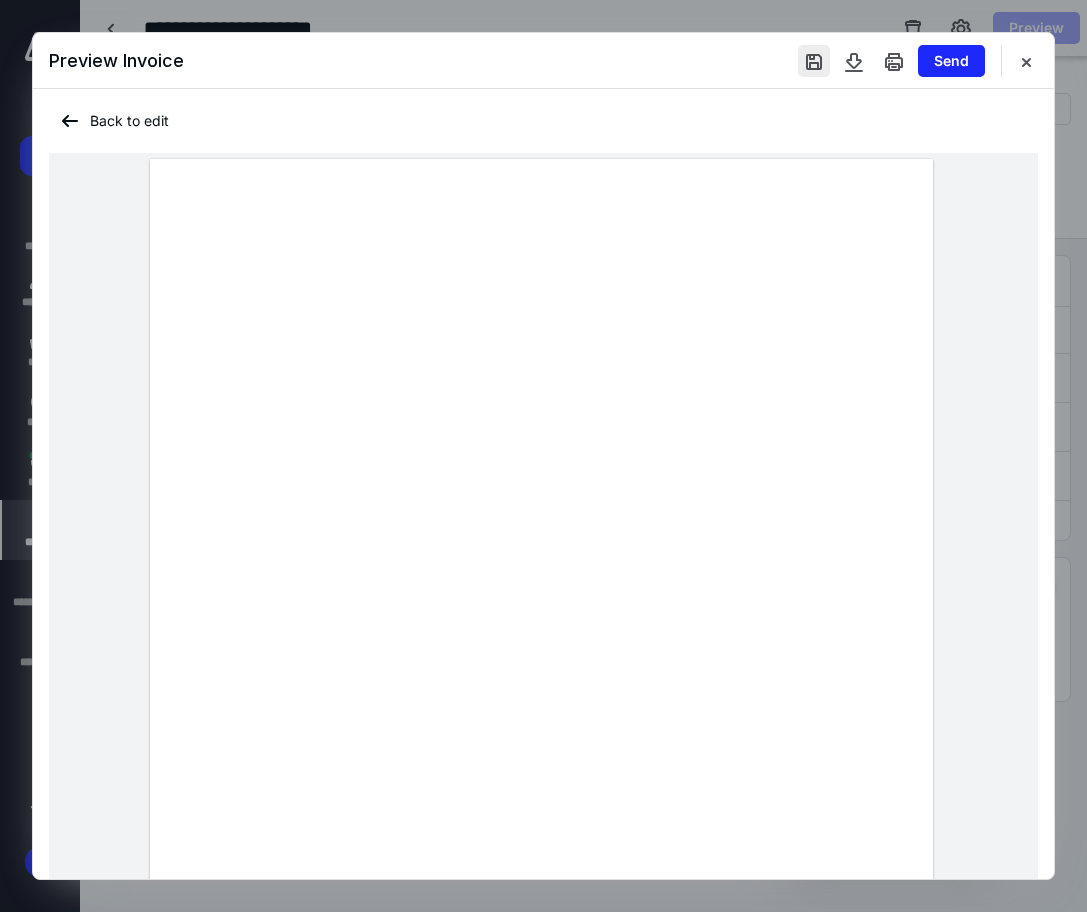 click at bounding box center (814, 61) 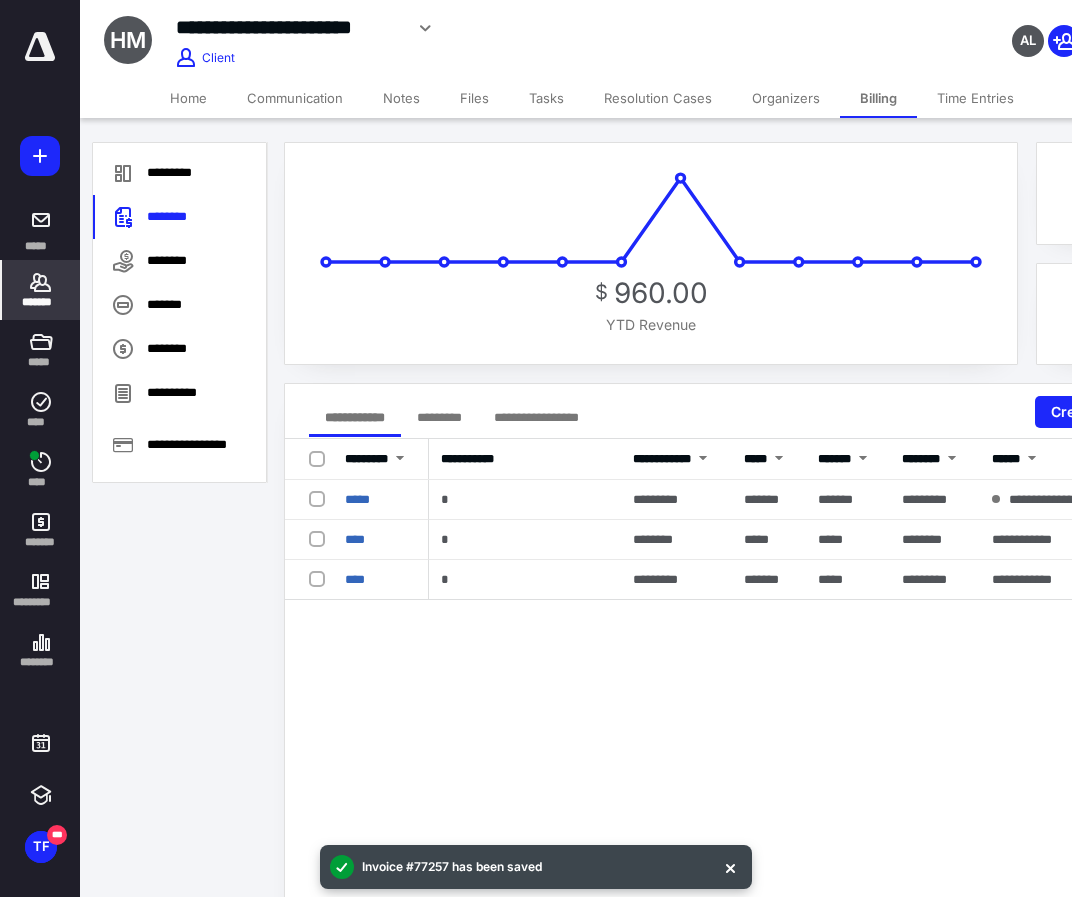 click on "Tasks" at bounding box center [546, 98] 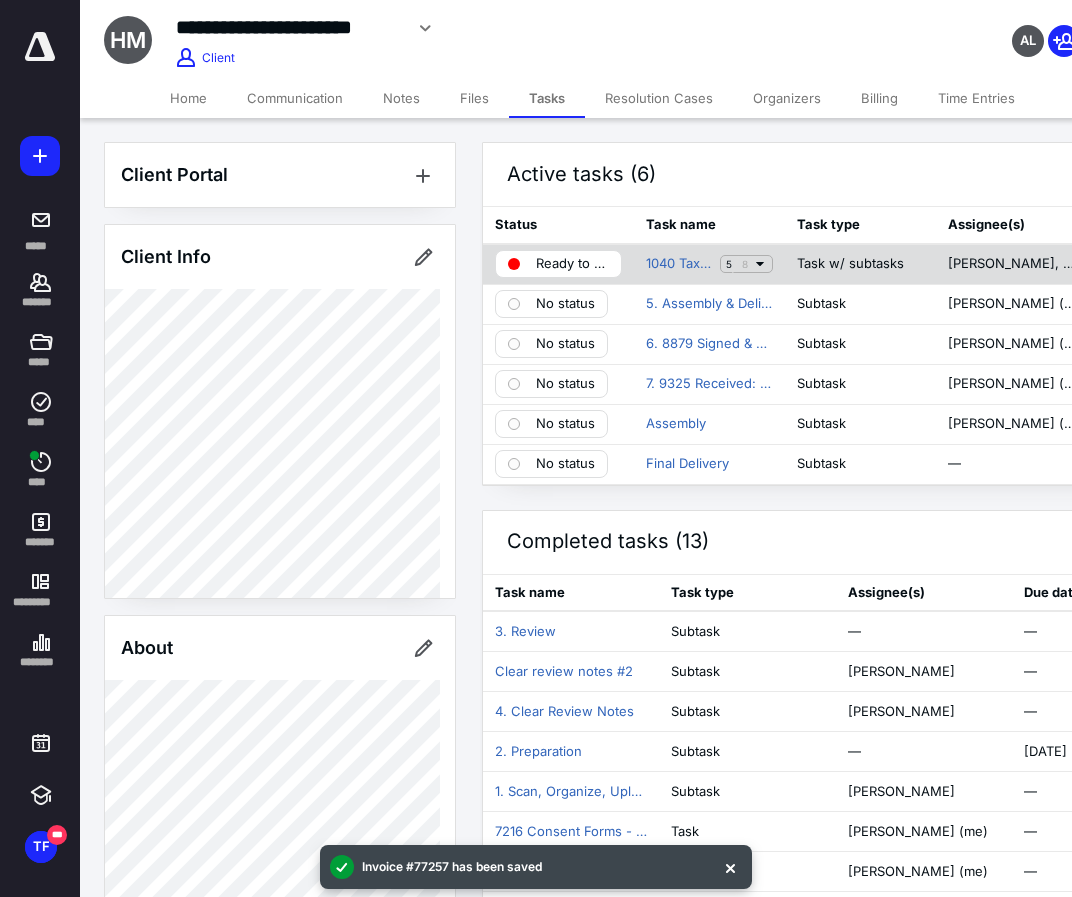 click on "Ready to Bill" at bounding box center (558, 264) 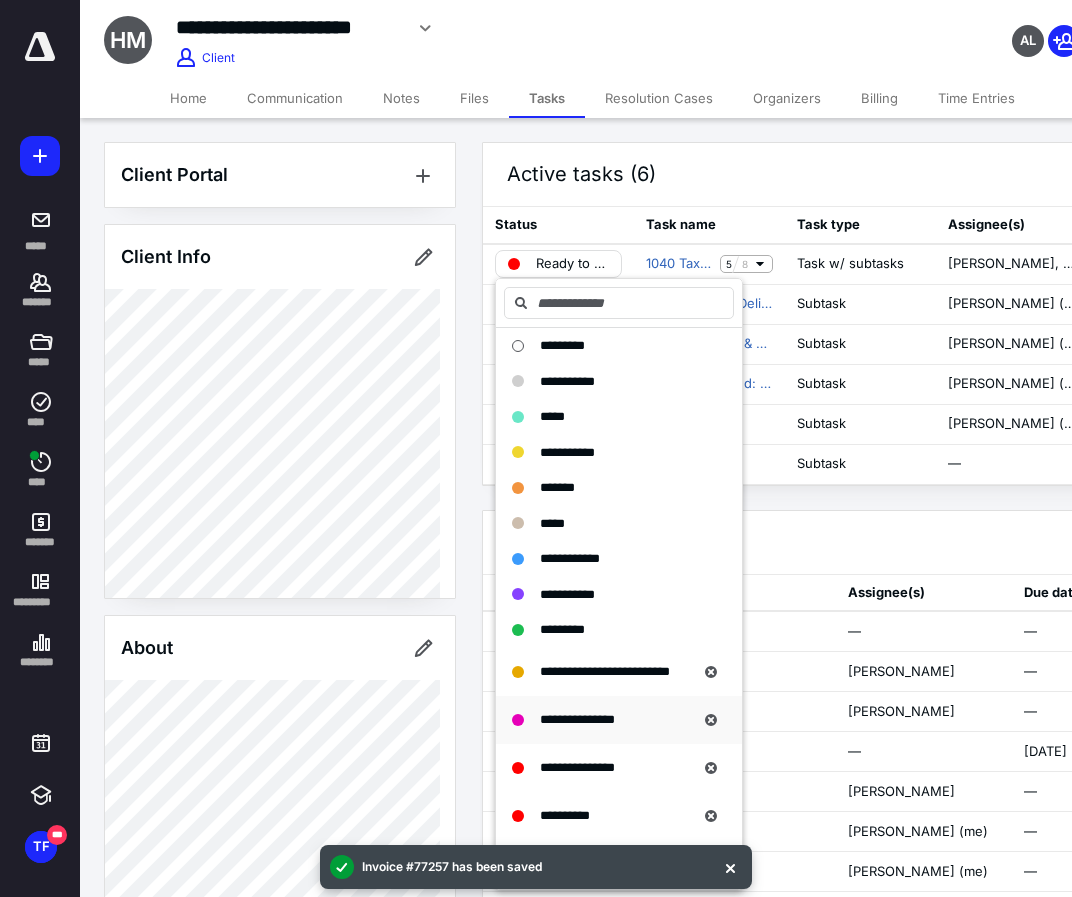 click on "**********" at bounding box center [577, 719] 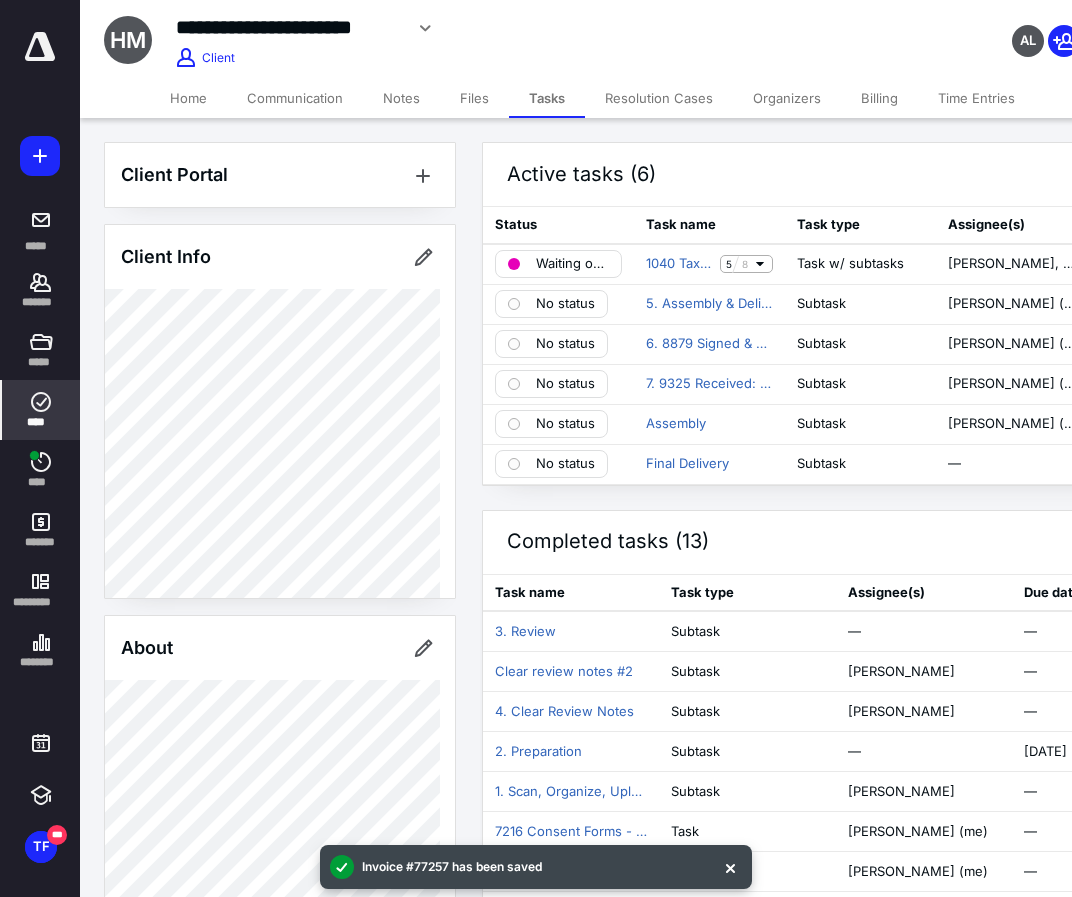 click on "****" at bounding box center [41, 422] 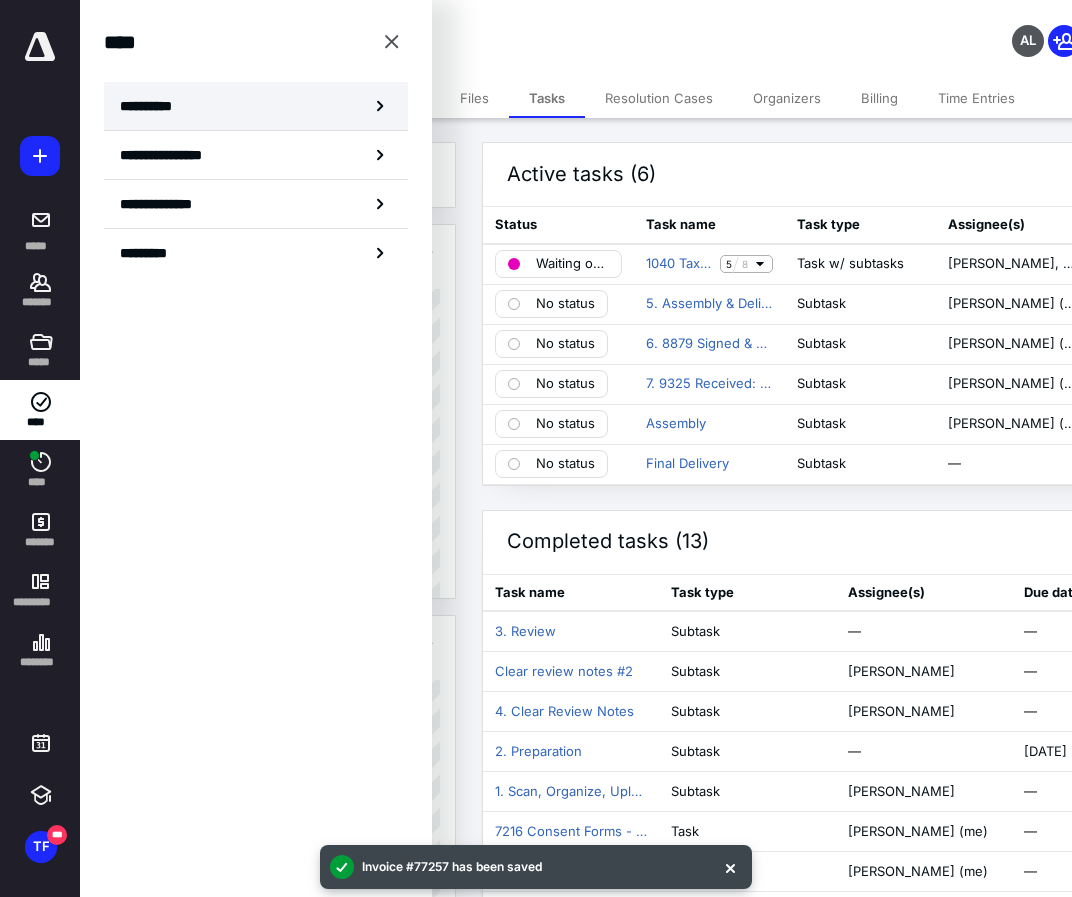 click on "**********" at bounding box center [256, 106] 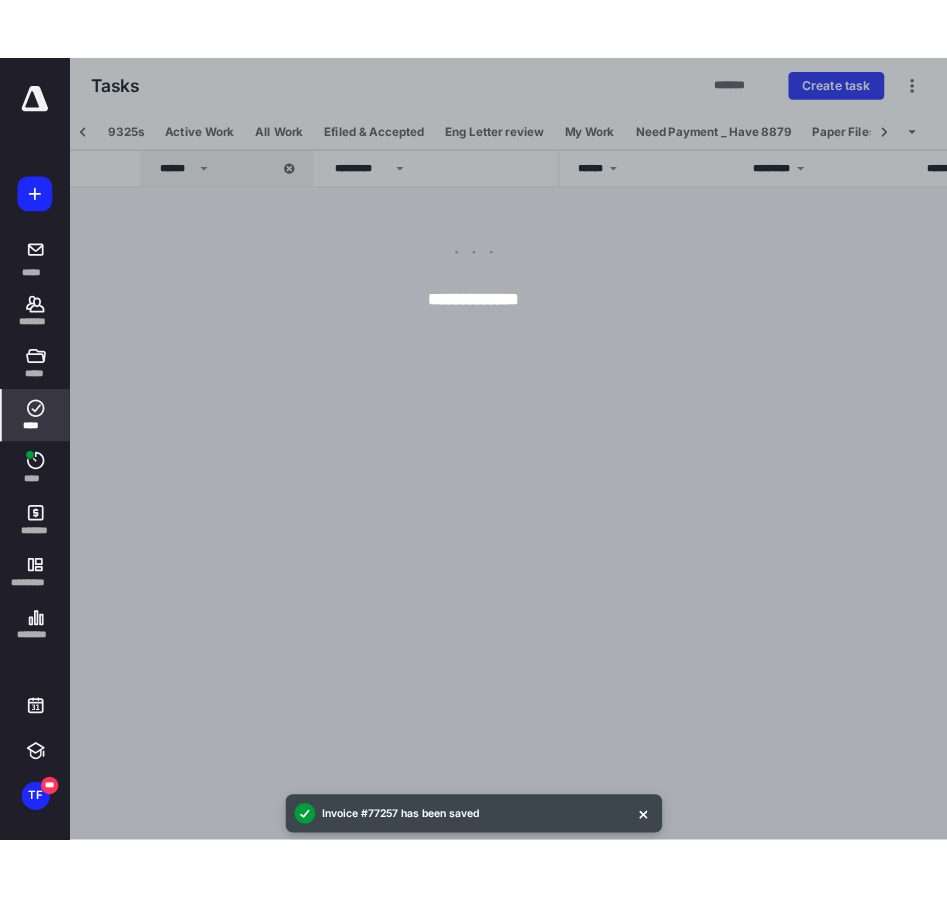 scroll, scrollTop: 0, scrollLeft: 121, axis: horizontal 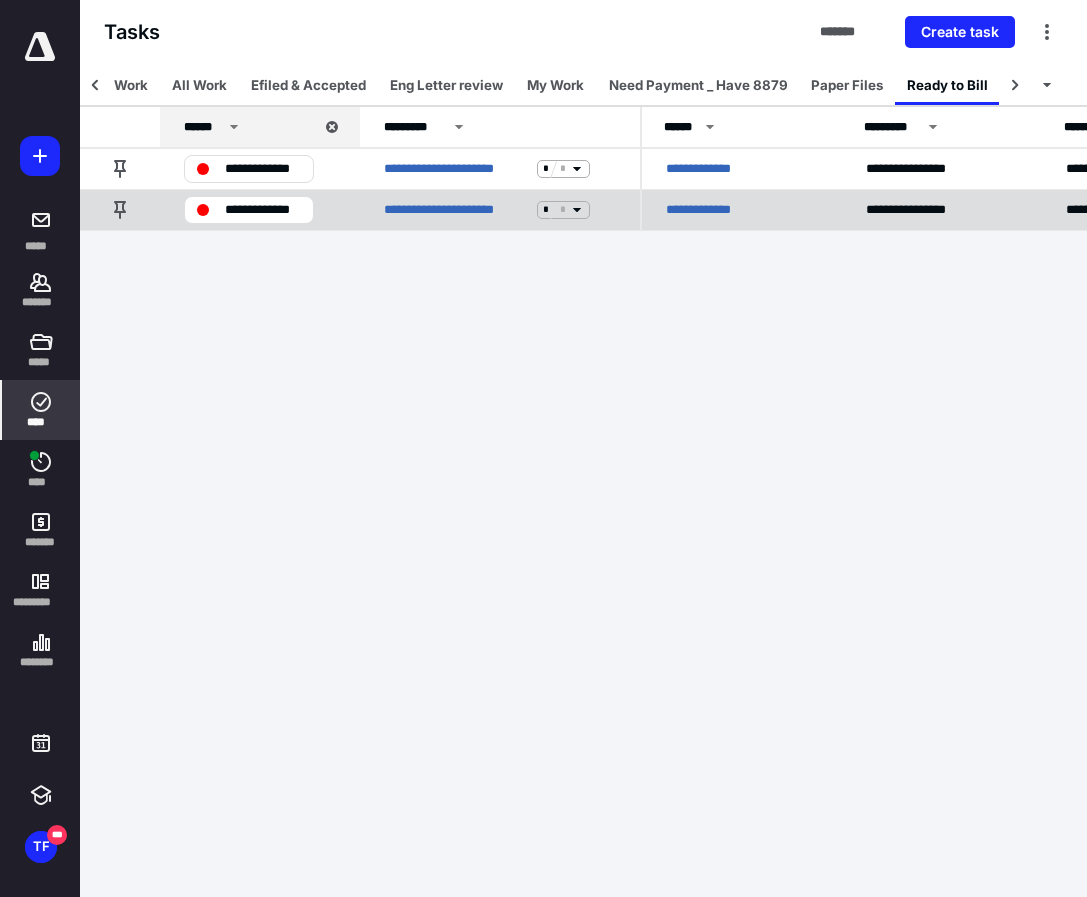 click on "**********" at bounding box center (707, 210) 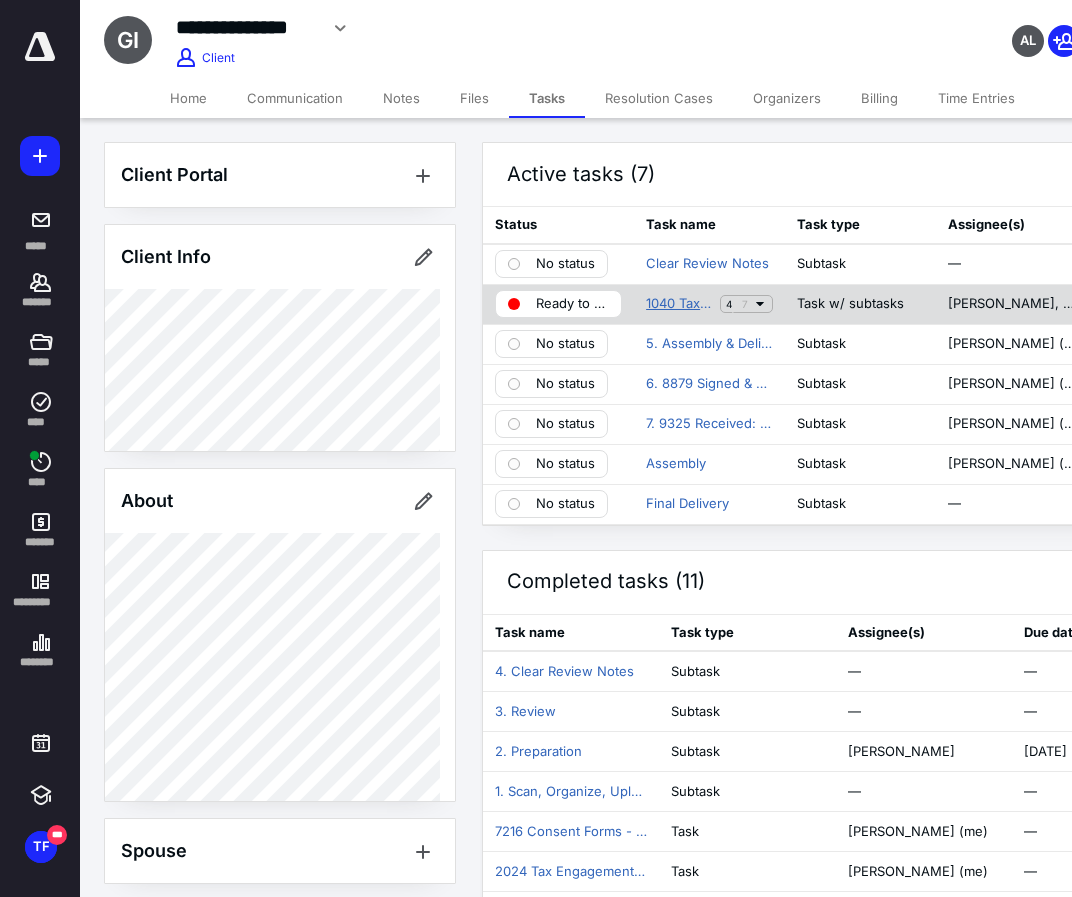 click on "1040 Tax Return - 2024" at bounding box center [679, 304] 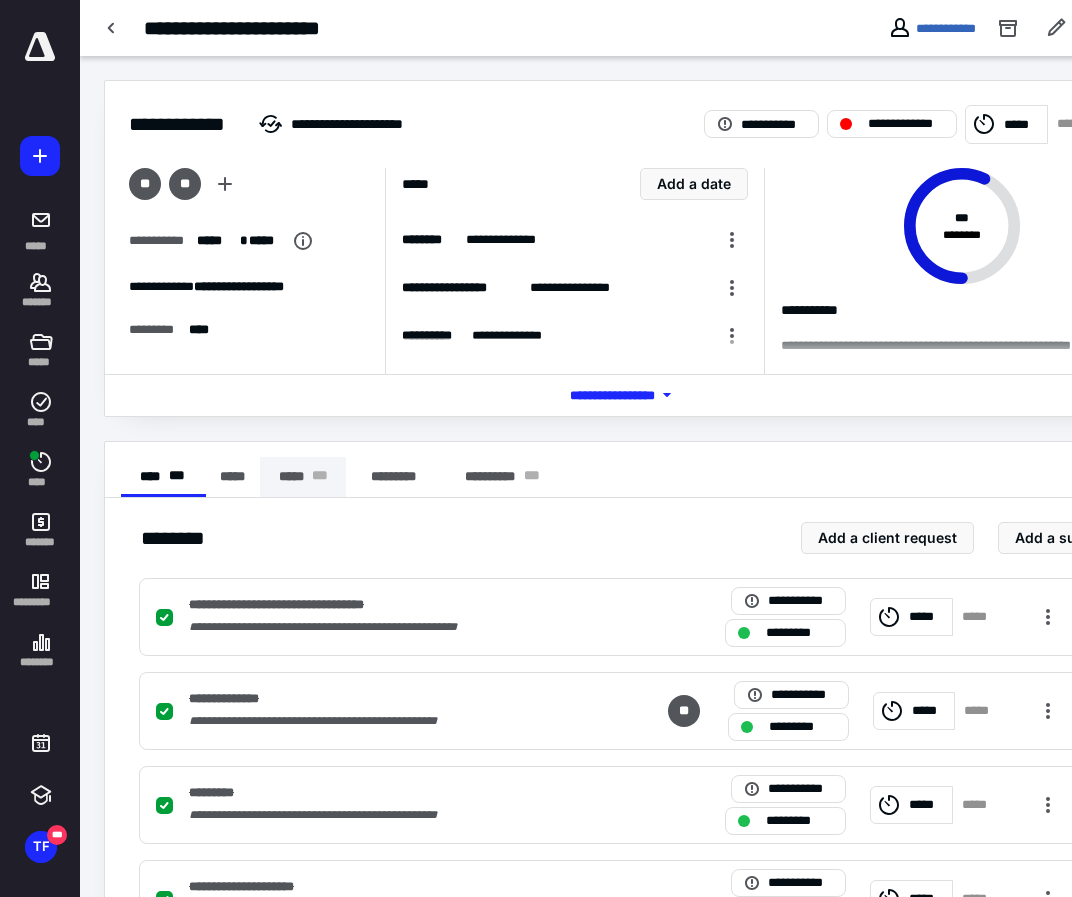 drag, startPoint x: 293, startPoint y: 481, endPoint x: 316, endPoint y: 464, distance: 28.600698 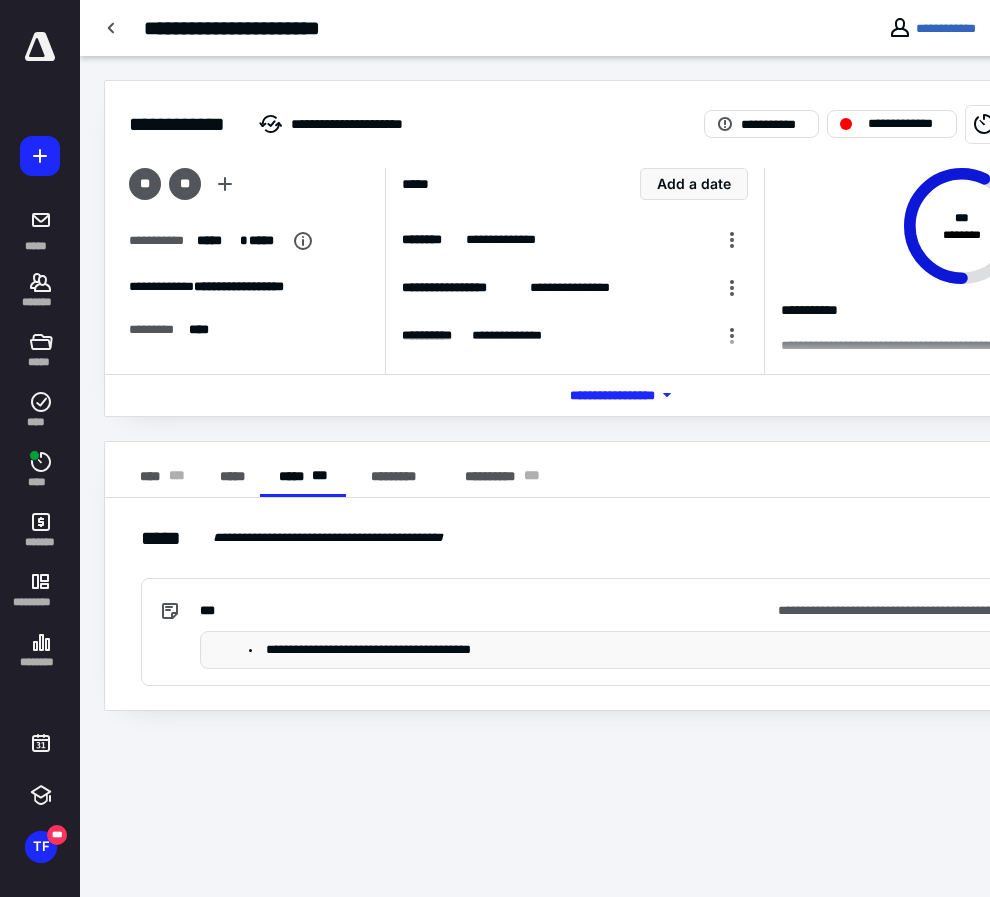 click on "**********" at bounding box center (636, 470) 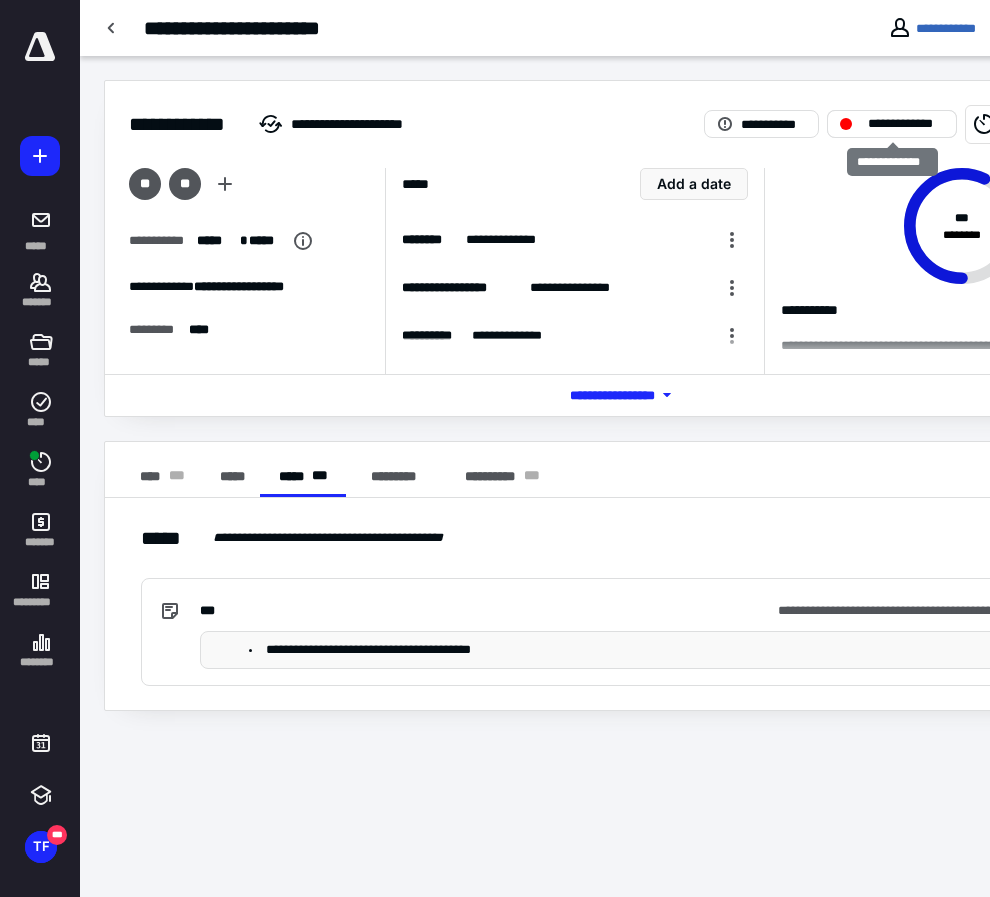 click on "**********" at bounding box center (906, 124) 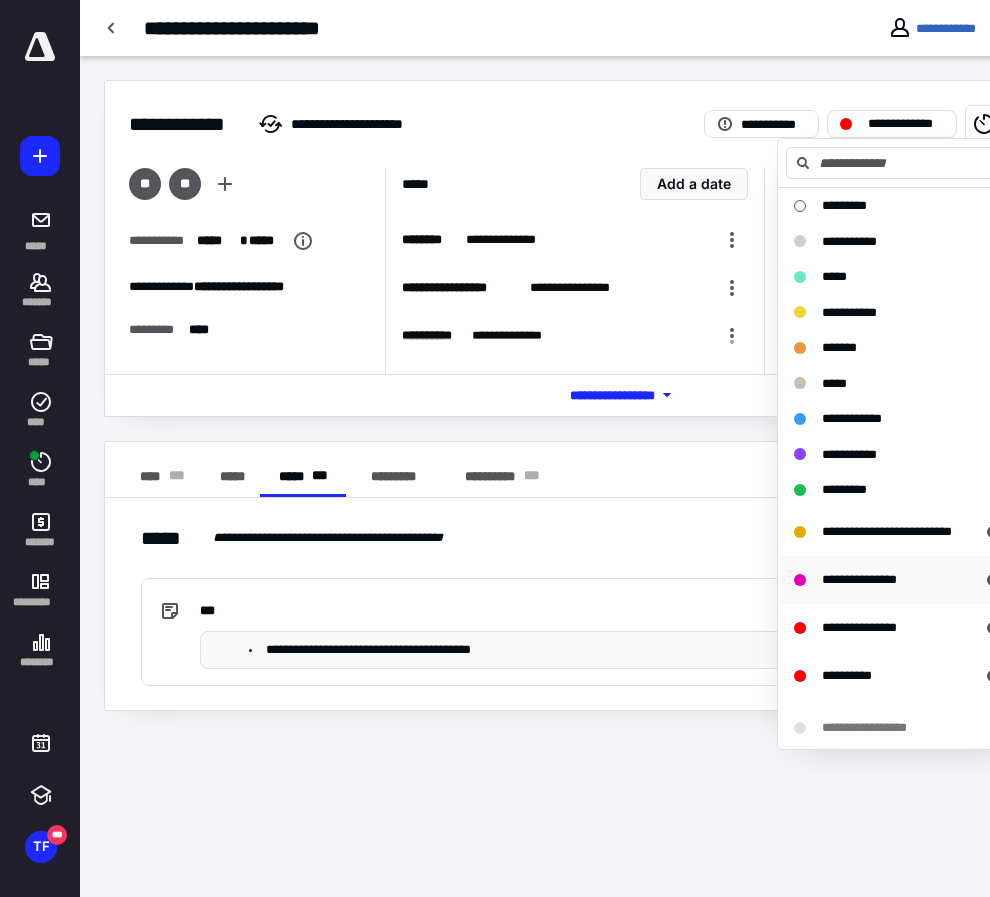 click on "**********" at bounding box center (859, 579) 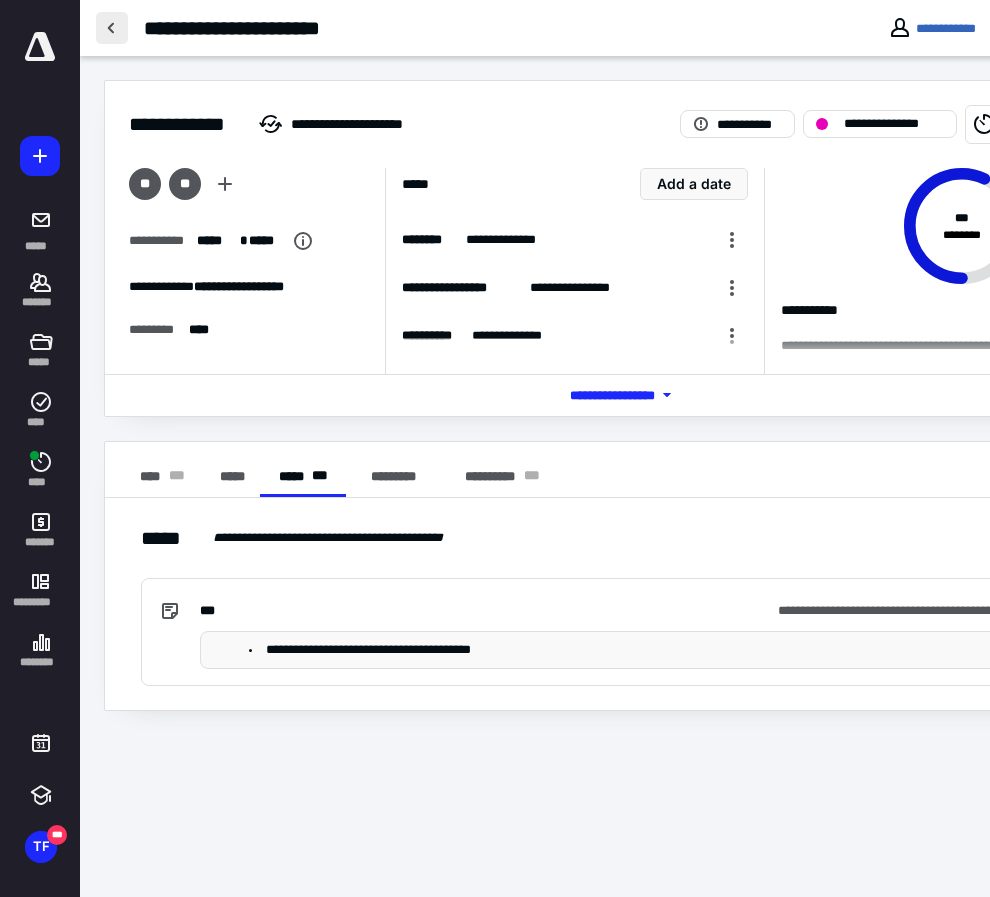 click at bounding box center (112, 28) 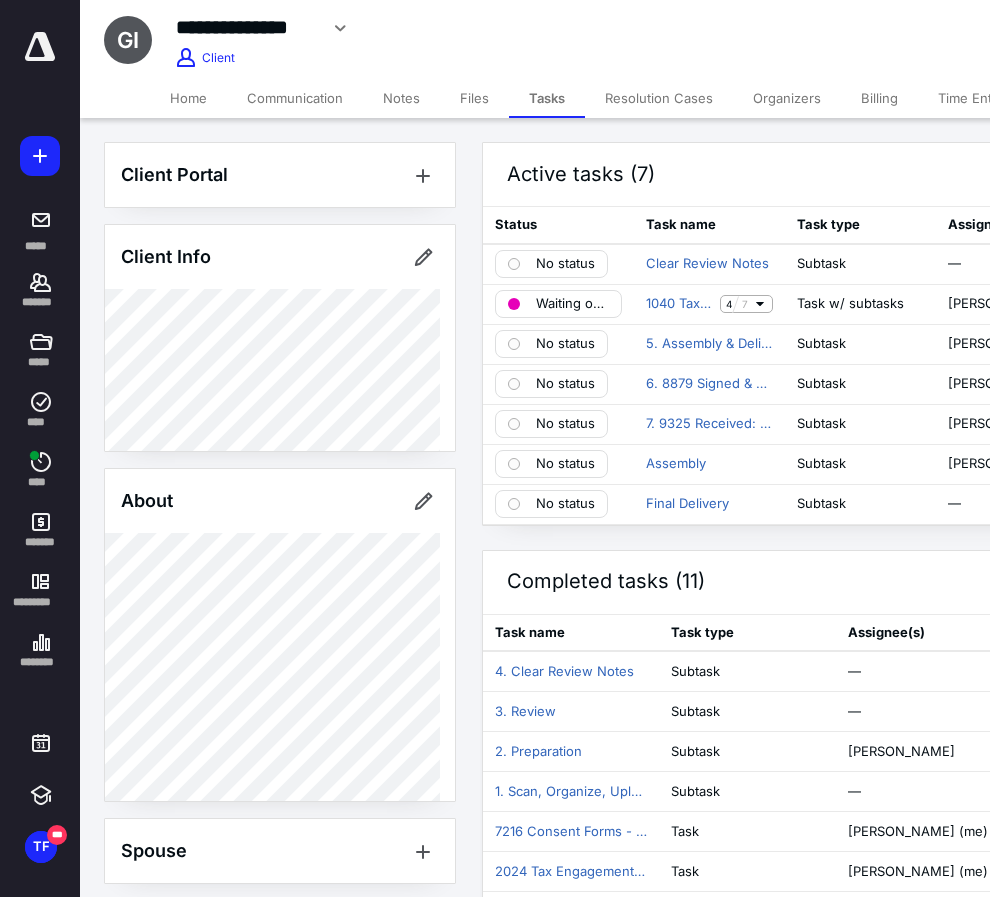 click on "Billing" at bounding box center (879, 98) 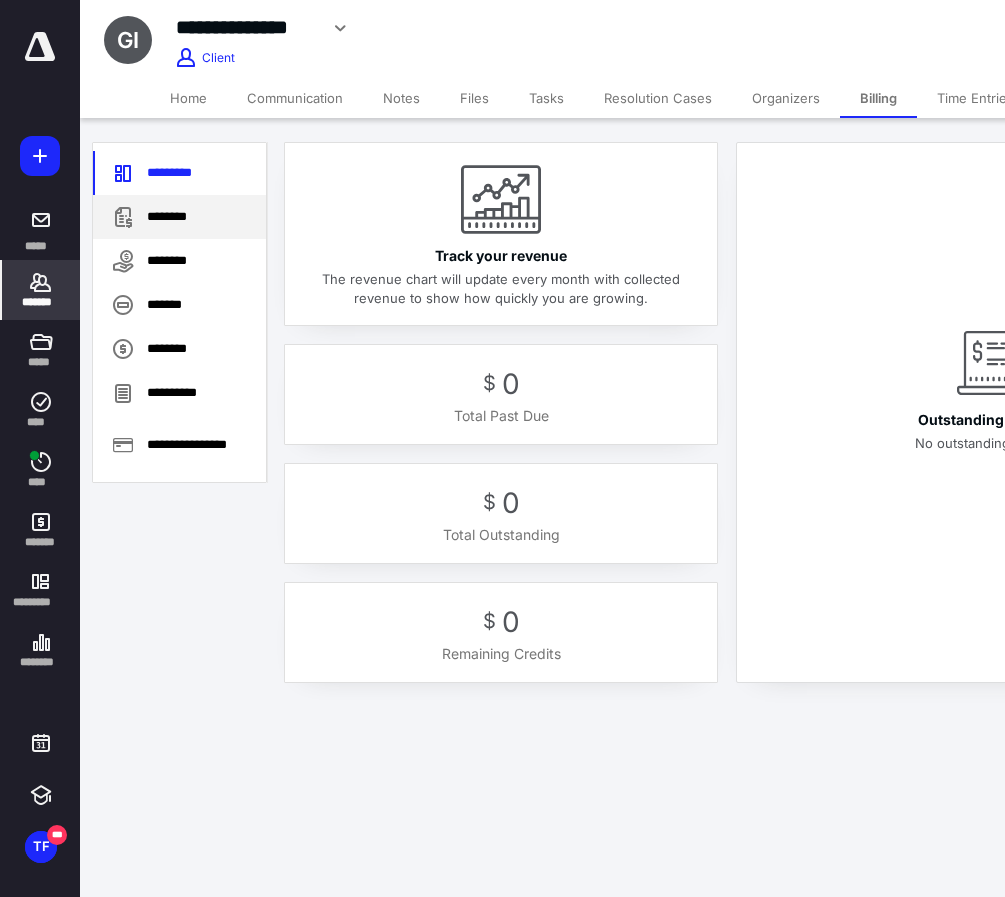click on "********" at bounding box center (179, 217) 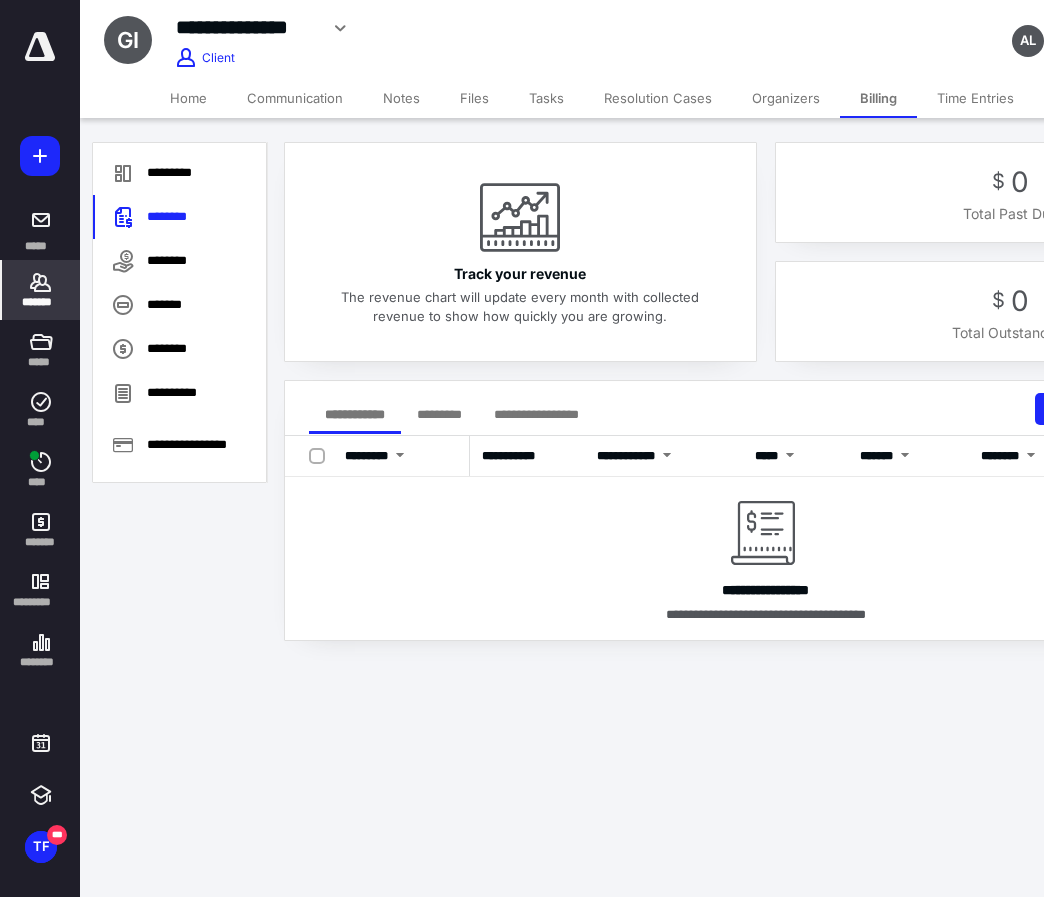 click on "**********" at bounding box center (522, 448) 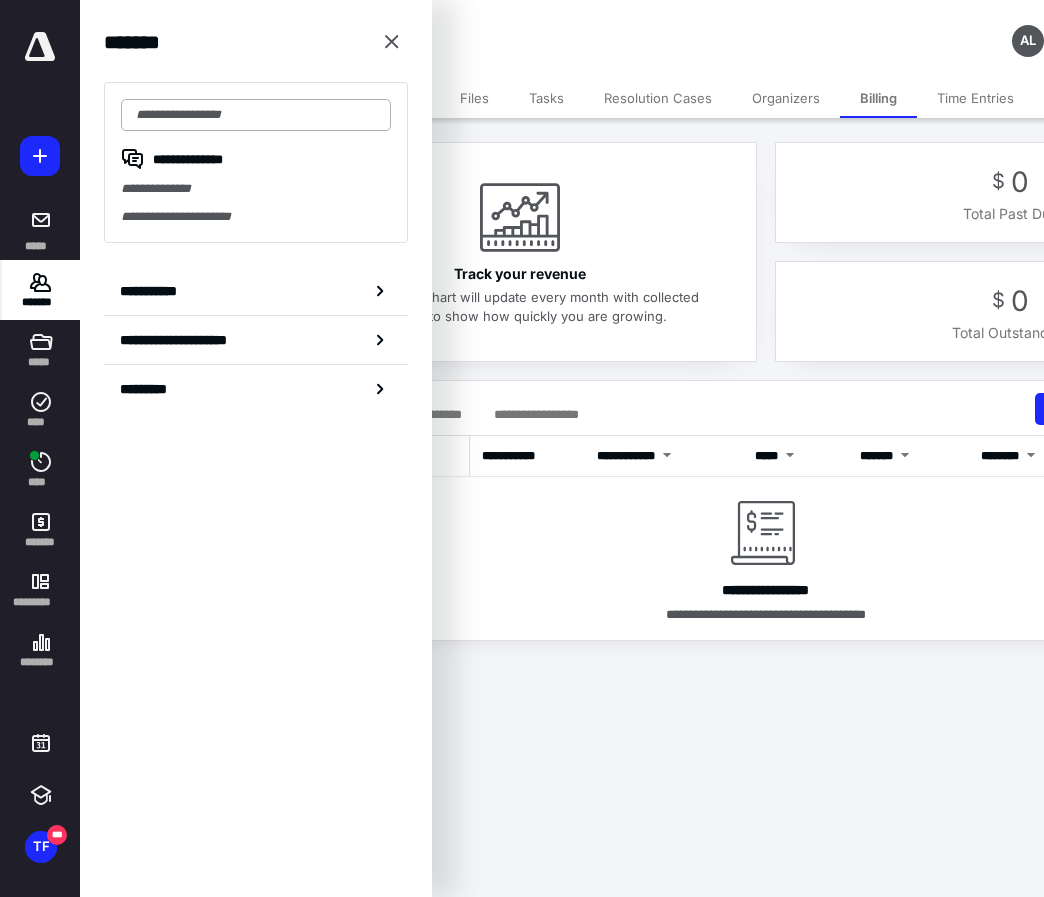 click at bounding box center [256, 115] 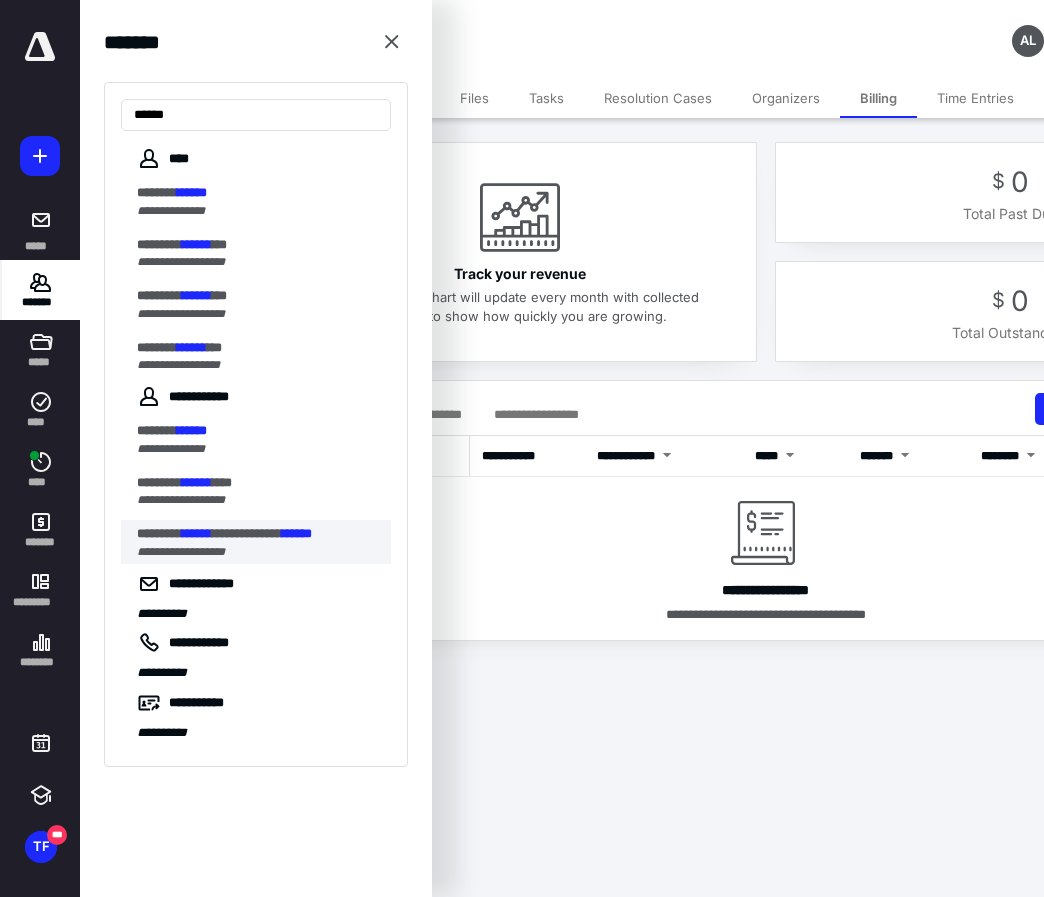 type on "******" 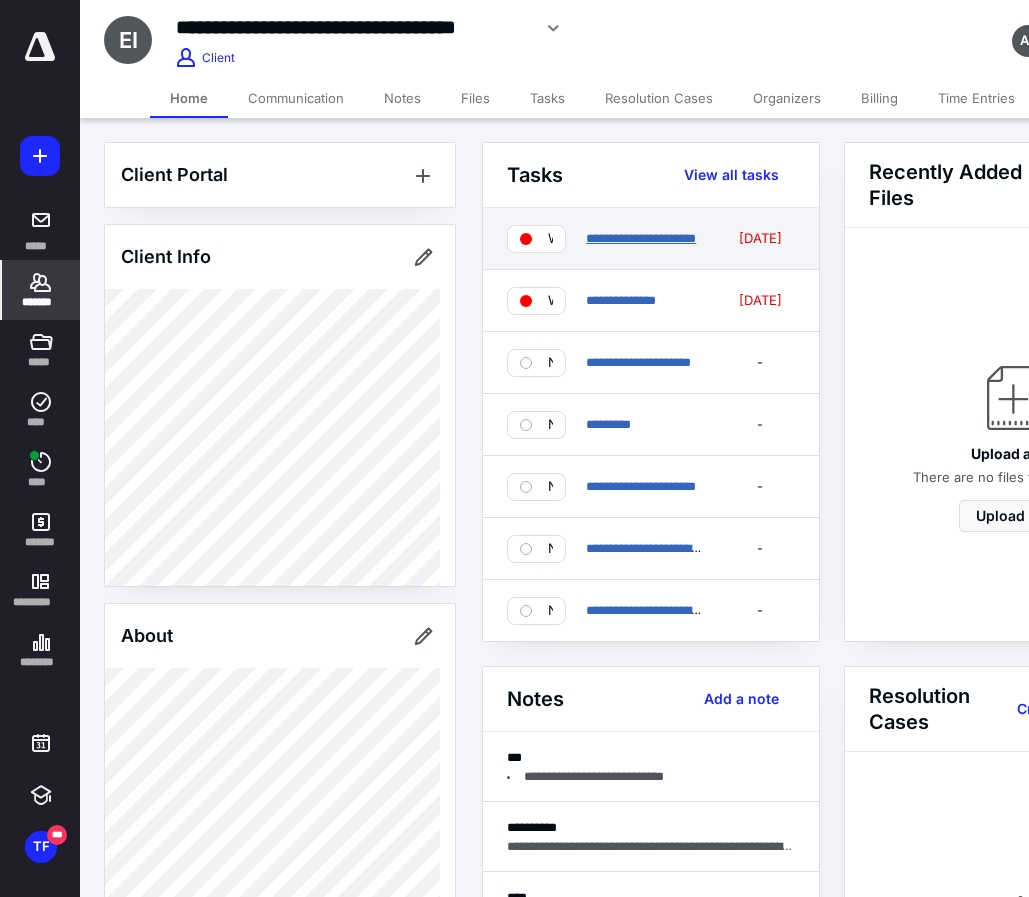 click on "**********" at bounding box center (641, 238) 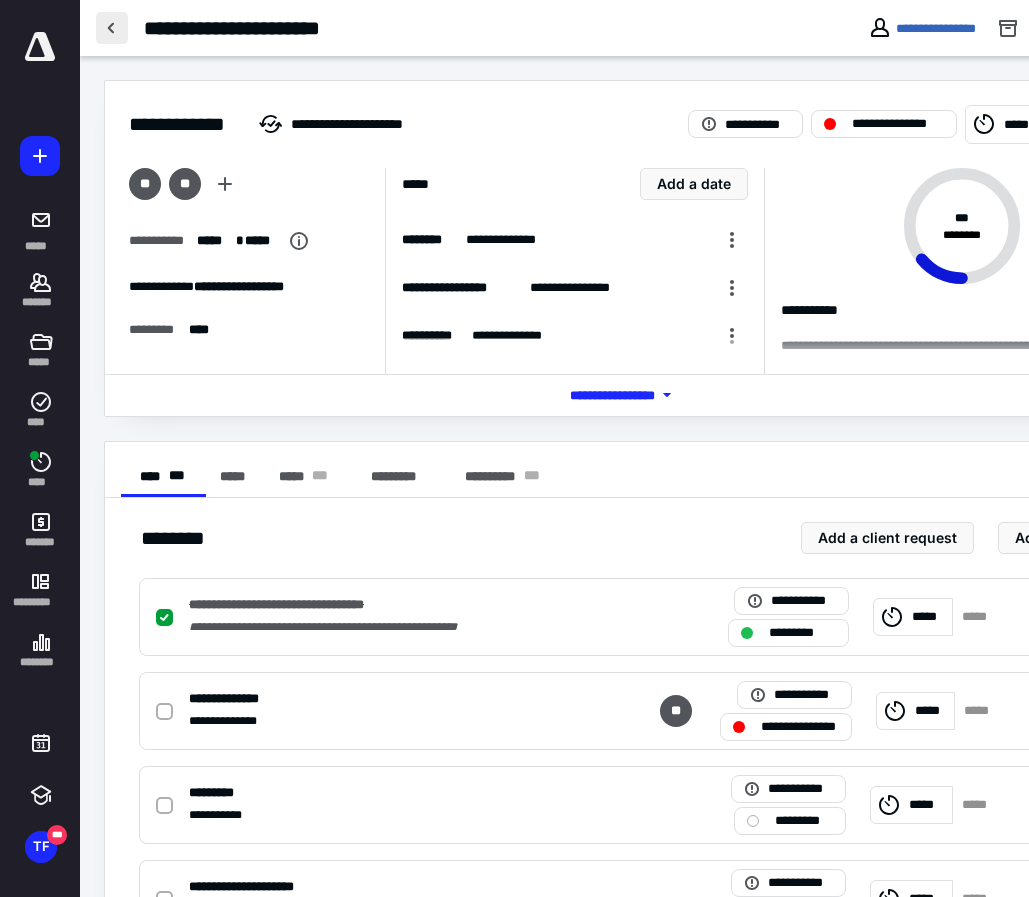 click at bounding box center [112, 28] 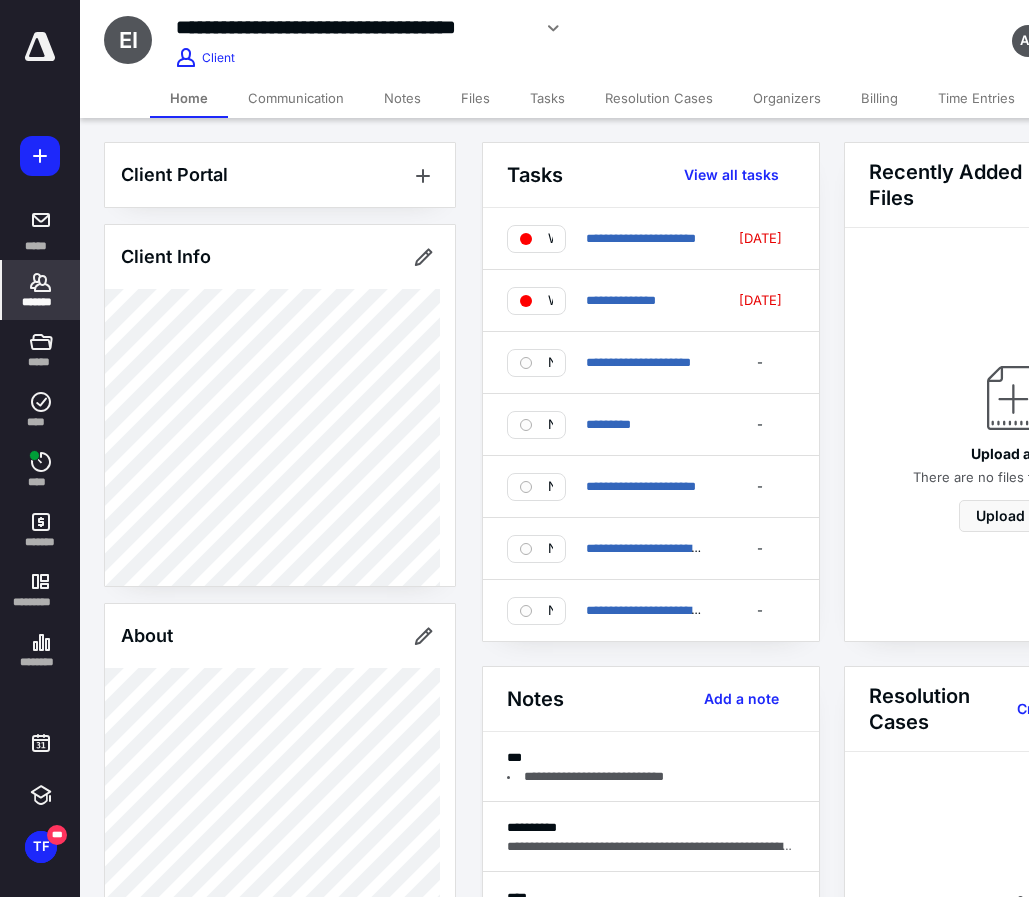 click on "Billing" at bounding box center [879, 98] 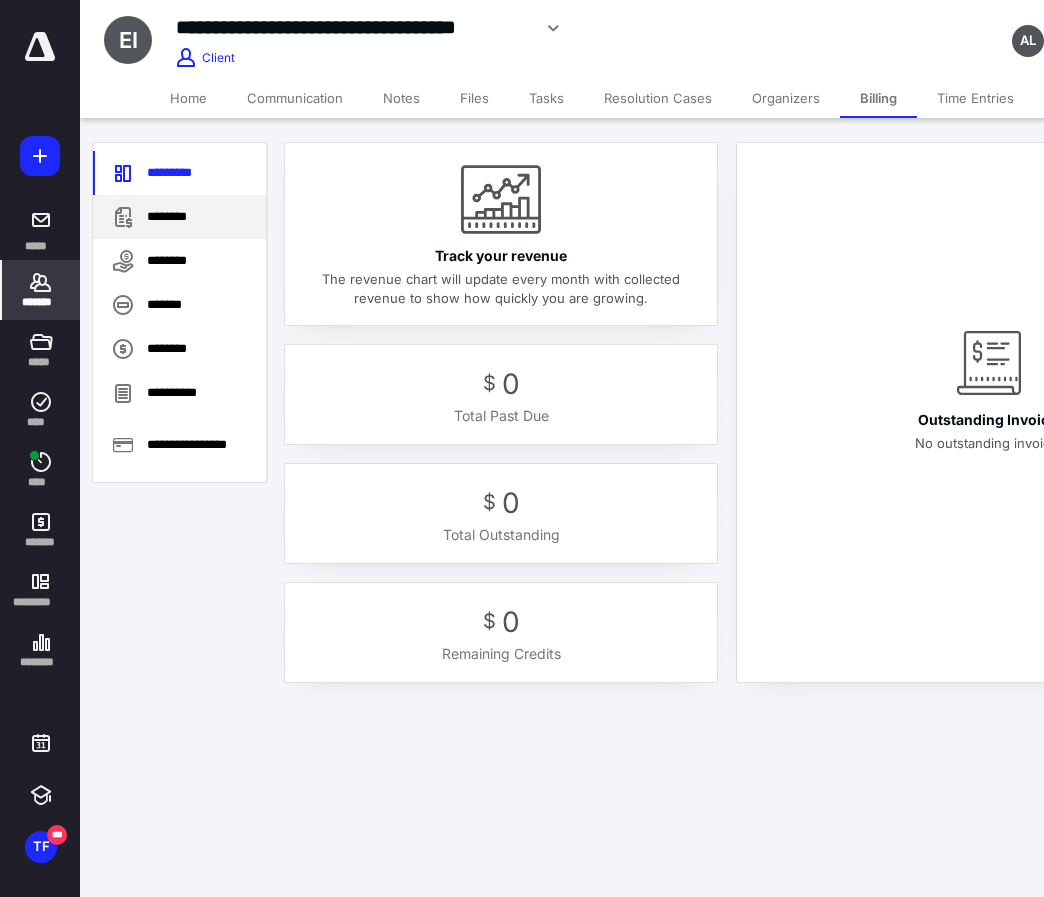 click on "********" at bounding box center [179, 217] 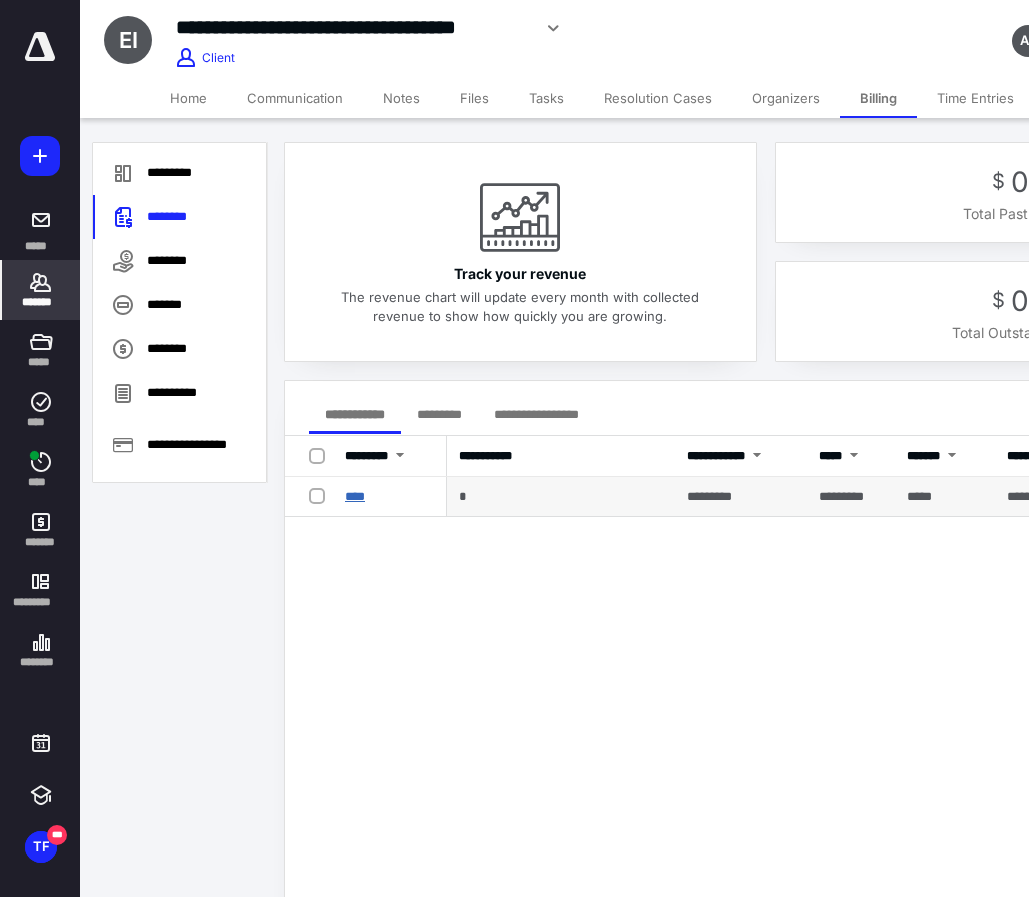 click on "****" at bounding box center [355, 496] 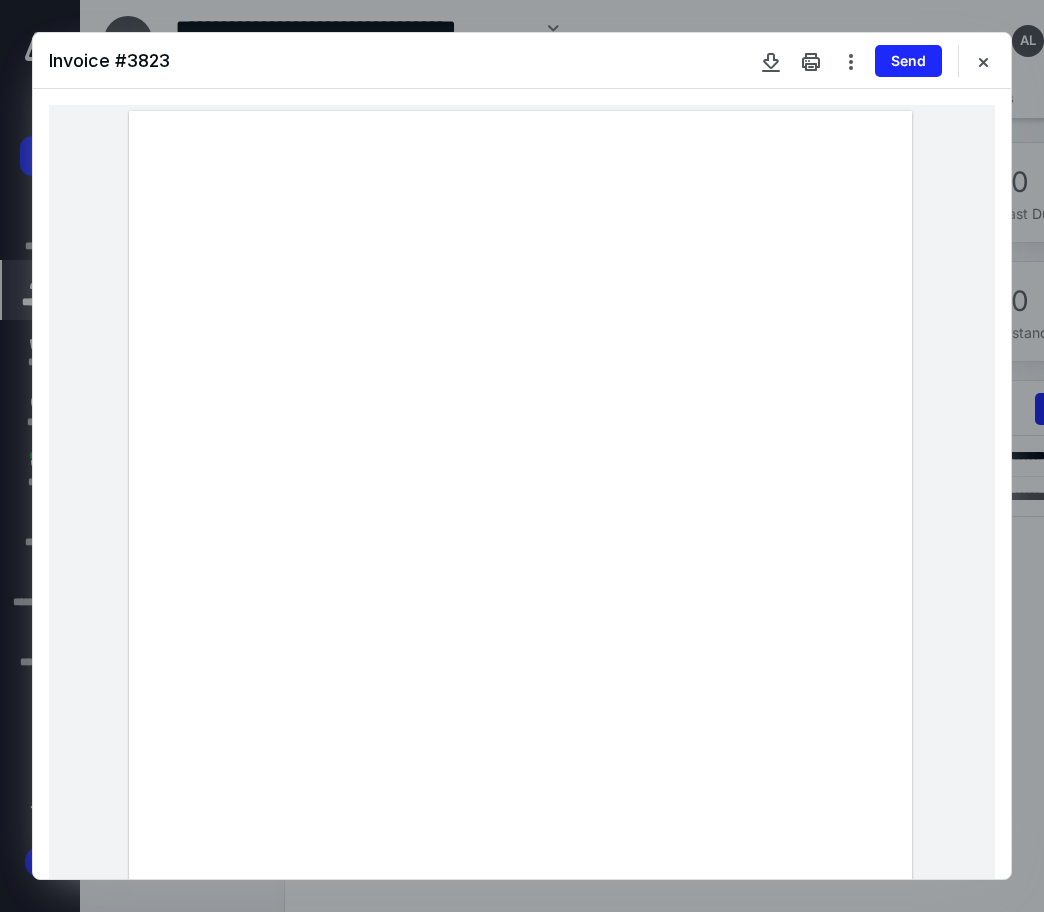 drag, startPoint x: 345, startPoint y: 555, endPoint x: 211, endPoint y: 542, distance: 134.62912 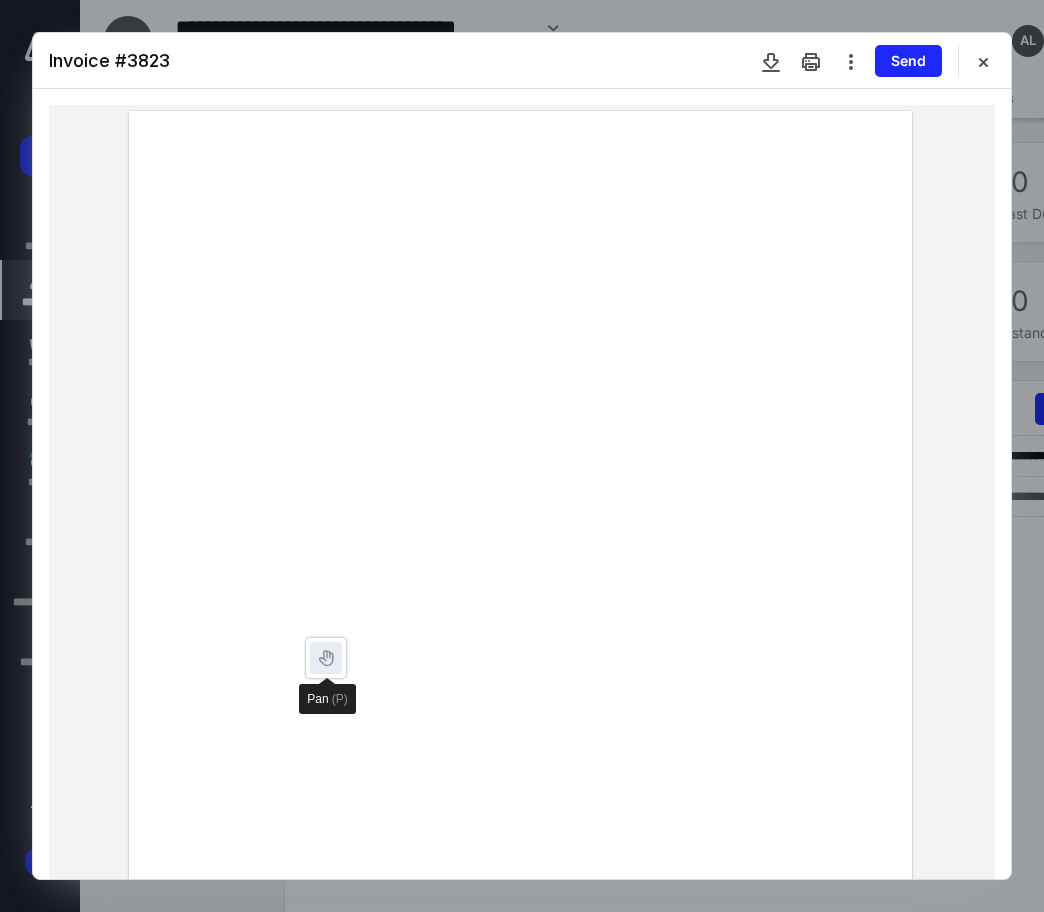 type 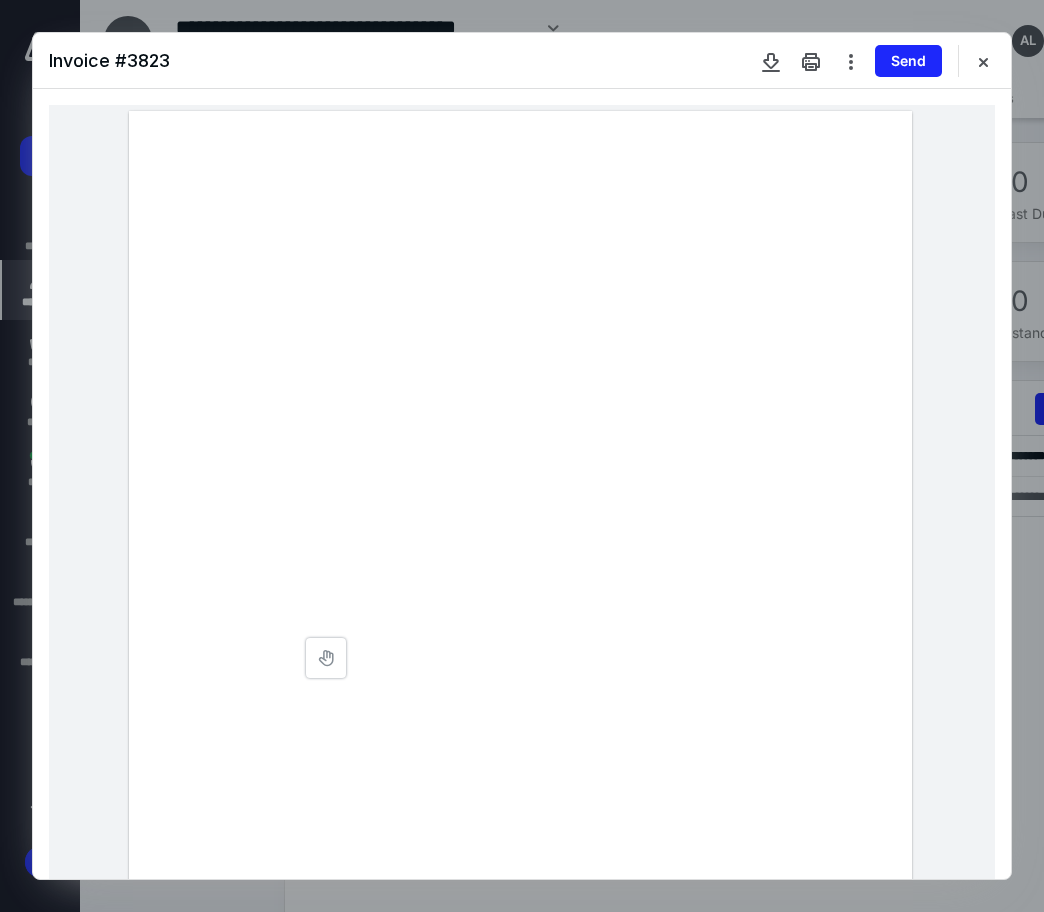 drag, startPoint x: 981, startPoint y: 64, endPoint x: 942, endPoint y: 76, distance: 40.804413 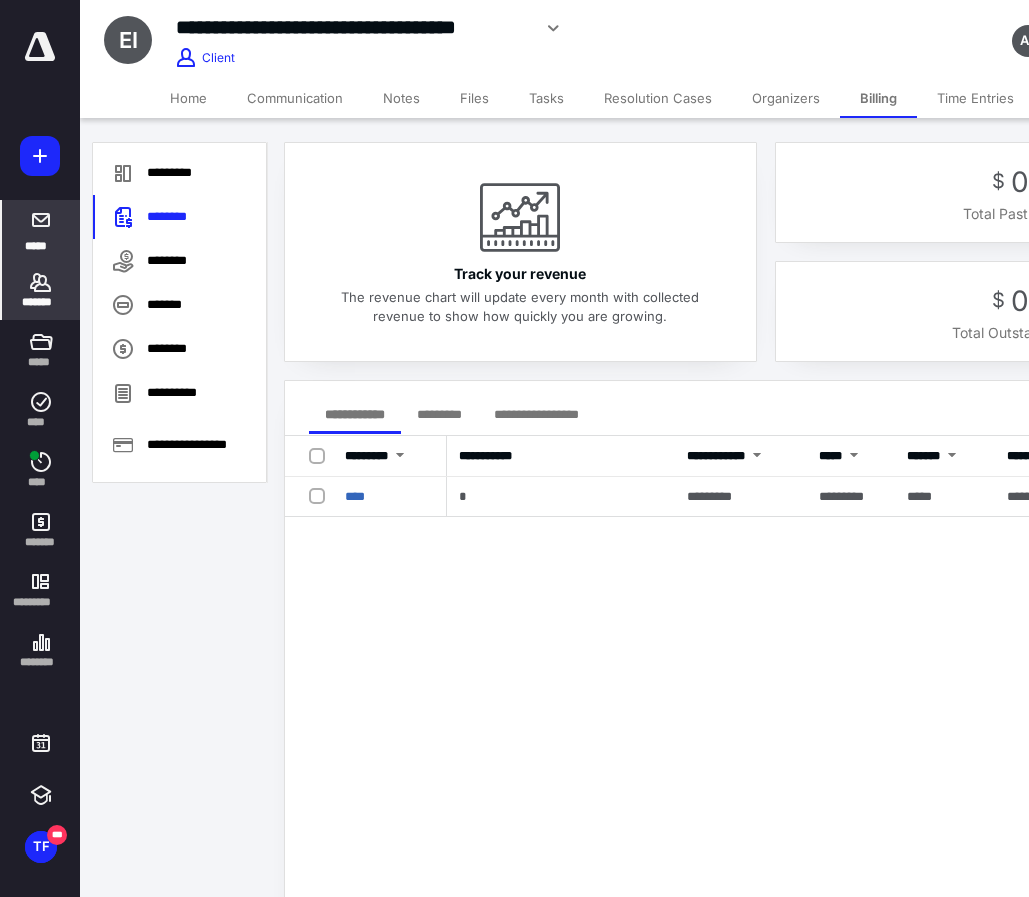 click 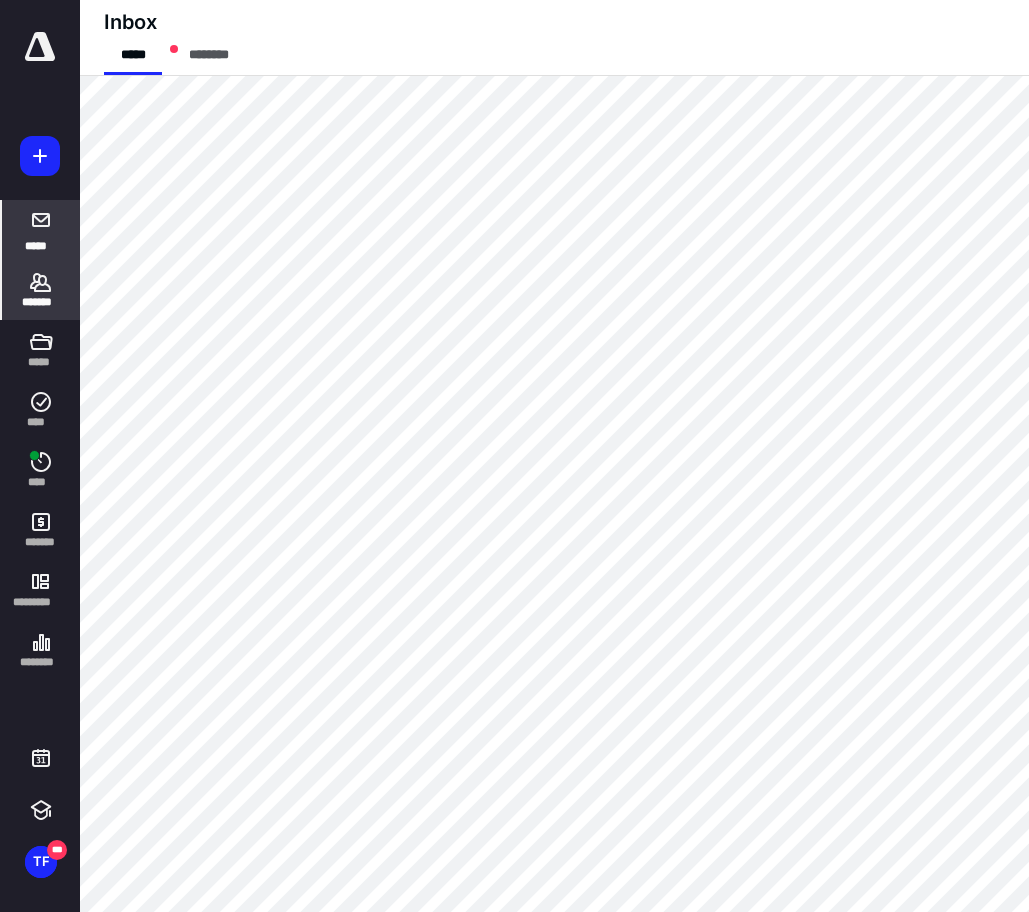 click 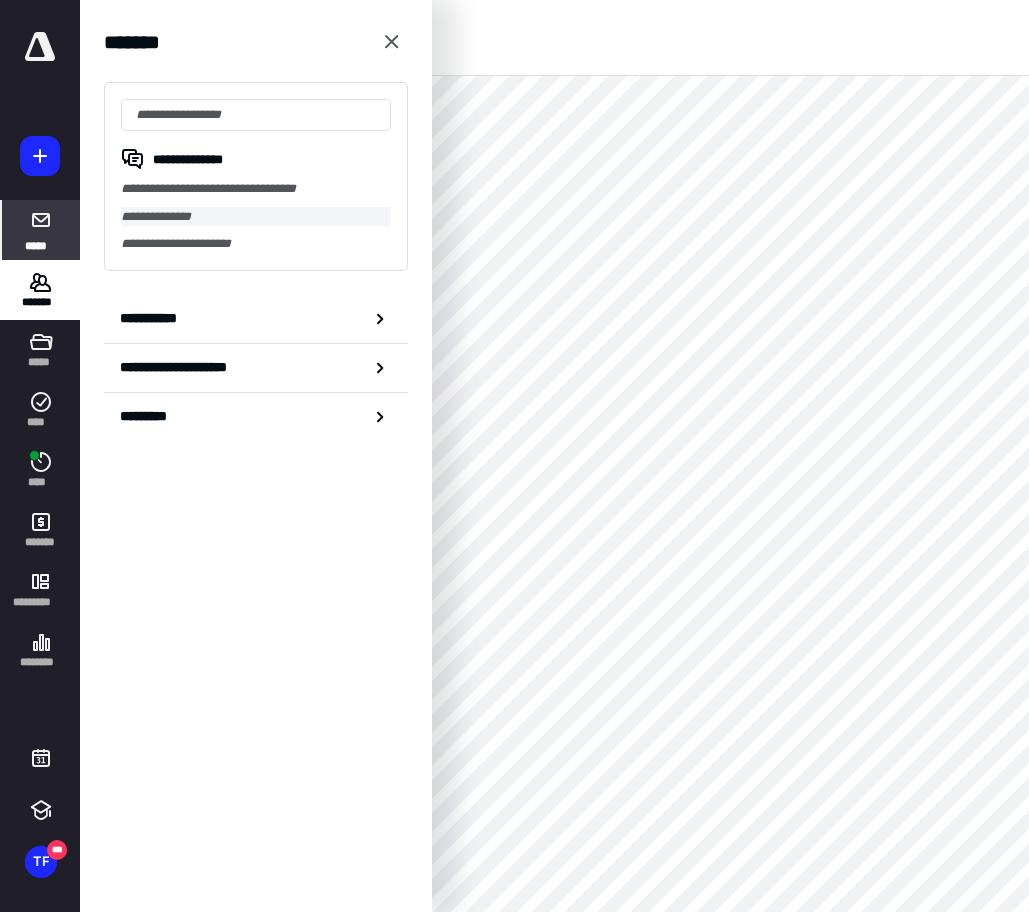 click on "**********" at bounding box center (256, 217) 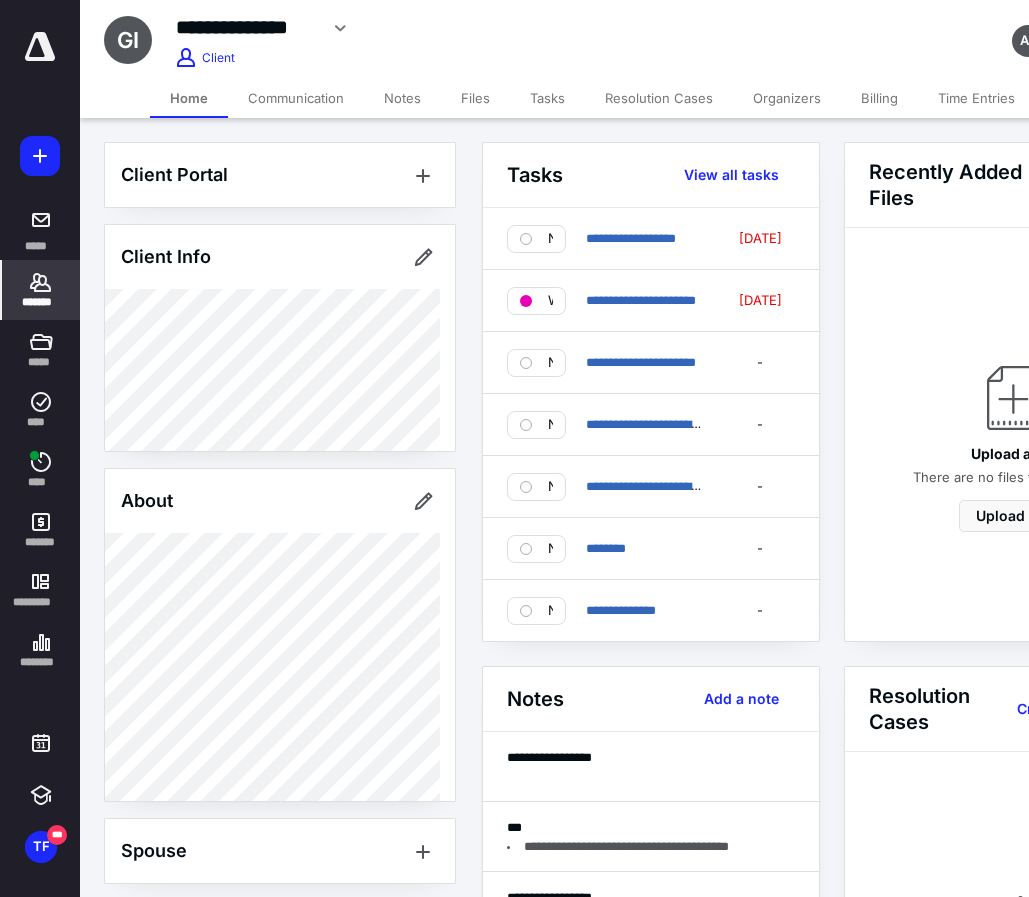 drag, startPoint x: 873, startPoint y: 105, endPoint x: 859, endPoint y: 112, distance: 15.652476 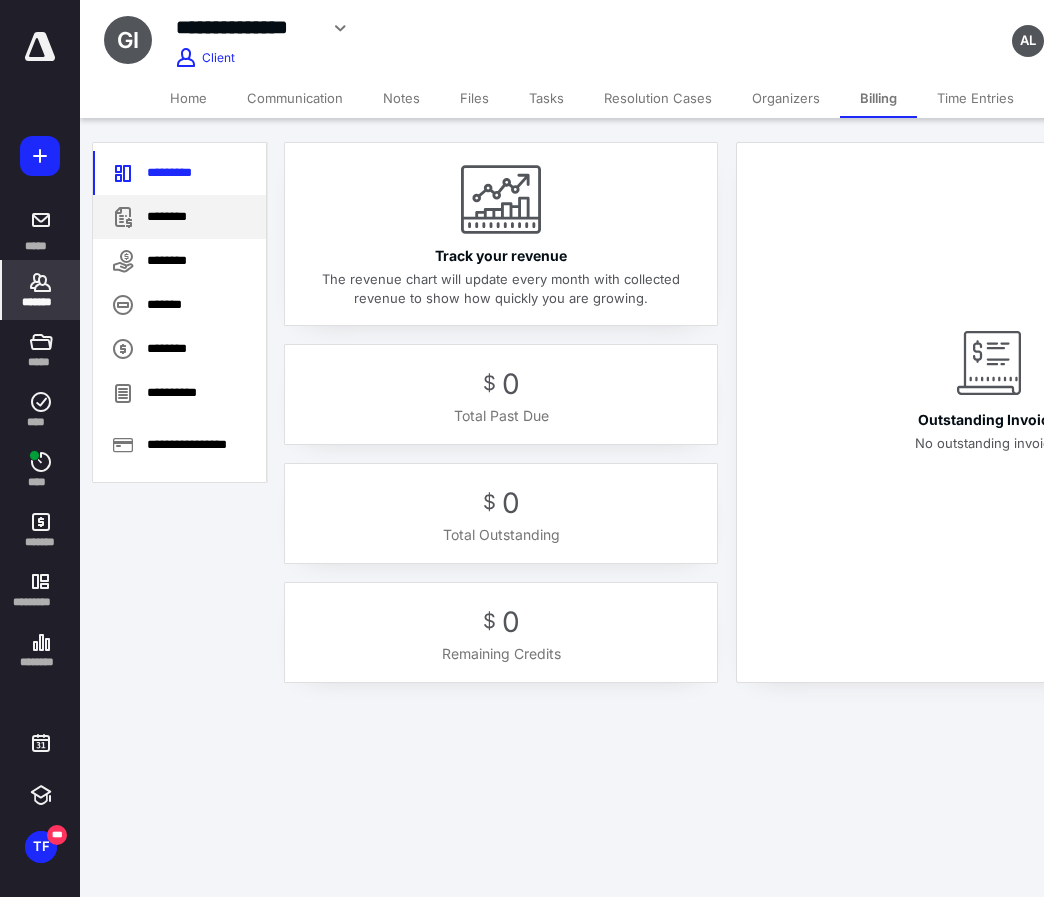 click on "********" at bounding box center [179, 217] 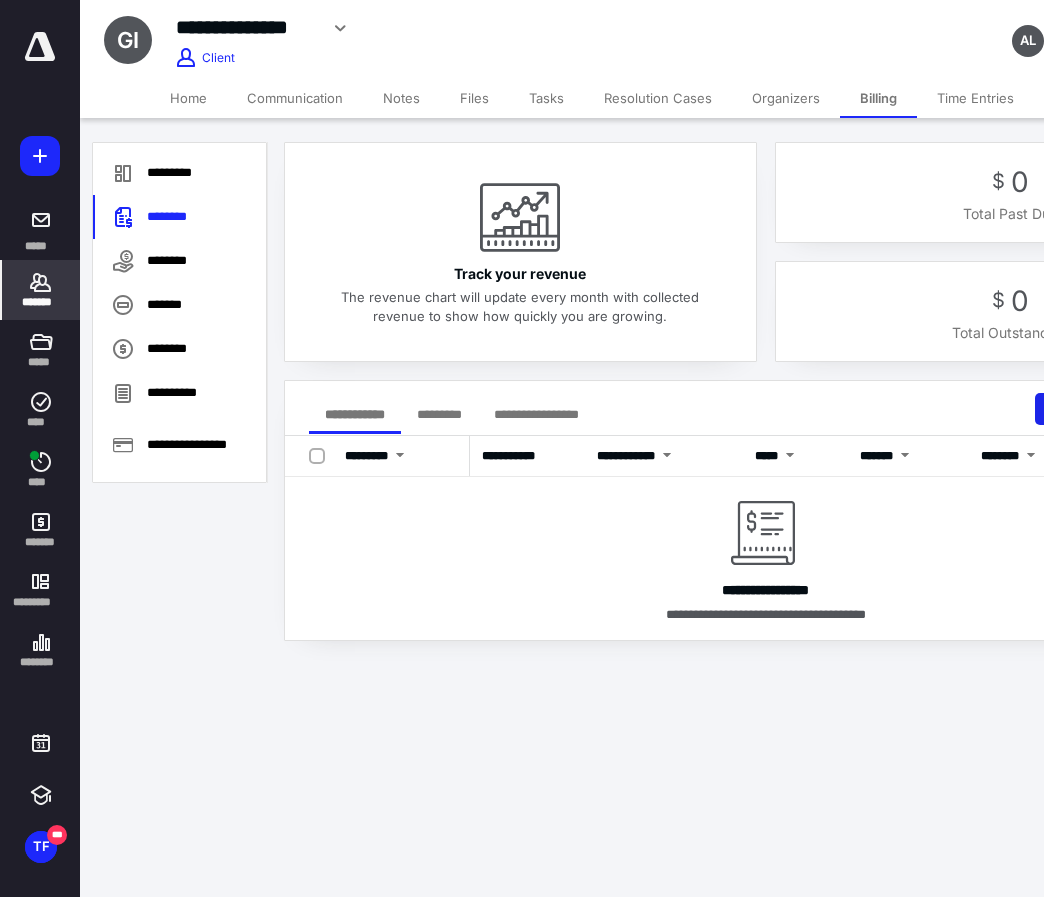 click on "Create Invoice" at bounding box center [1108, 409] 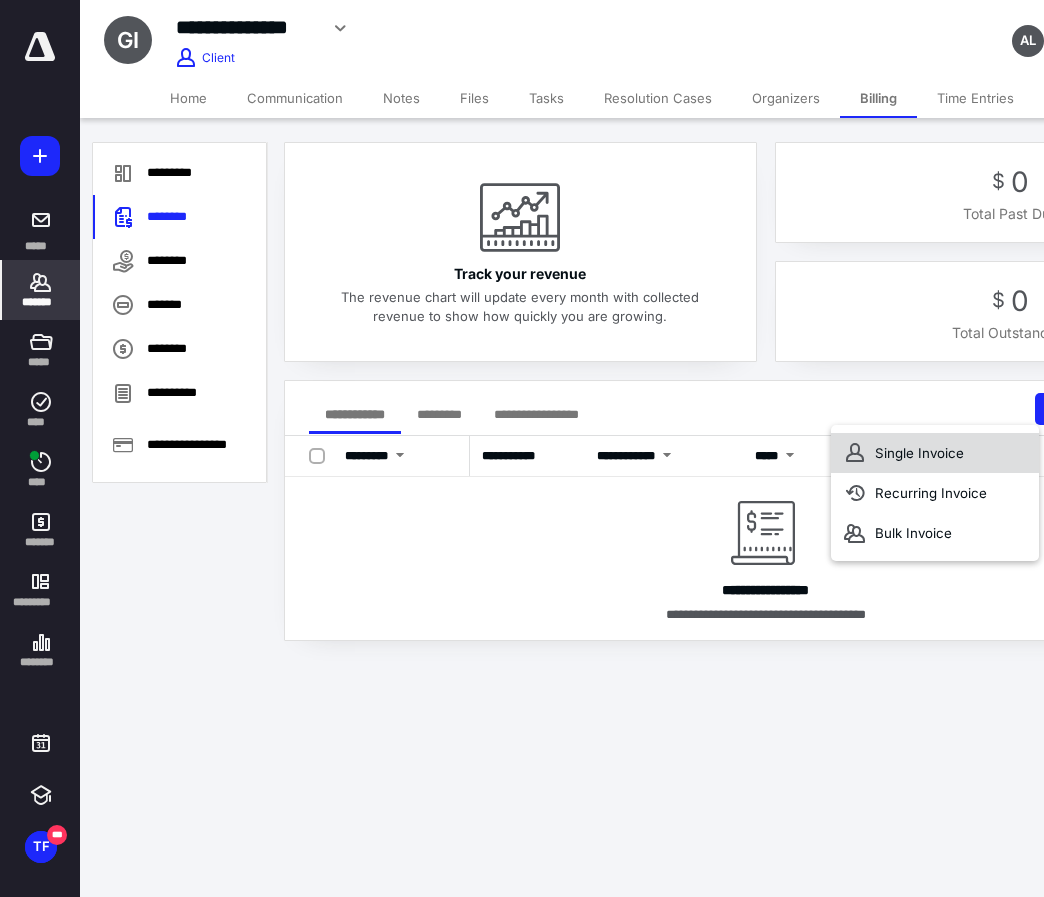 click on "Single Invoice" at bounding box center [935, 453] 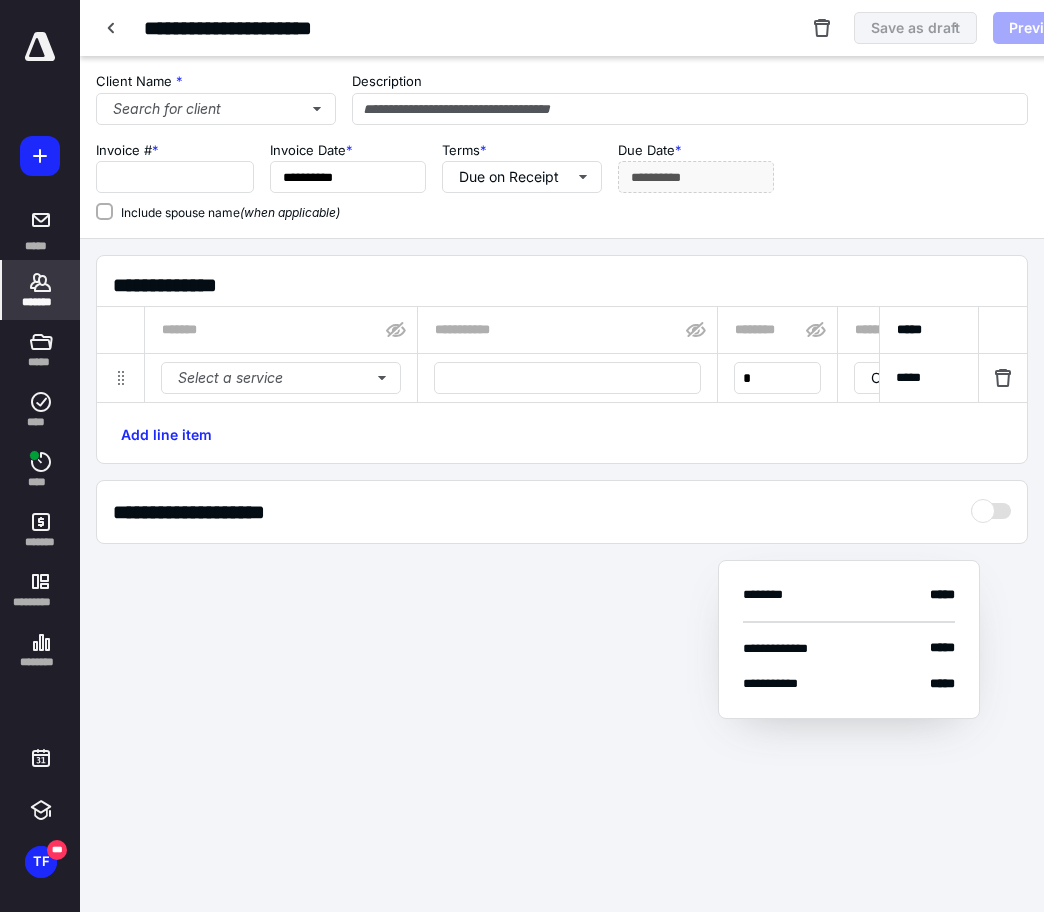type on "**********" 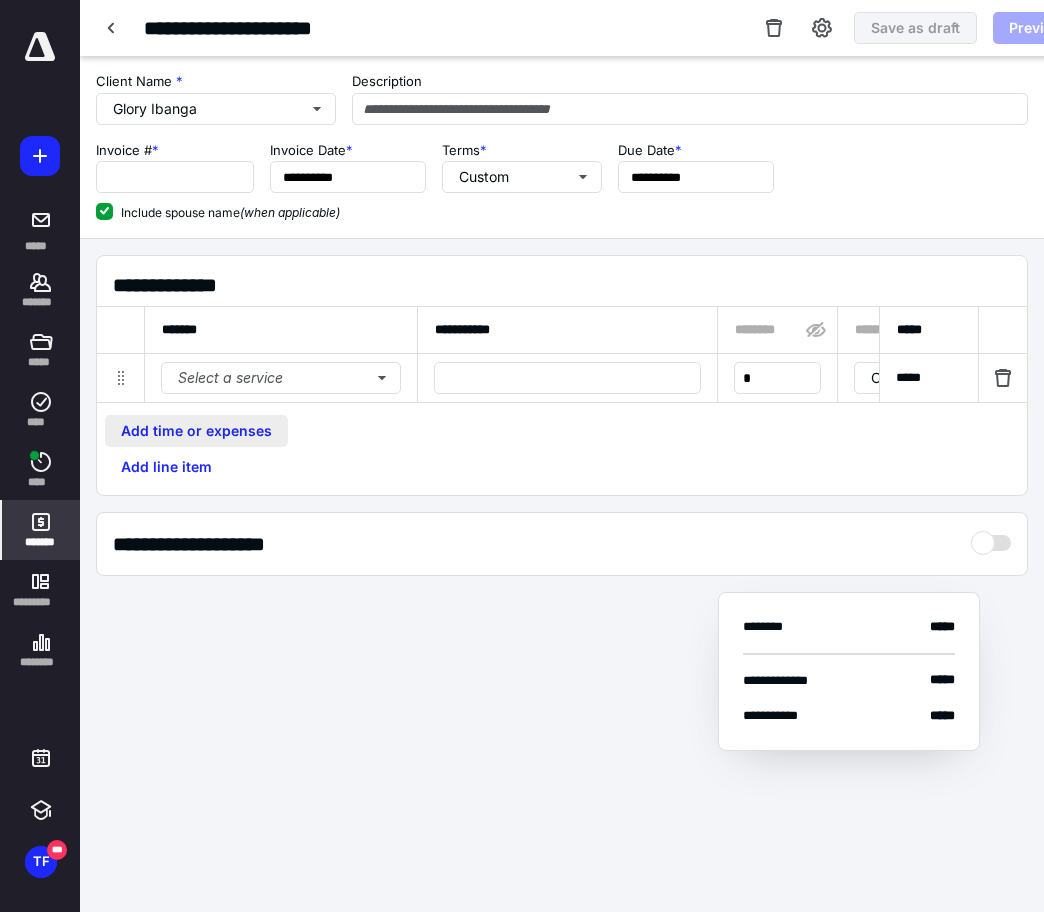 type on "*****" 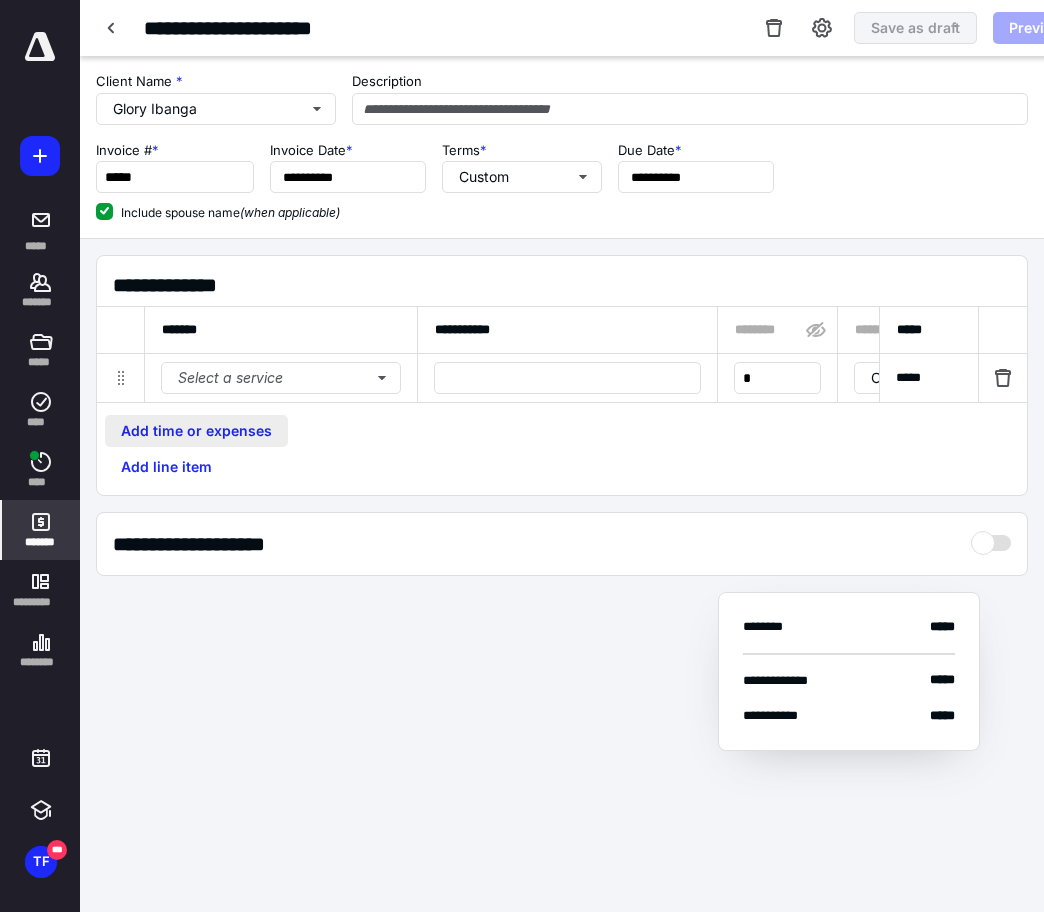click on "Add time or expenses" at bounding box center (196, 431) 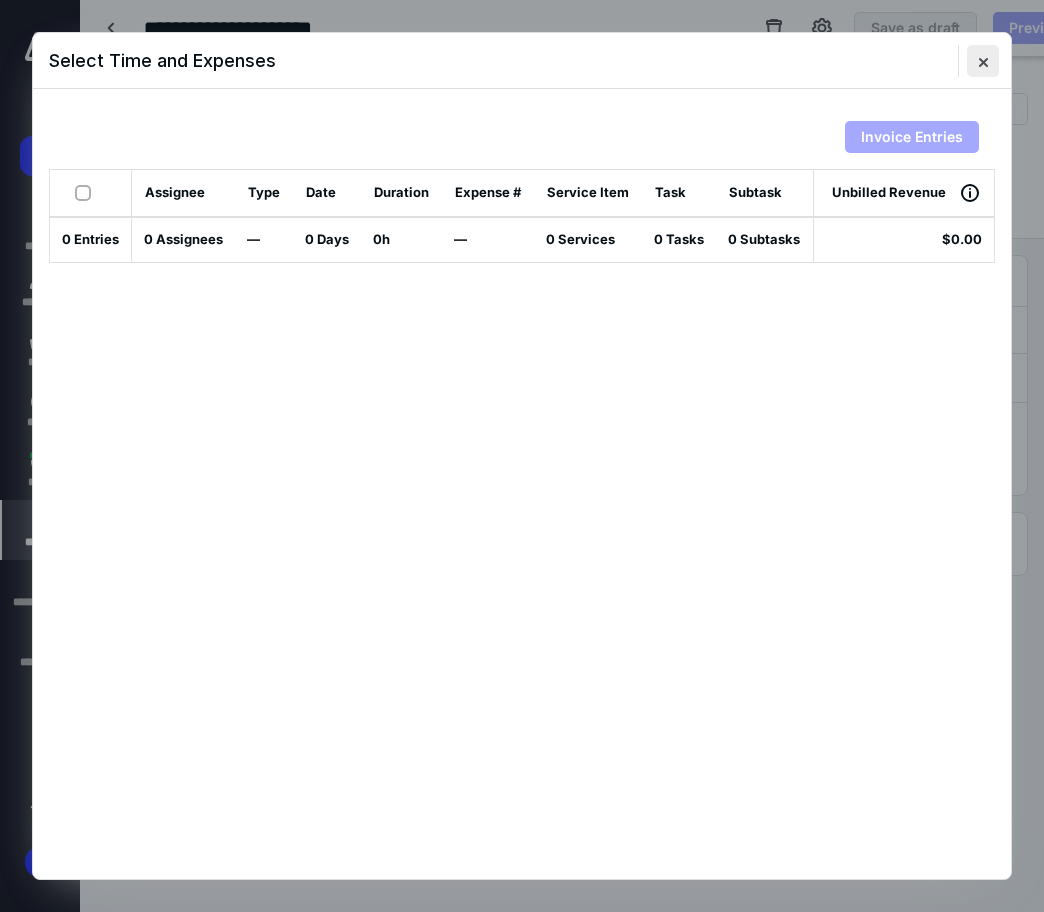 click at bounding box center [983, 61] 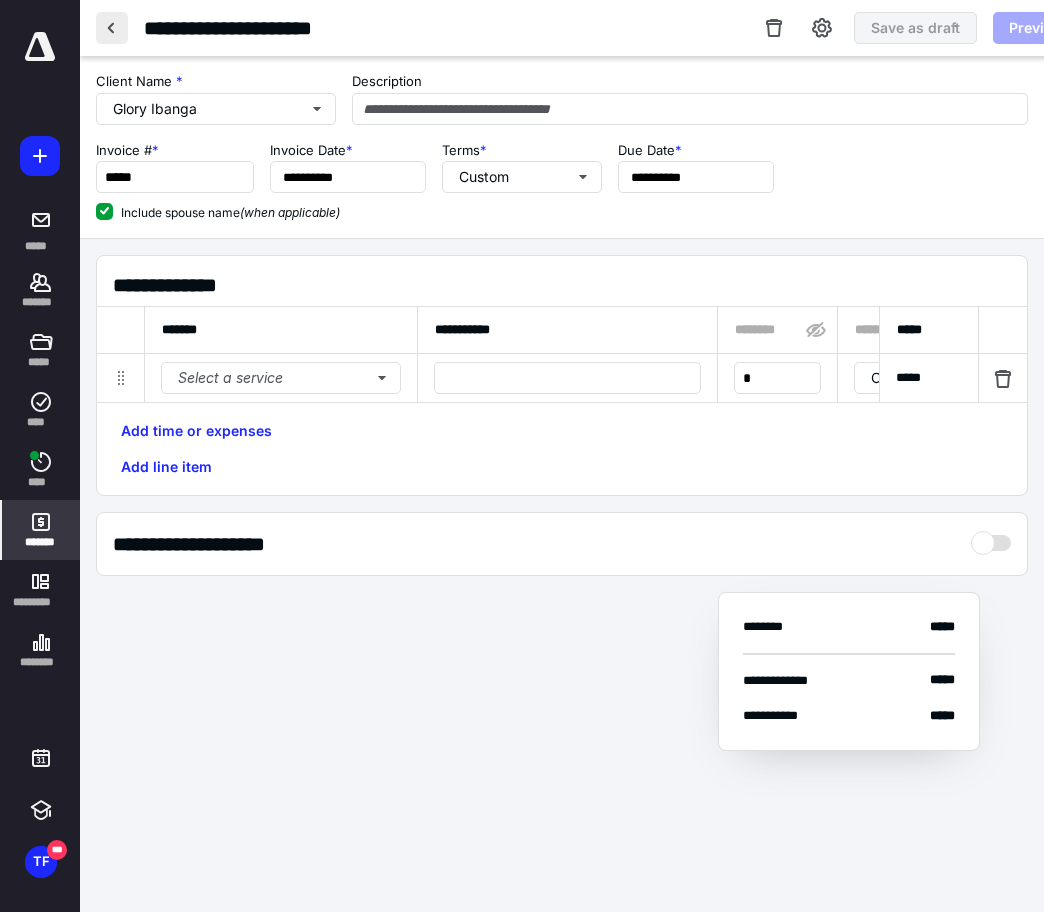 click at bounding box center (112, 28) 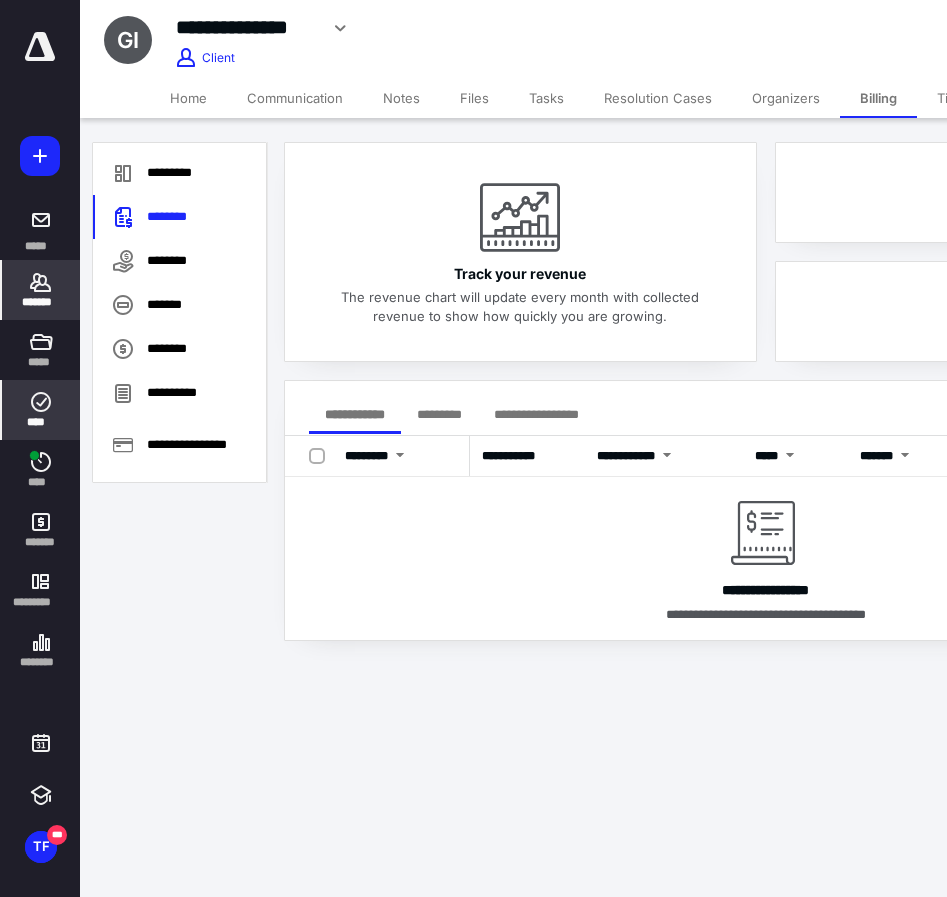 click on "****" at bounding box center (41, 422) 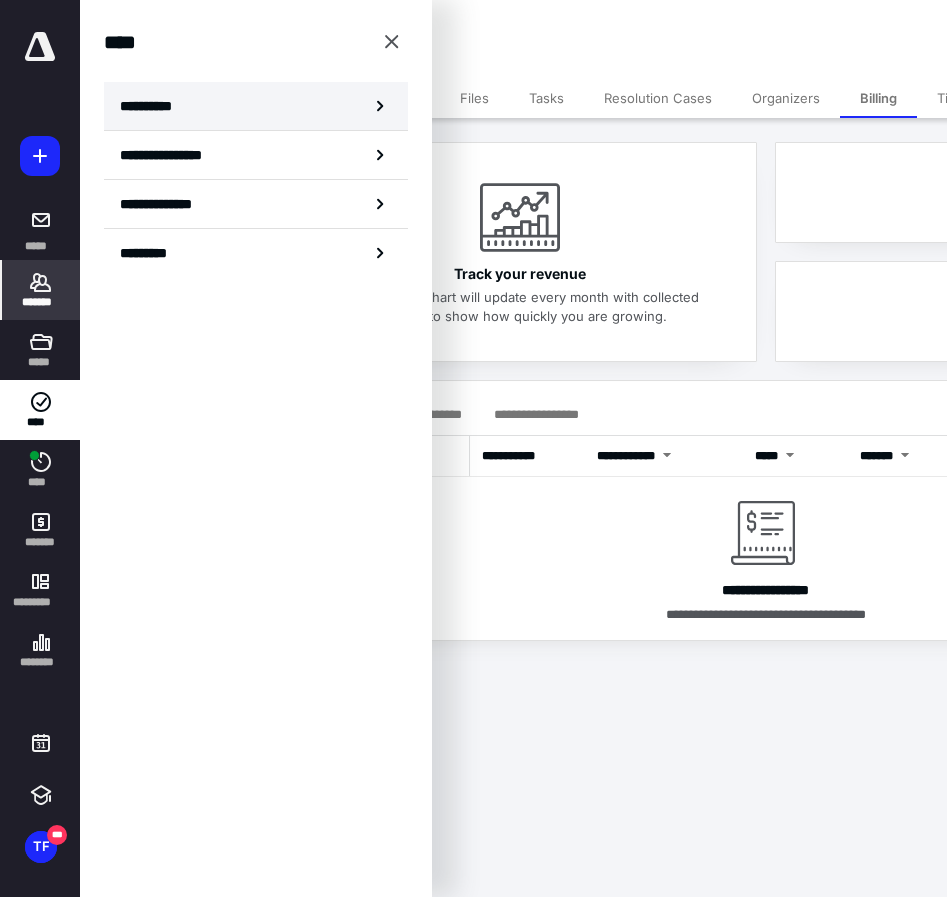 click on "**********" at bounding box center [153, 106] 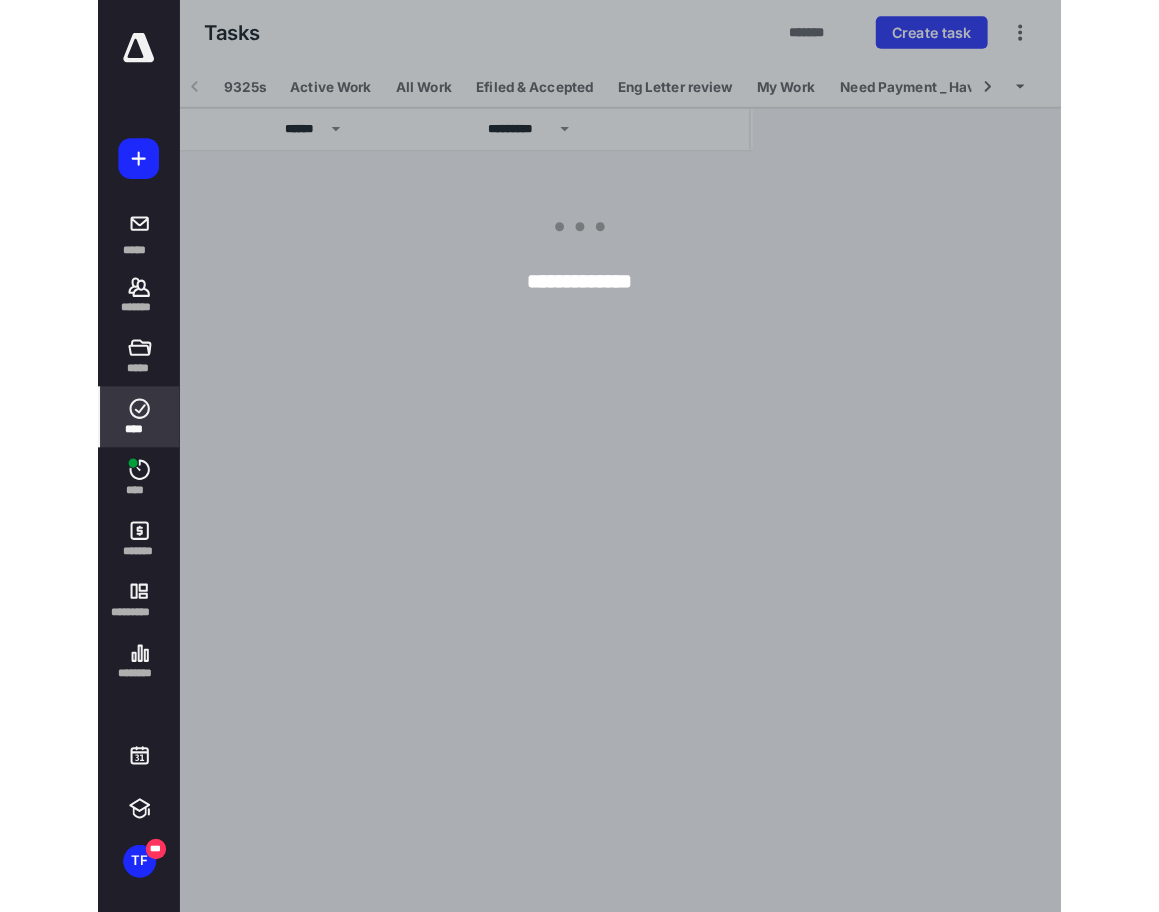 scroll, scrollTop: 0, scrollLeft: 261, axis: horizontal 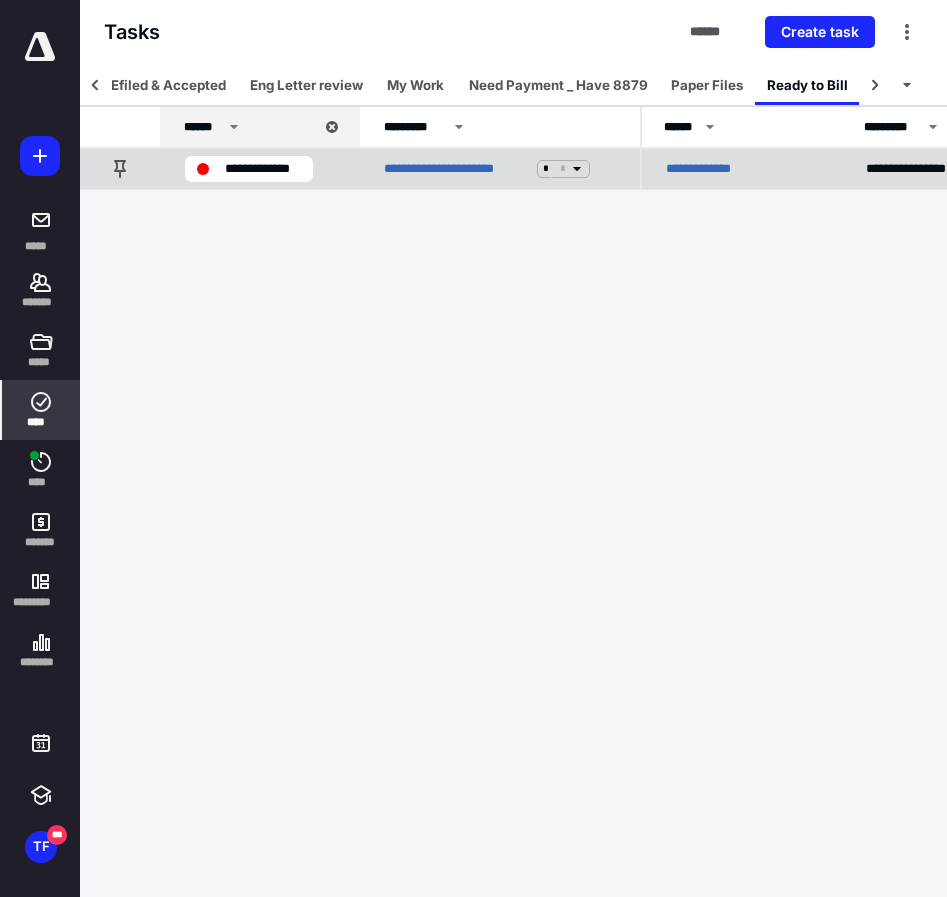 click on "**********" at bounding box center [706, 169] 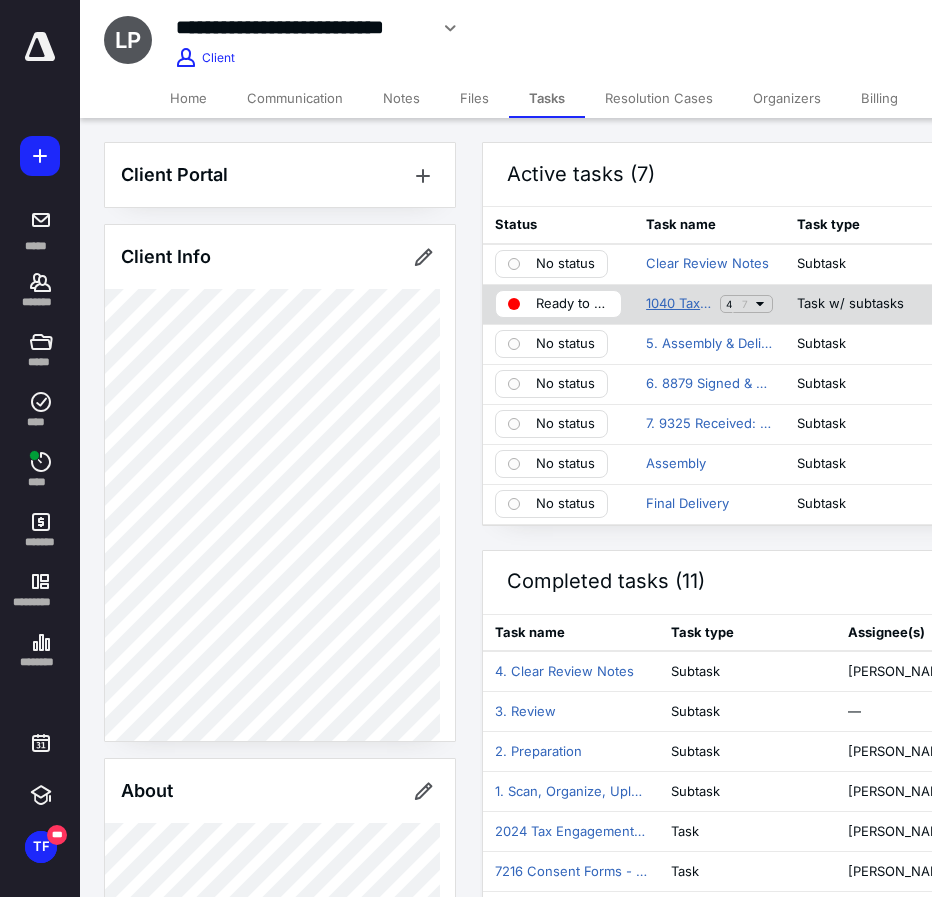 click on "1040 Tax Return - 2024" at bounding box center [679, 304] 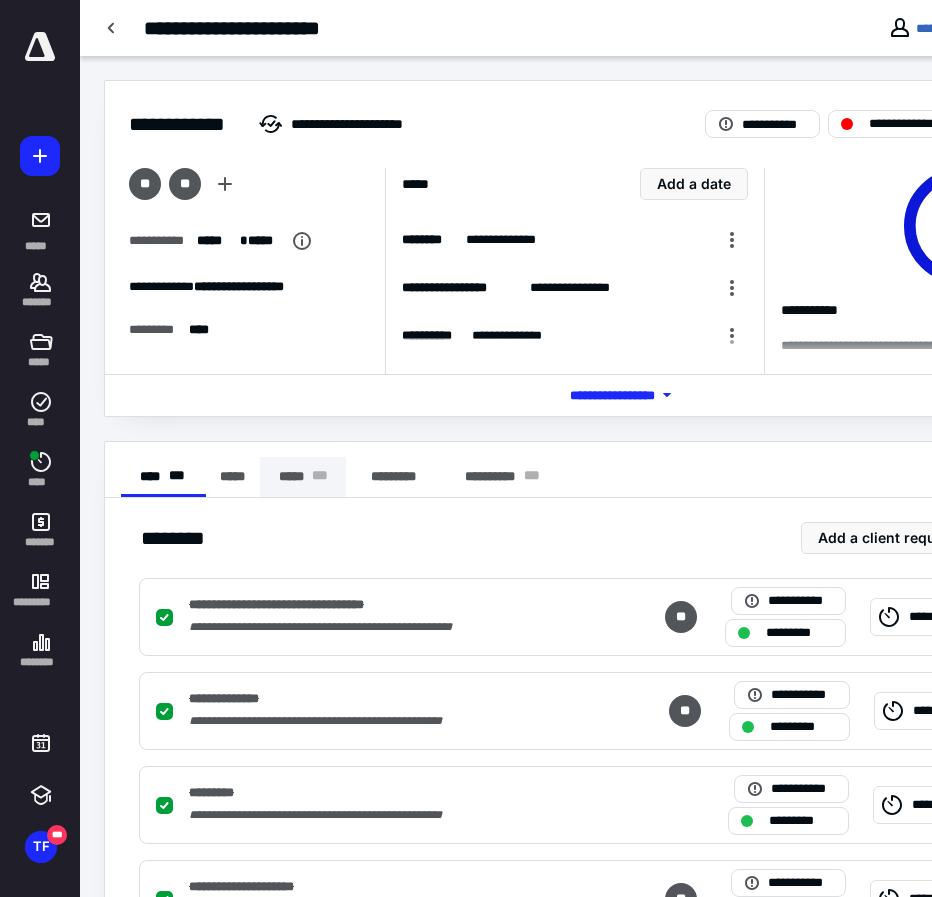 click on "***** * * *" at bounding box center (303, 477) 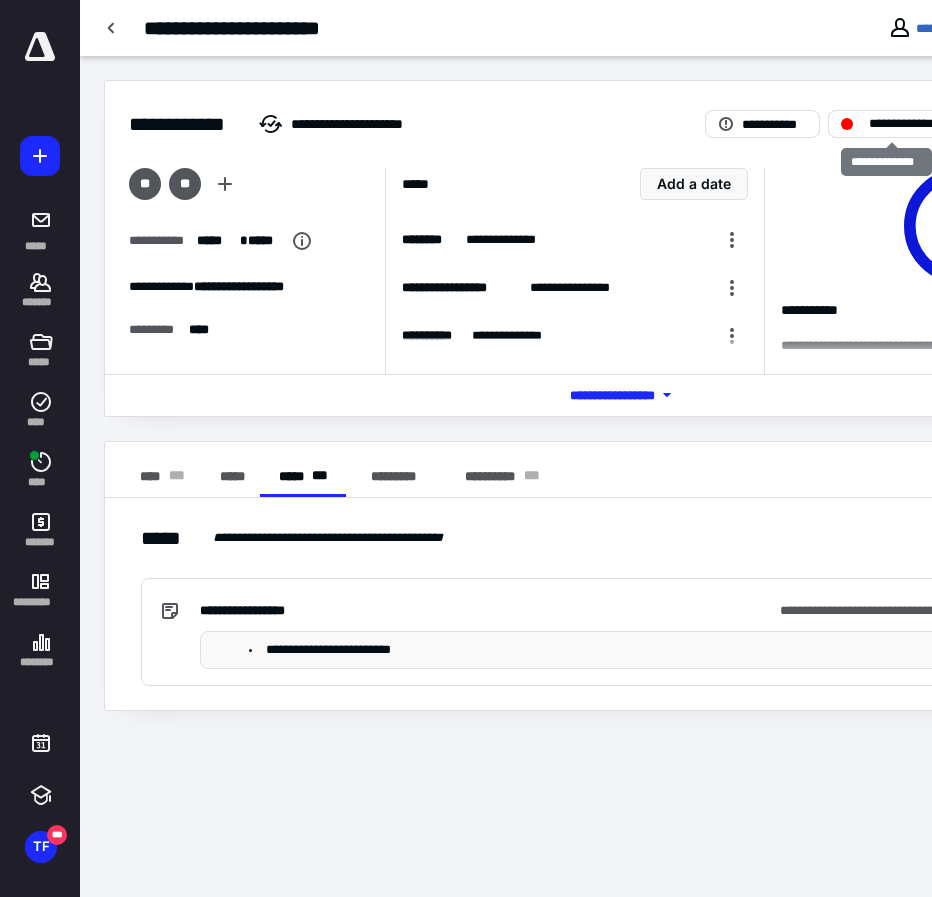 click on "**********" at bounding box center [907, 124] 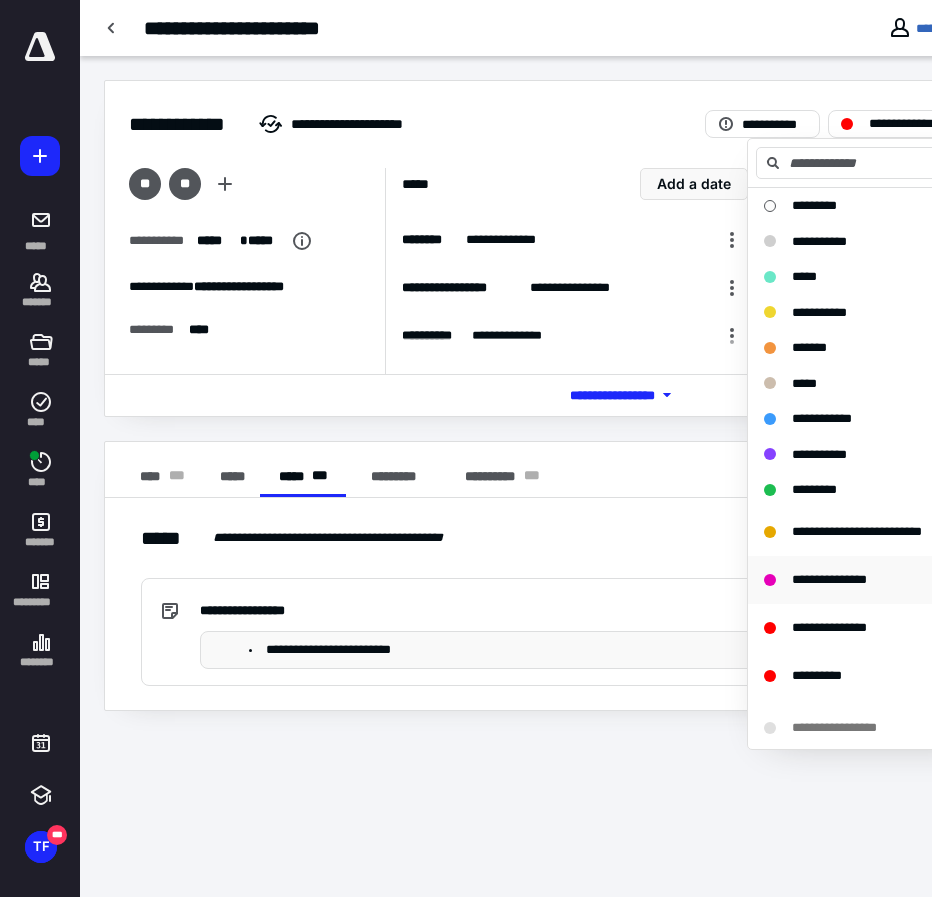 click on "**********" at bounding box center [829, 579] 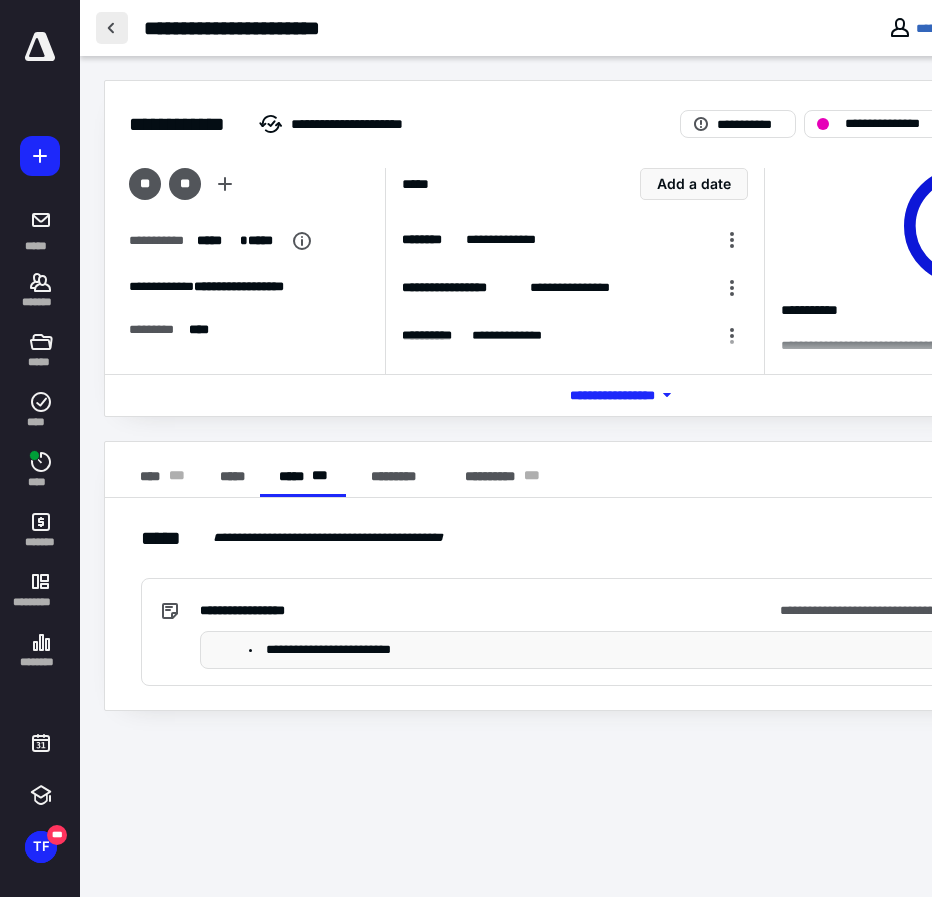 click at bounding box center (112, 28) 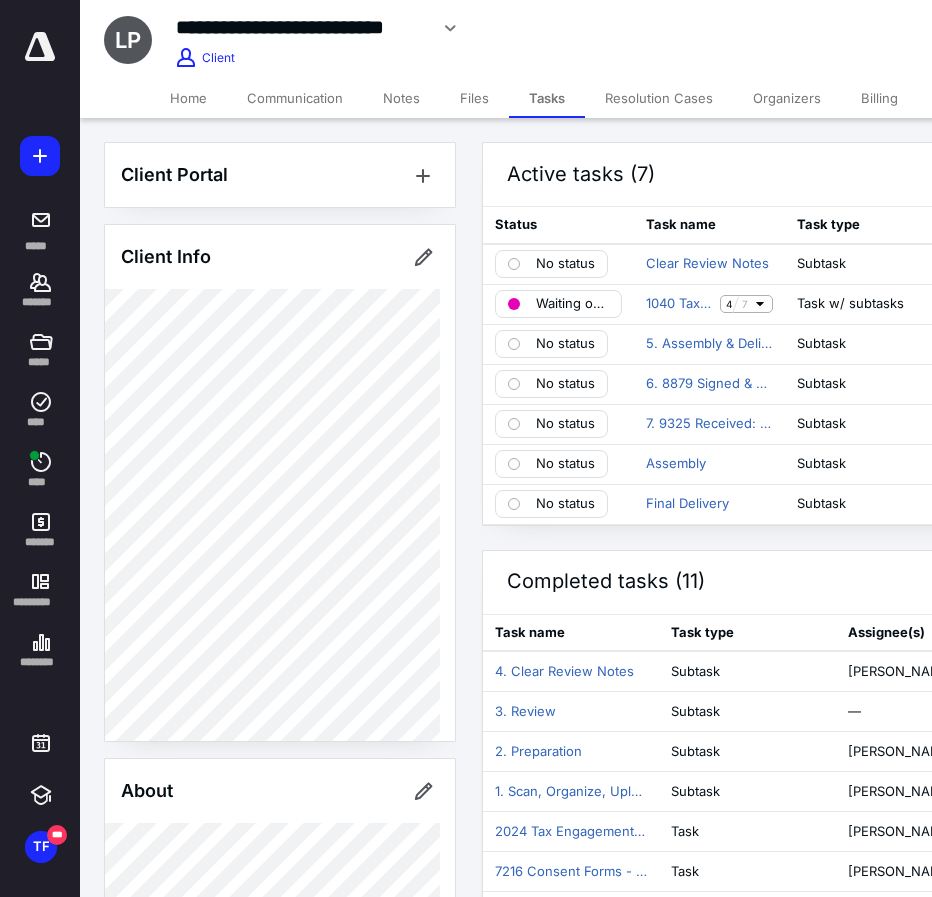 click on "Billing" at bounding box center [879, 98] 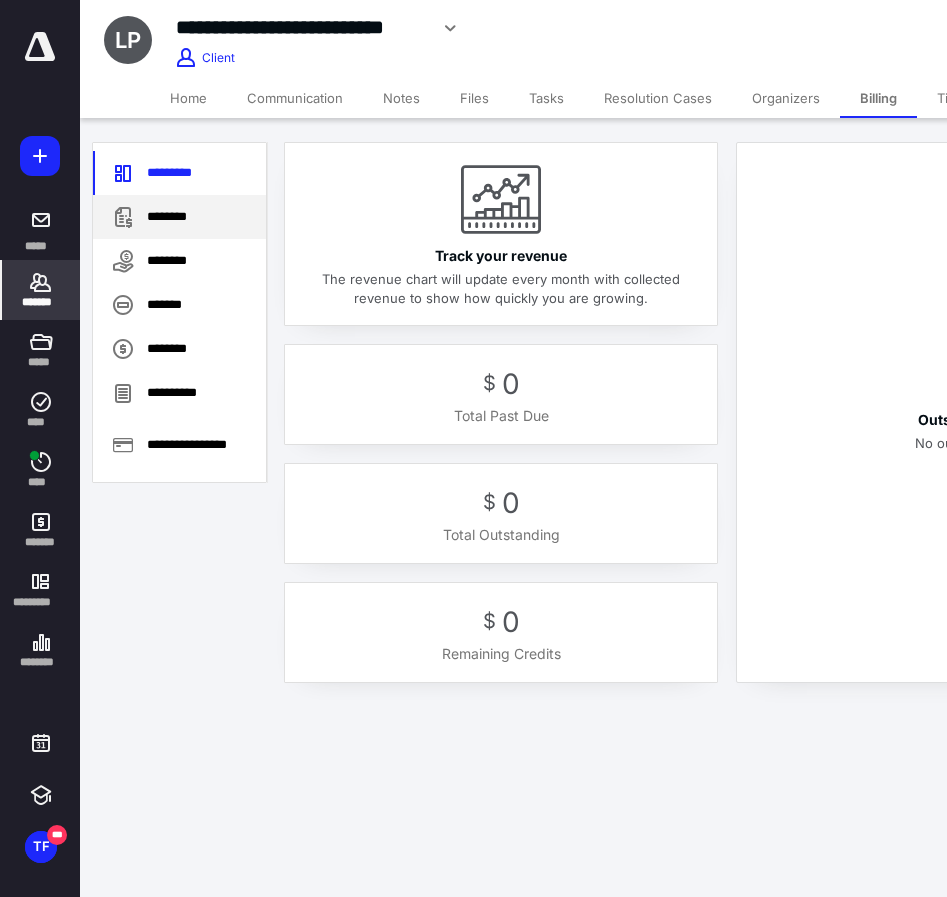 click on "********" at bounding box center [179, 217] 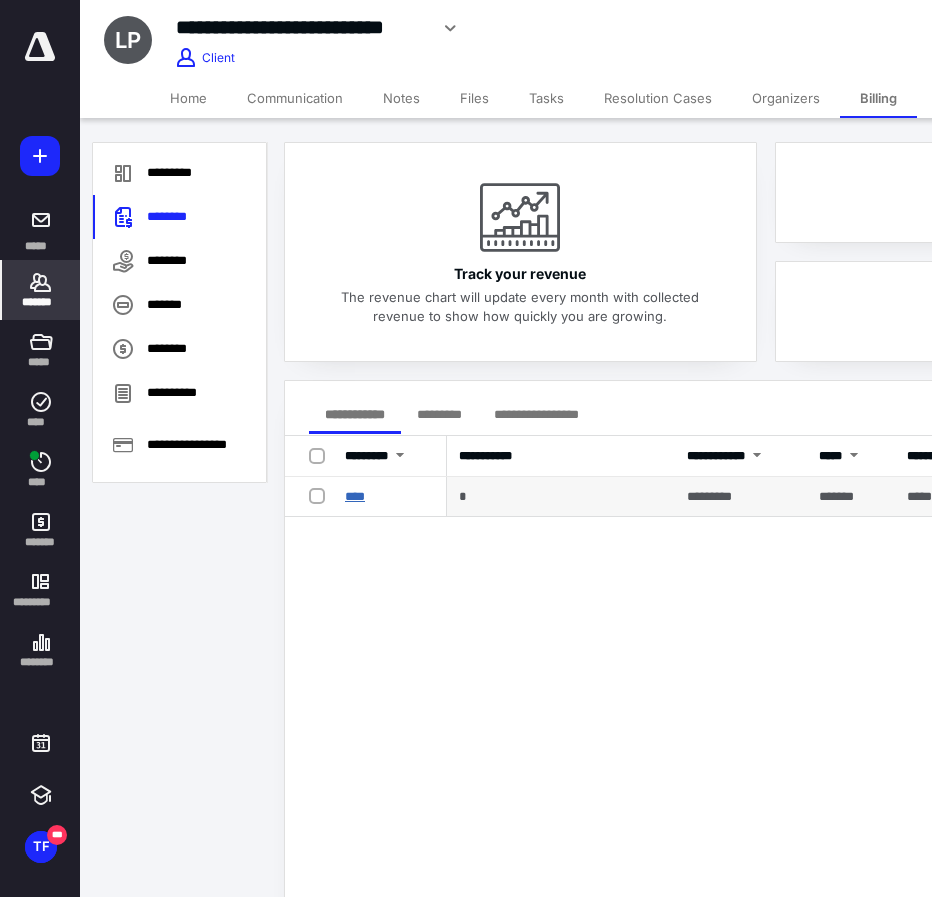 click on "****" at bounding box center [355, 496] 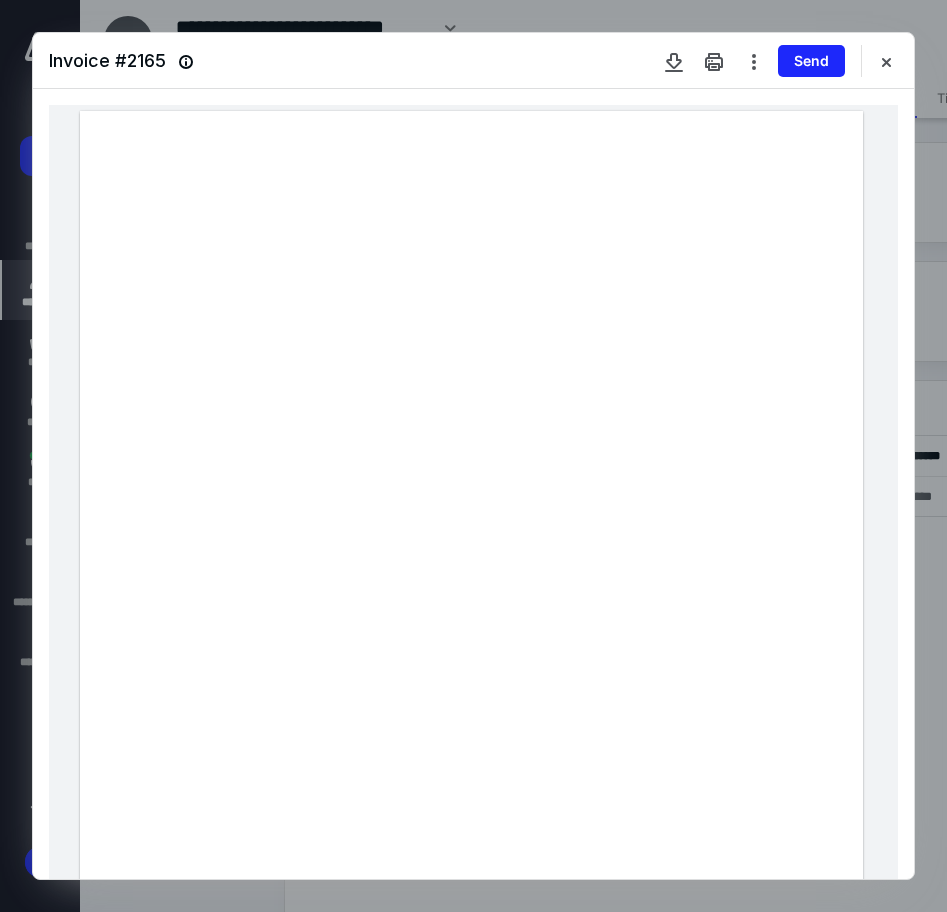 drag, startPoint x: 284, startPoint y: 555, endPoint x: 121, endPoint y: 548, distance: 163.15024 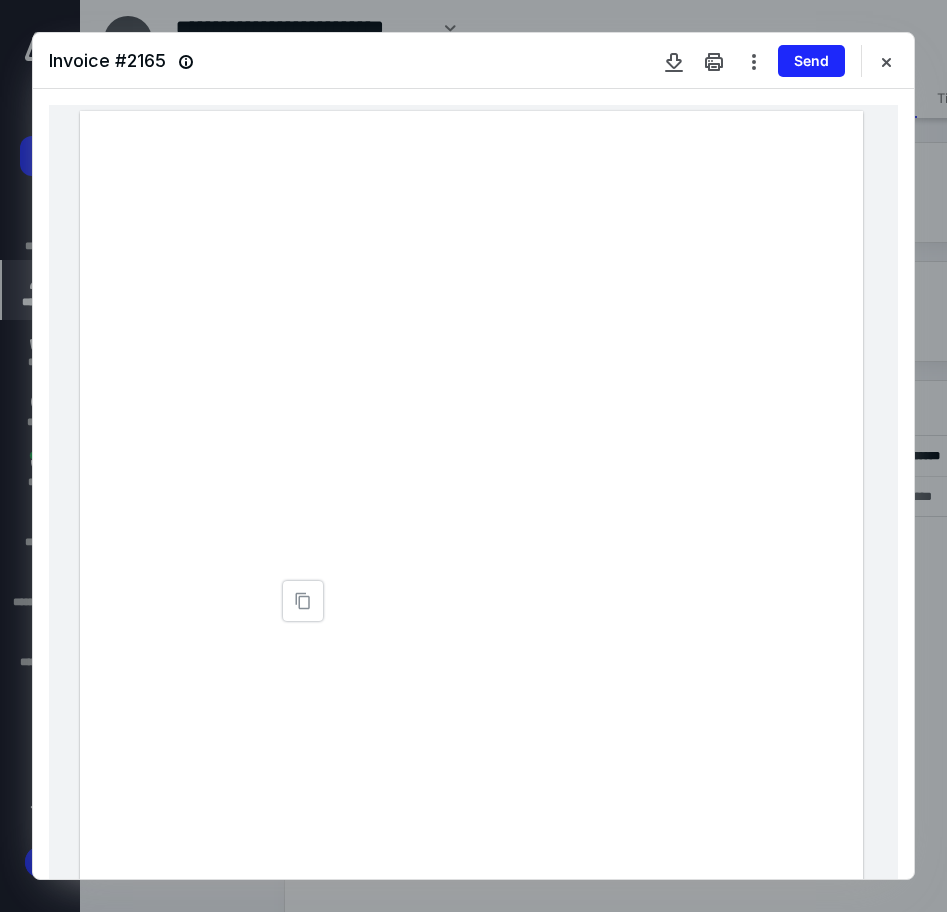 type 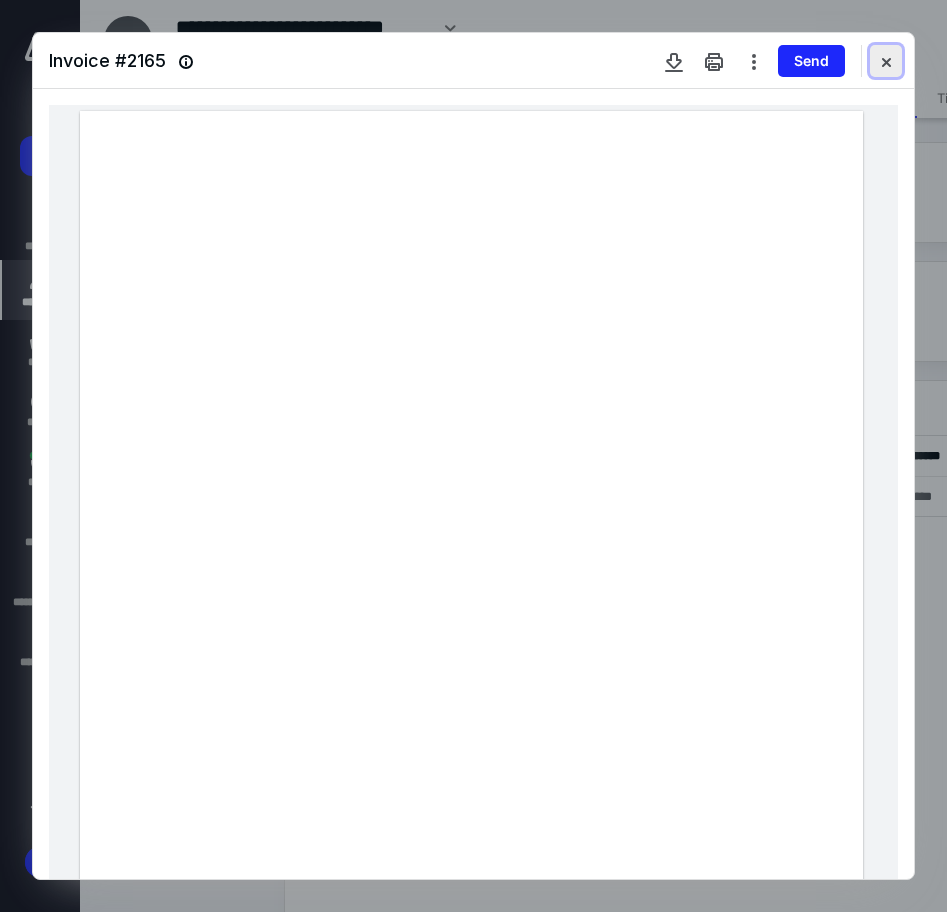 click at bounding box center (886, 61) 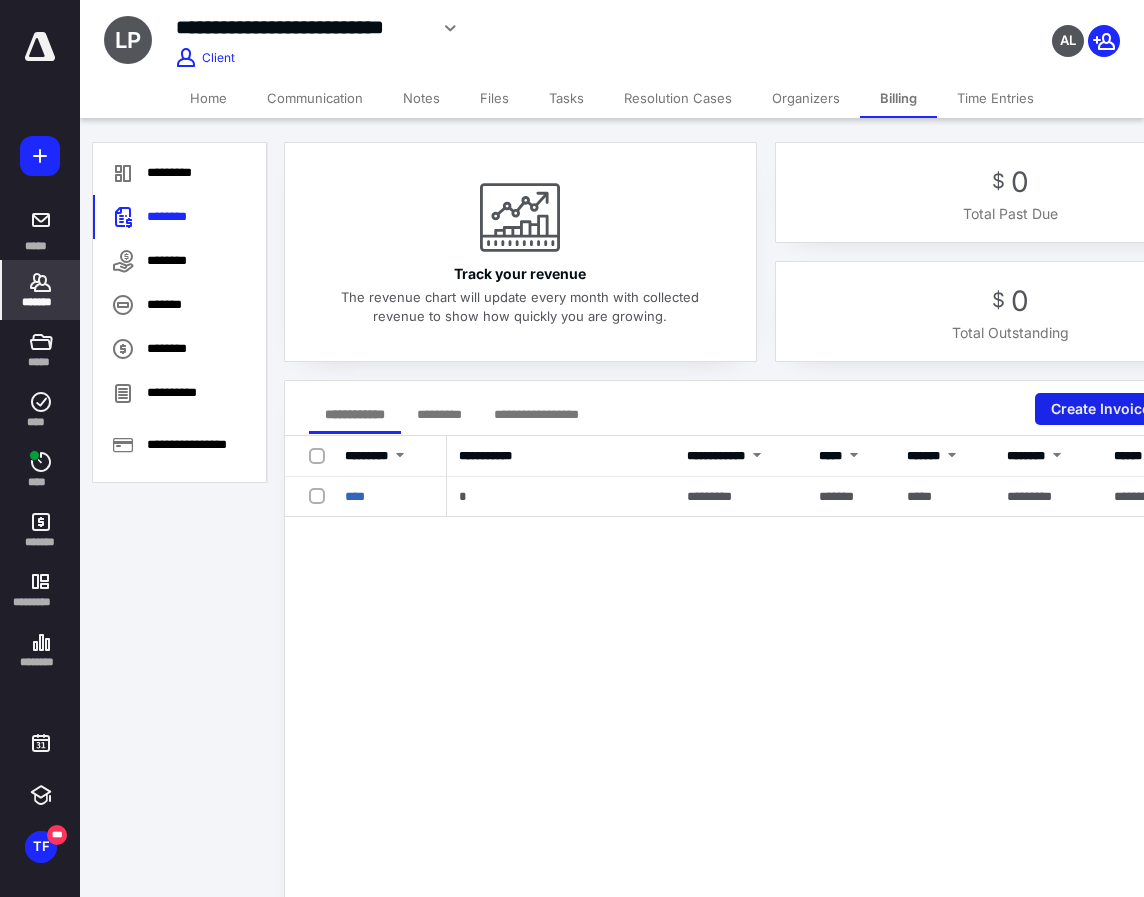 click on "Create Invoice" at bounding box center [1108, 409] 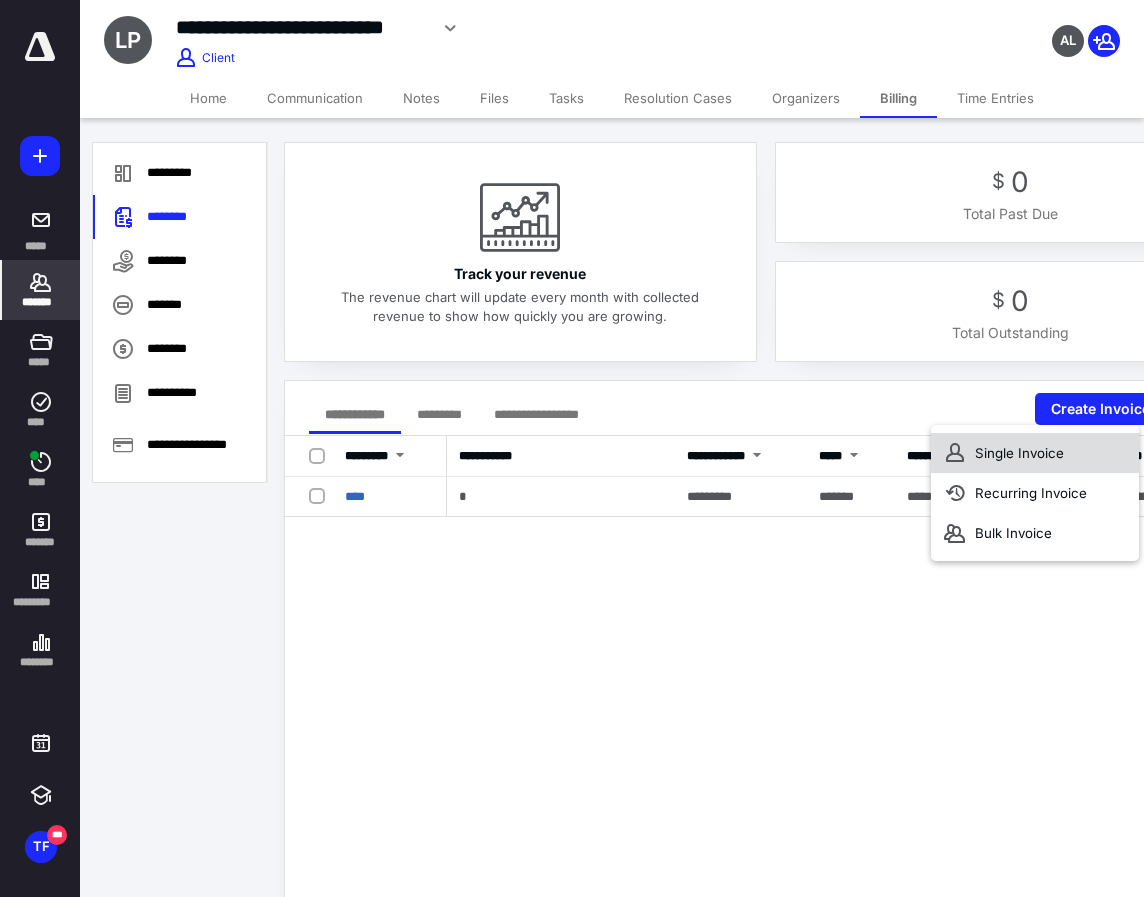 click on "Single Invoice" at bounding box center [1035, 453] 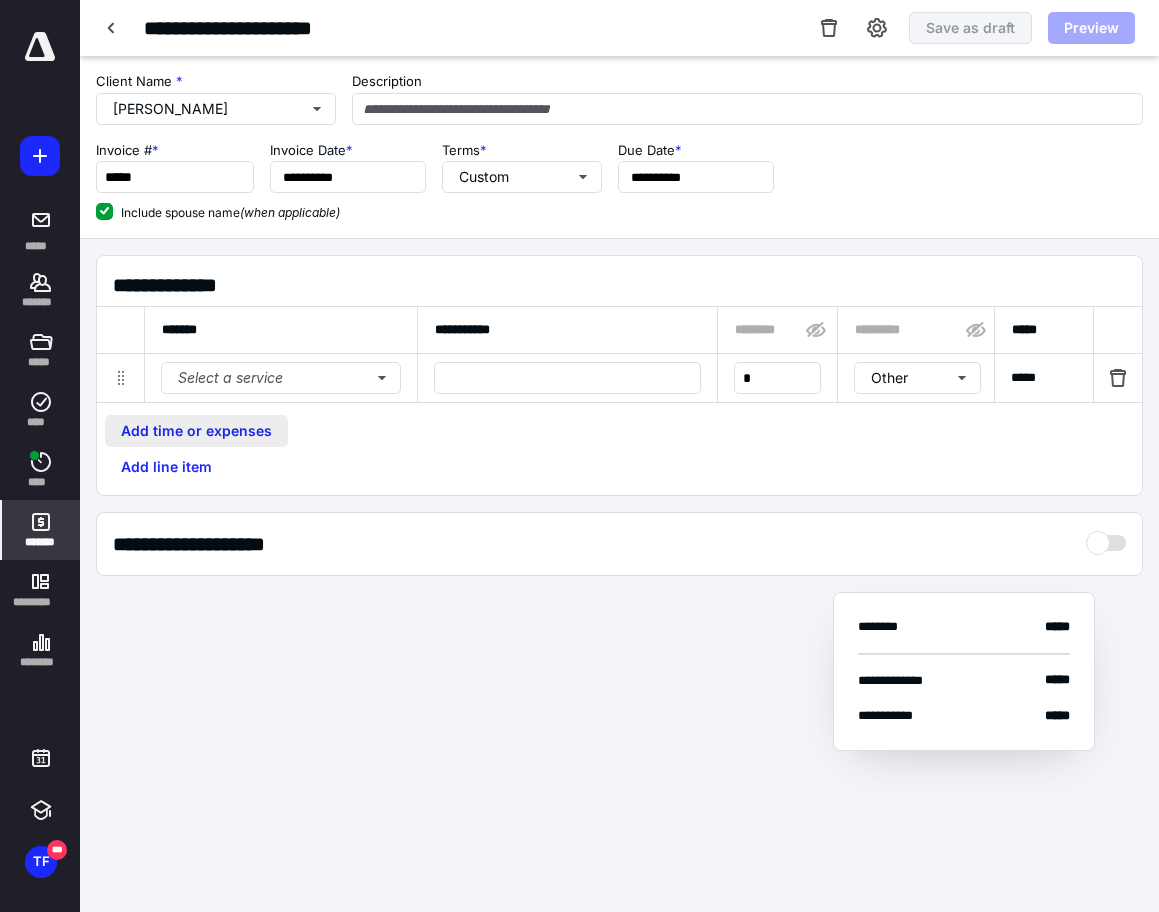 click on "Add time or expenses" at bounding box center [196, 431] 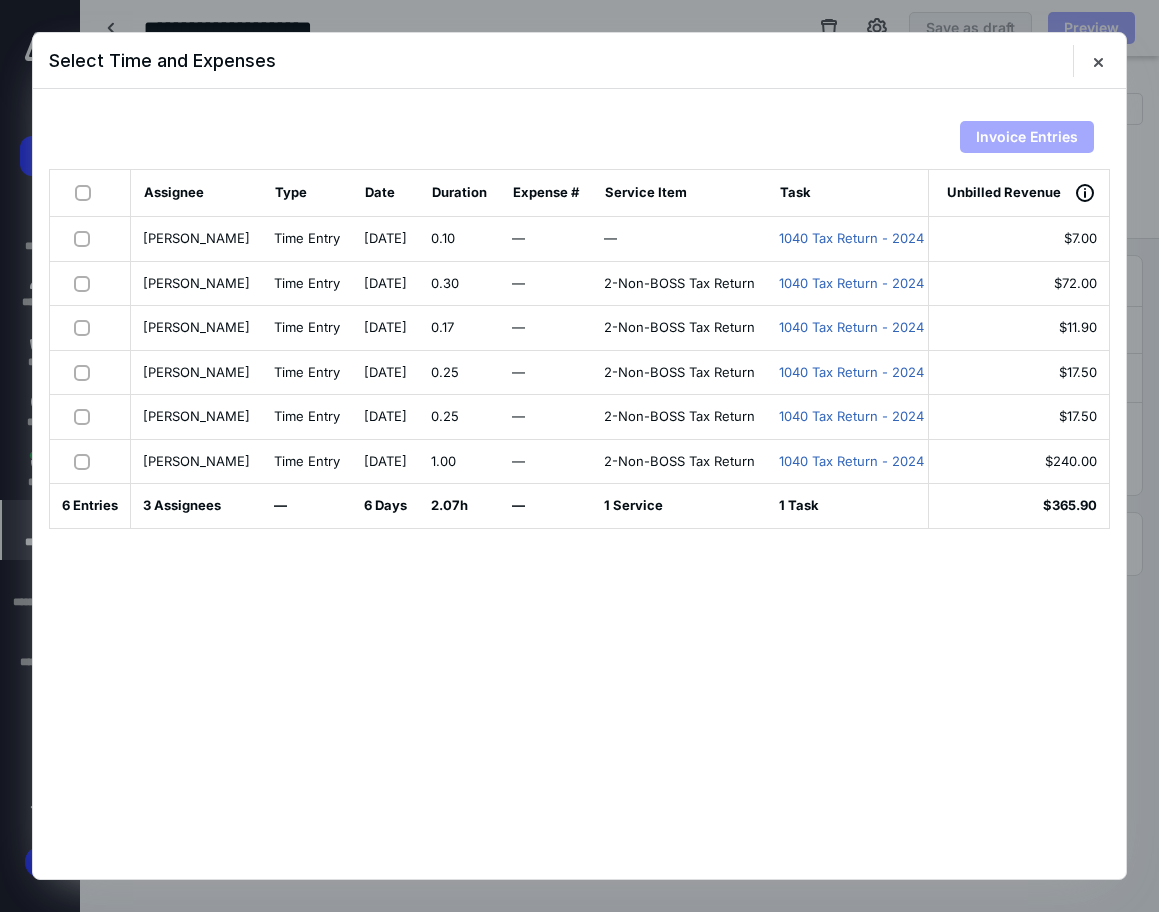 click at bounding box center (87, 192) 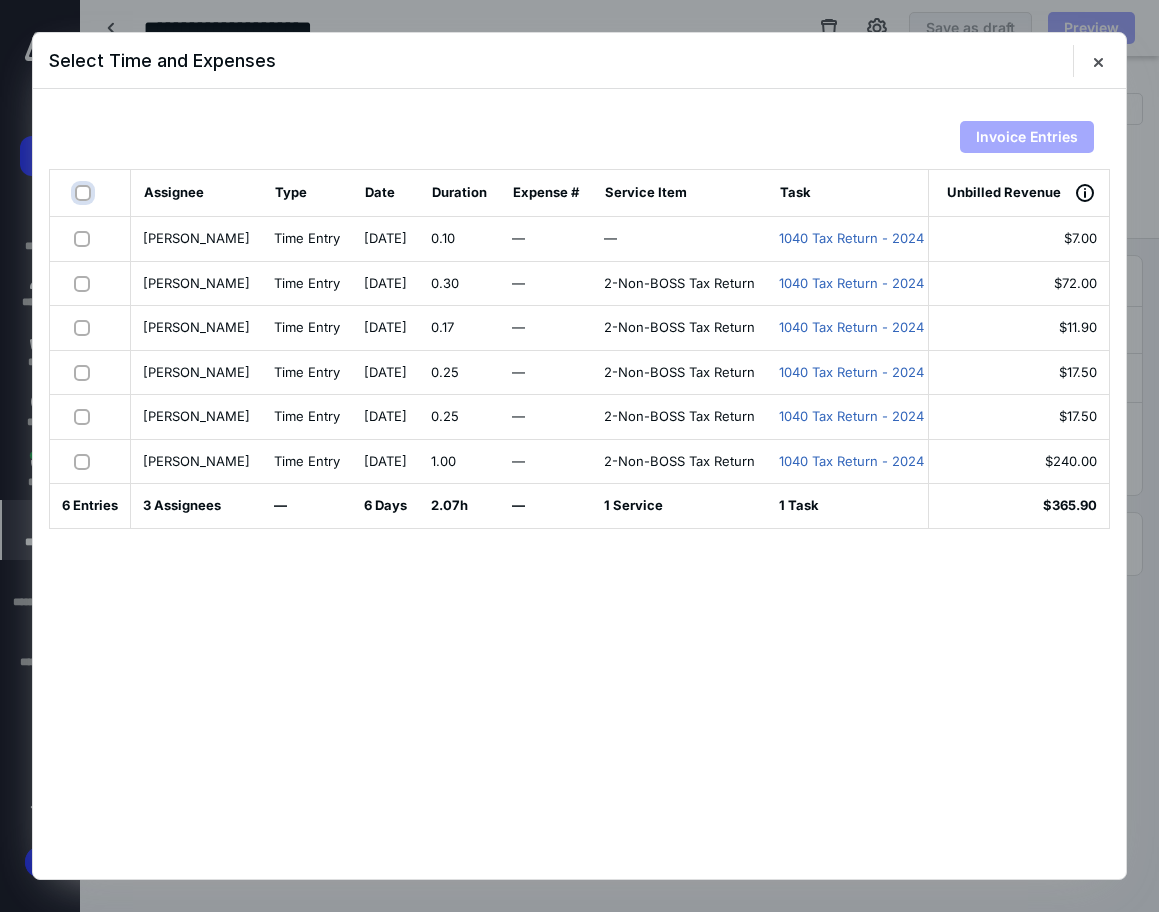 click at bounding box center (85, 193) 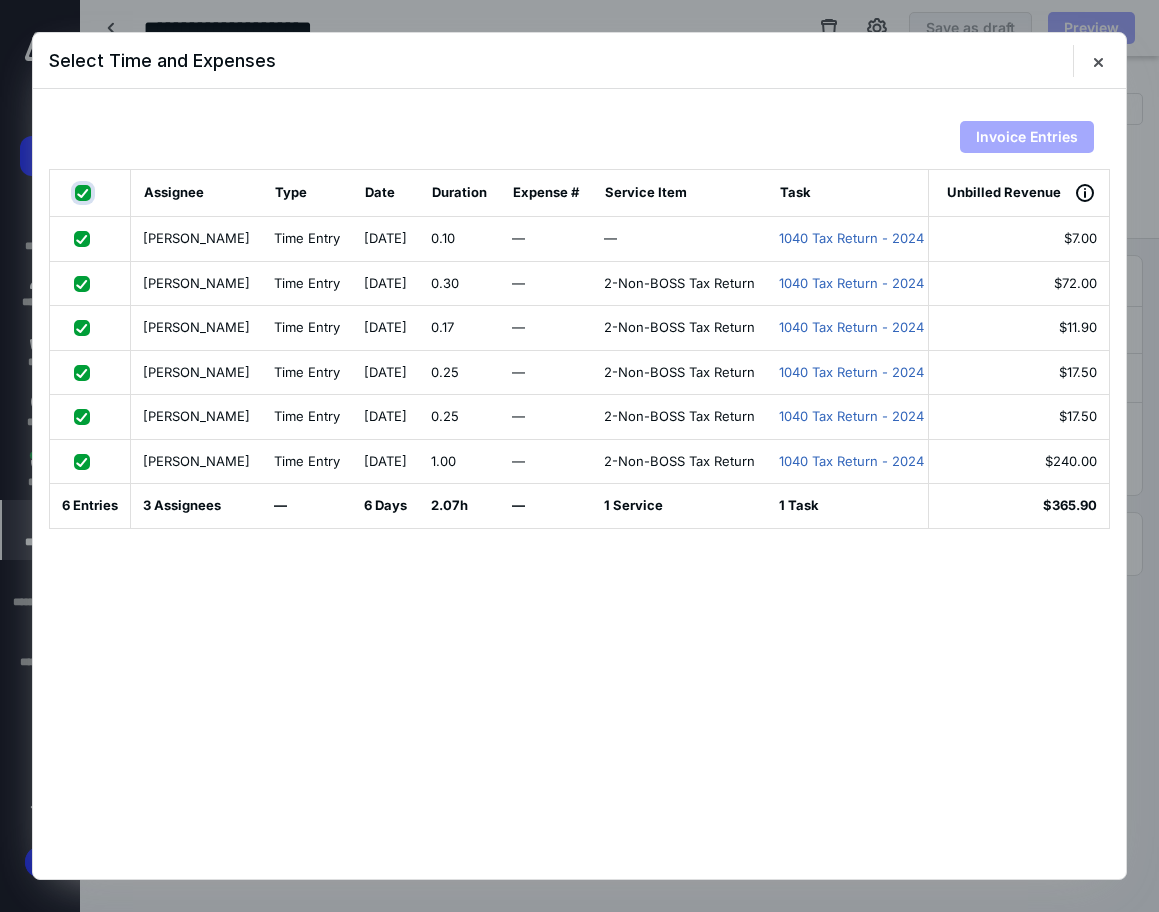 checkbox on "true" 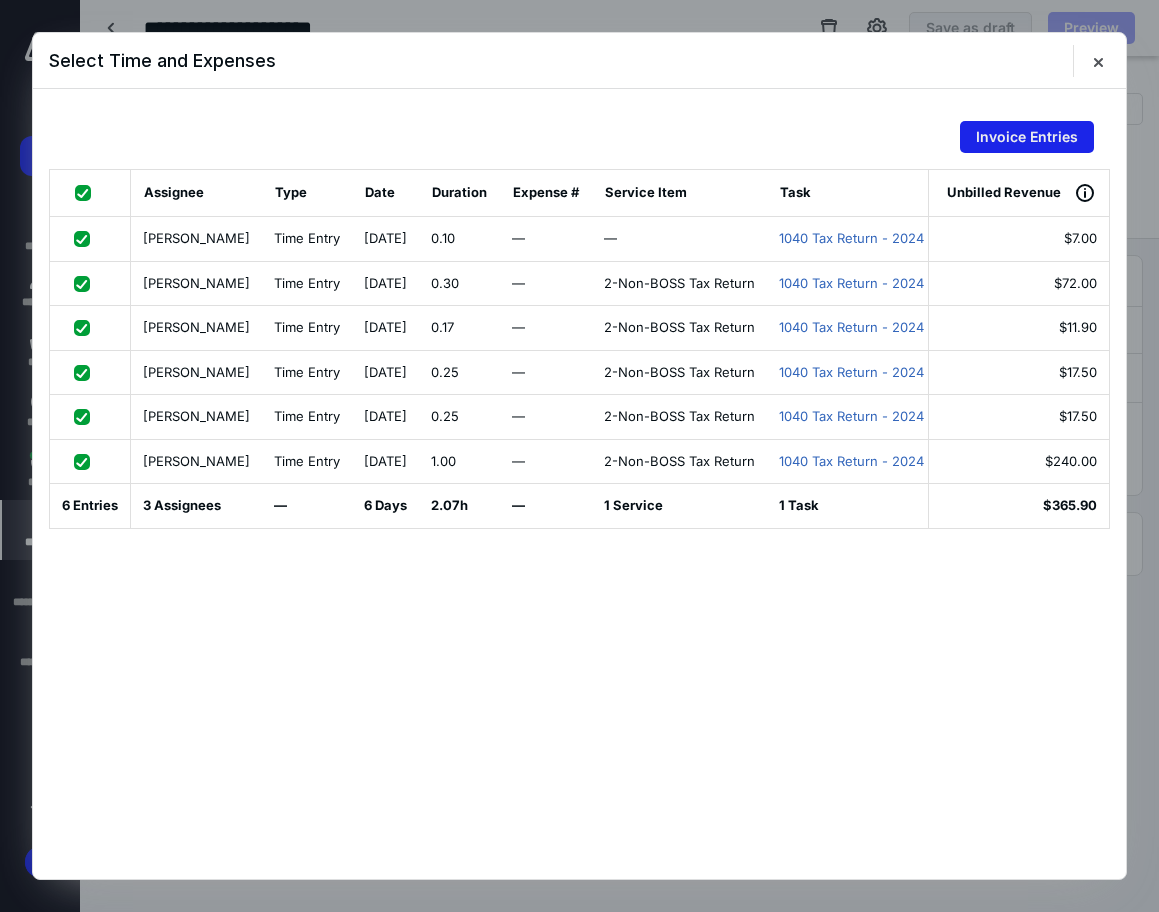 click on "Invoice Entries" at bounding box center (1027, 137) 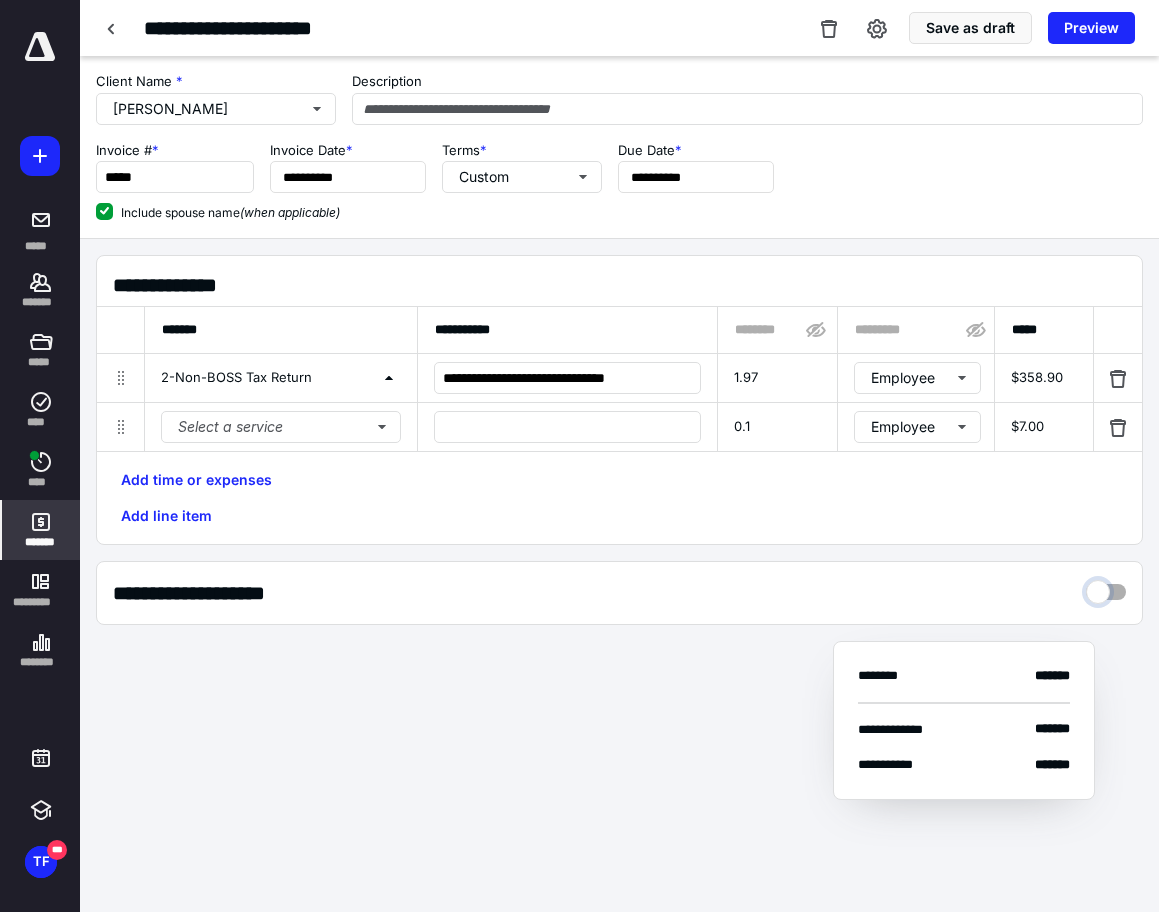 click at bounding box center (1106, 587) 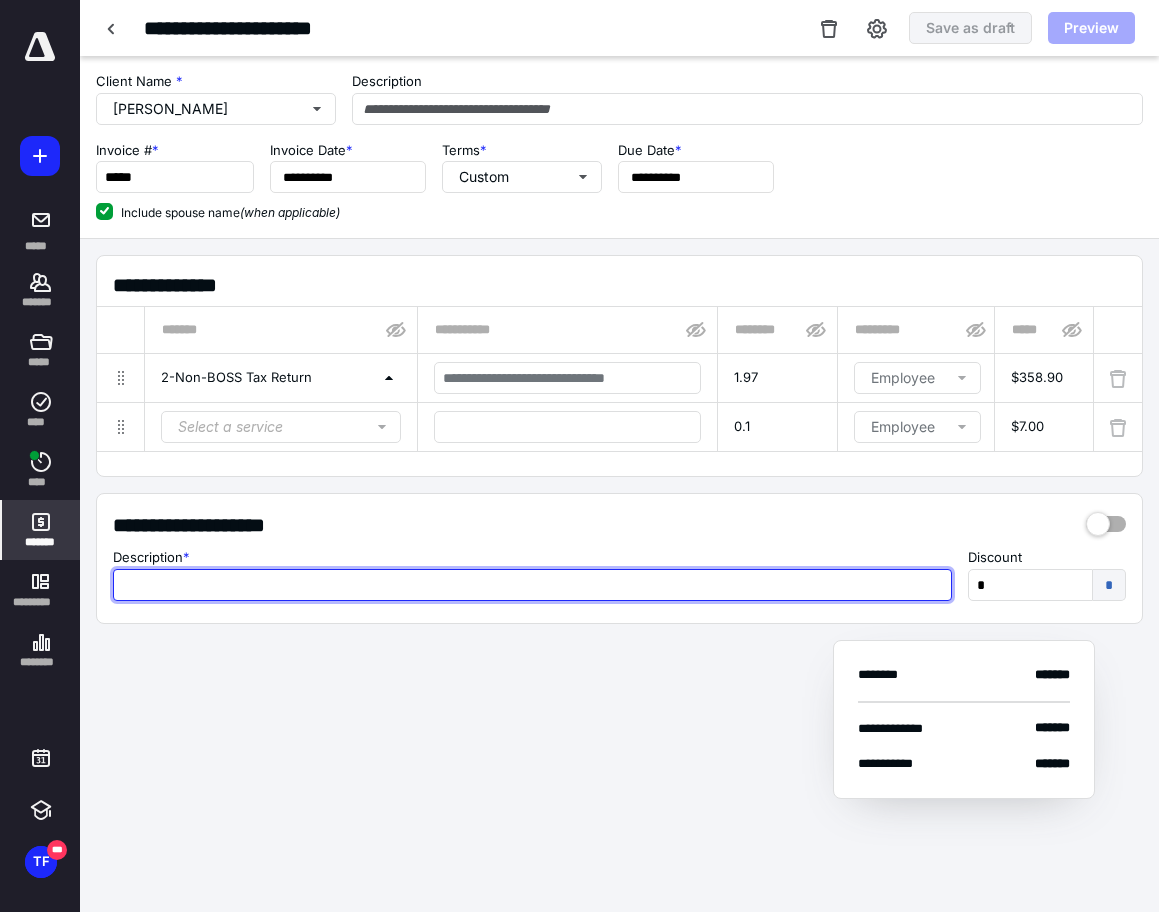 click at bounding box center [532, 585] 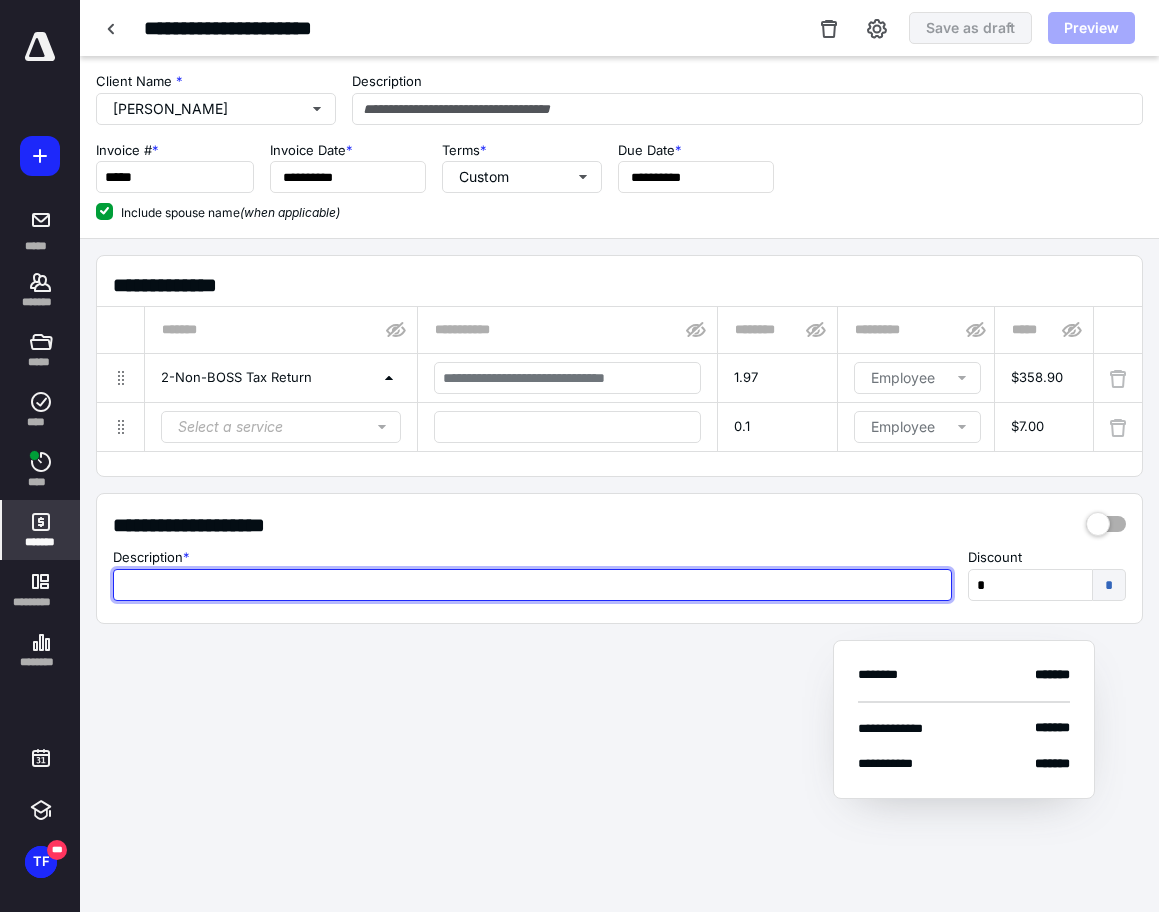 paste on "**********" 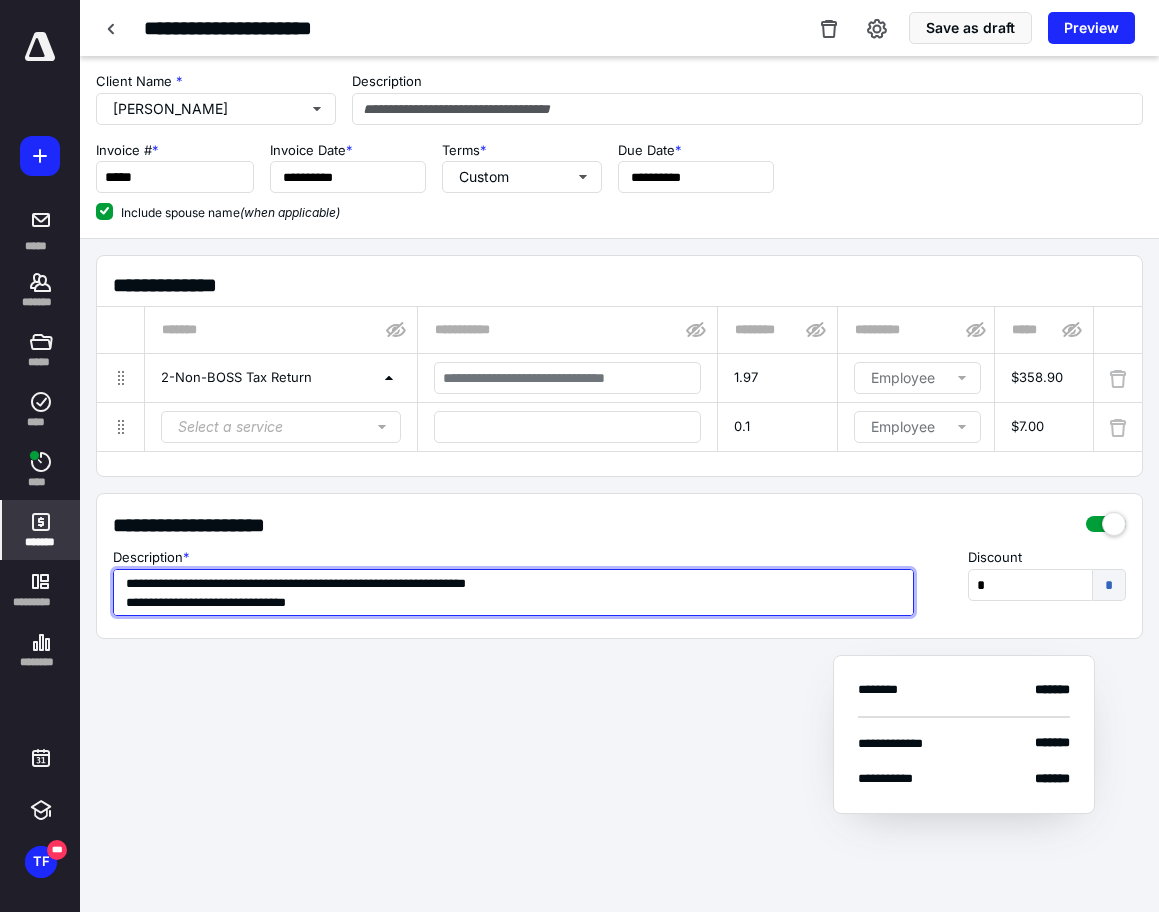 click on "**********" at bounding box center [513, 592] 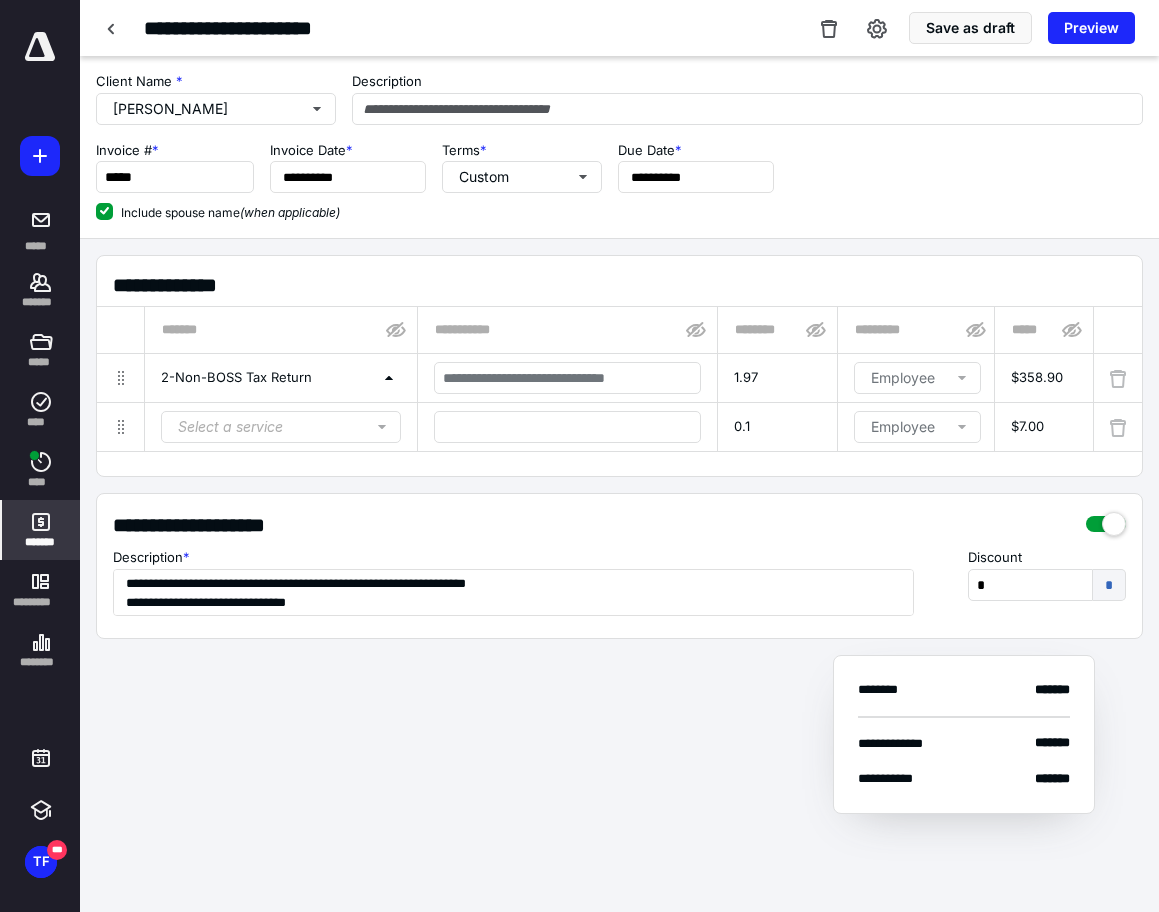 click on "**********" at bounding box center (619, 435) 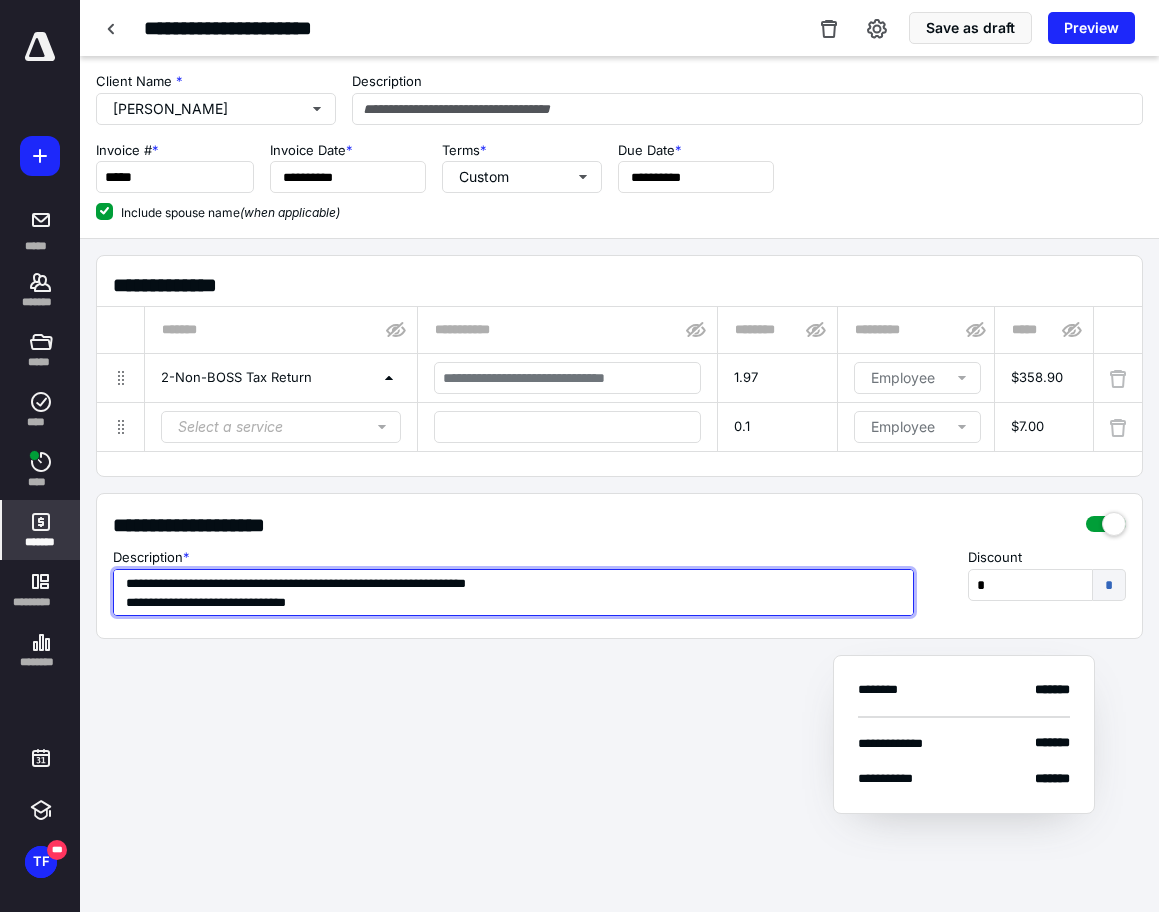 click on "**********" at bounding box center [513, 592] 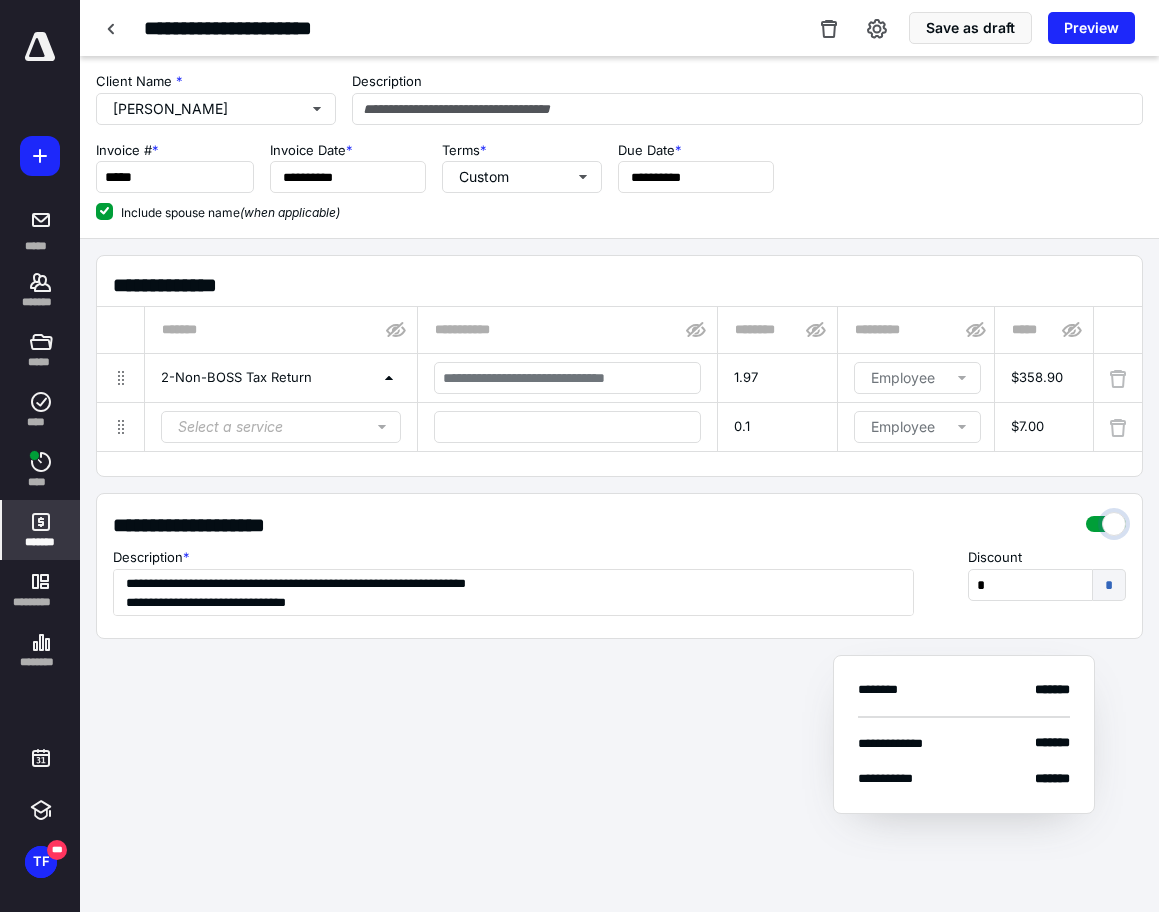 click at bounding box center (1106, 519) 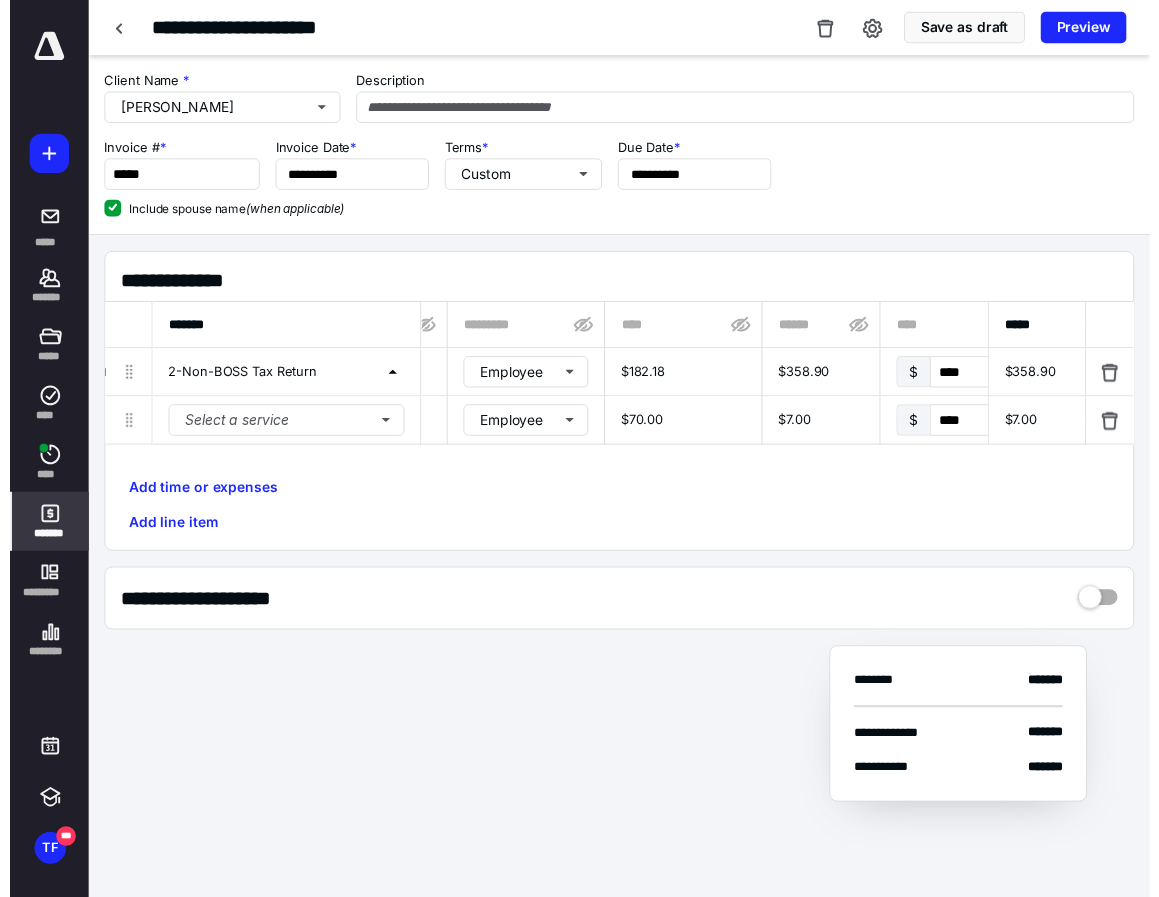scroll, scrollTop: 0, scrollLeft: 401, axis: horizontal 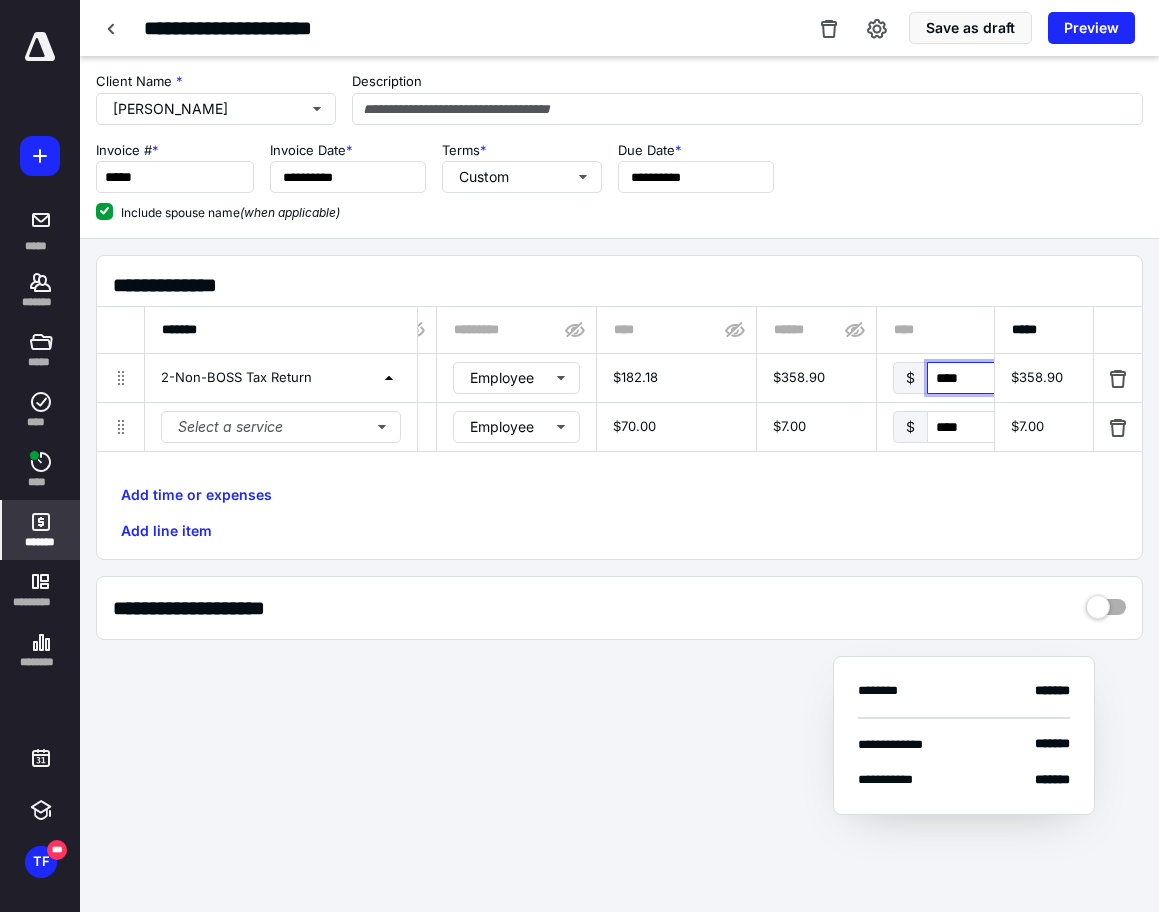 click on "****" at bounding box center (973, 378) 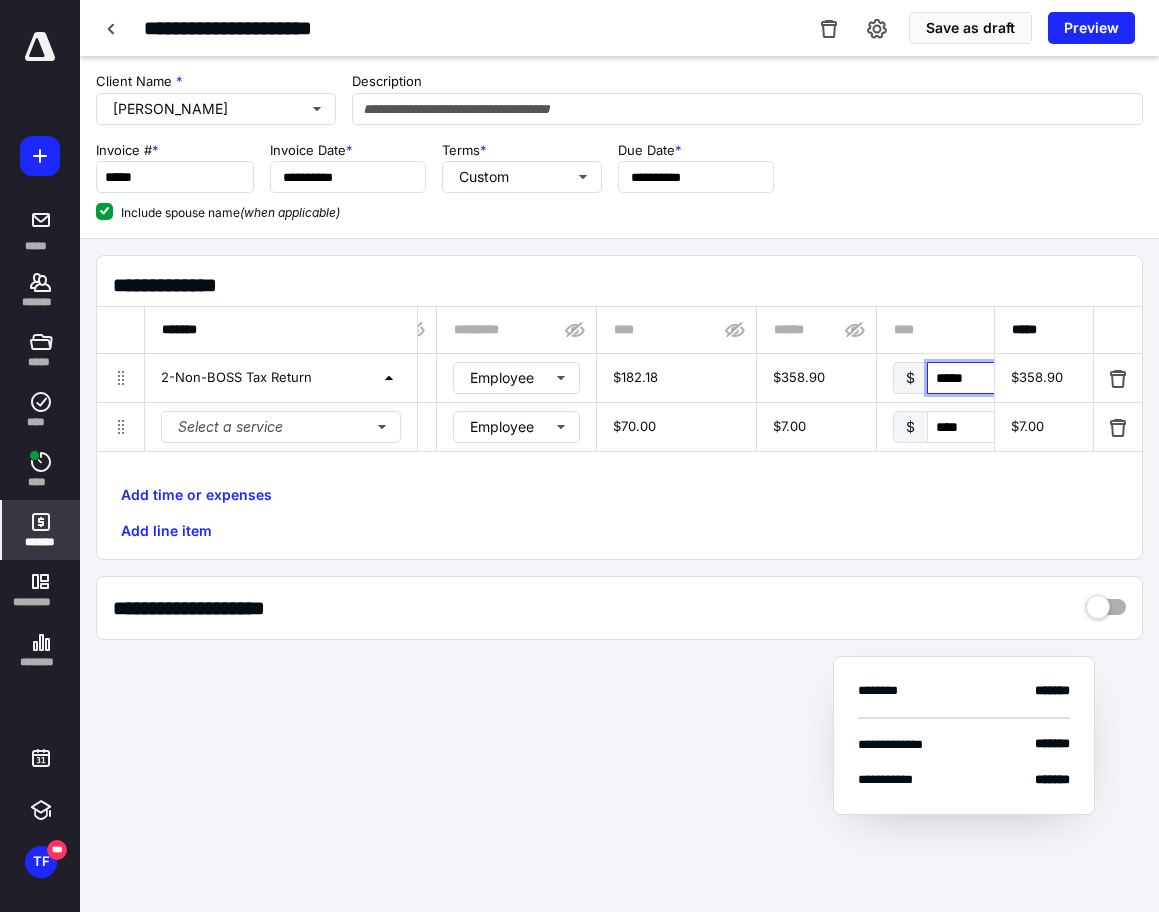 type on "******" 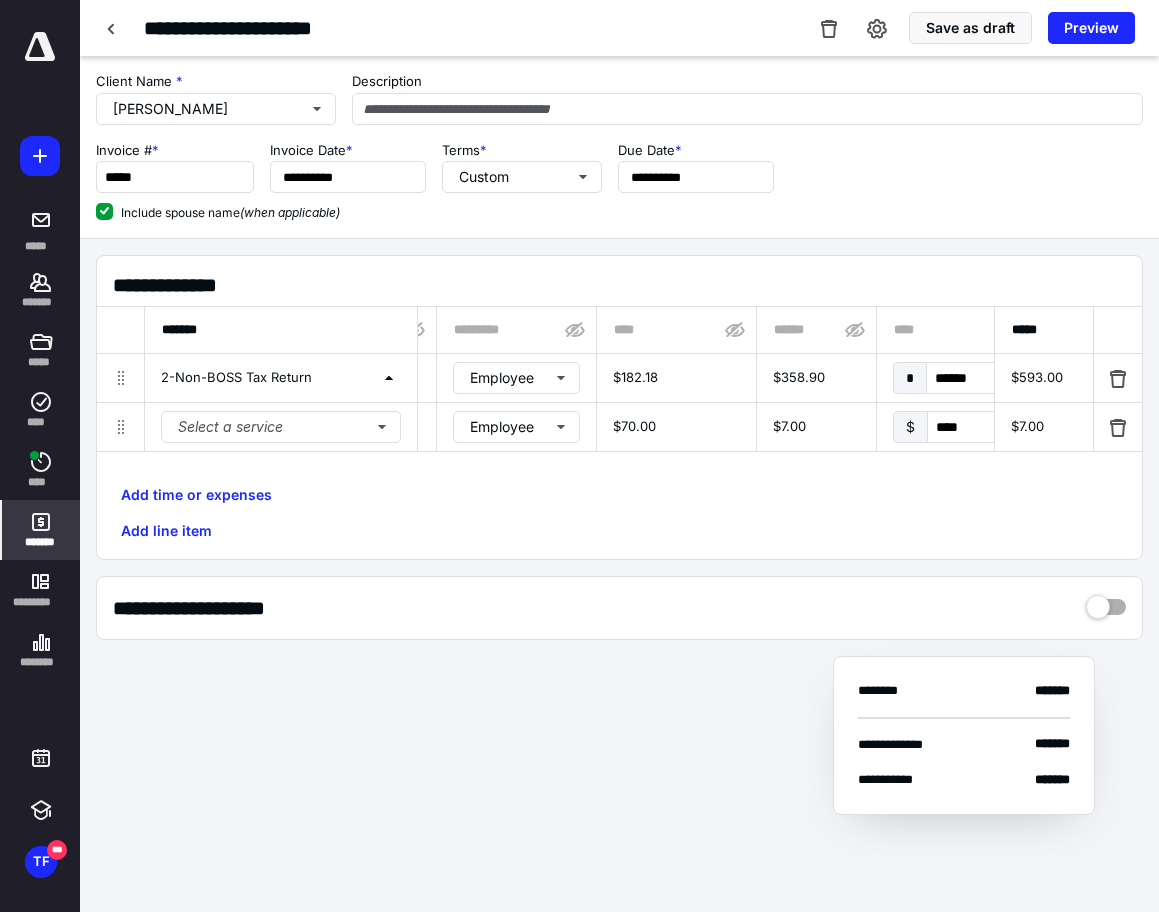 click on "Add time or expenses Add line item" at bounding box center [619, 513] 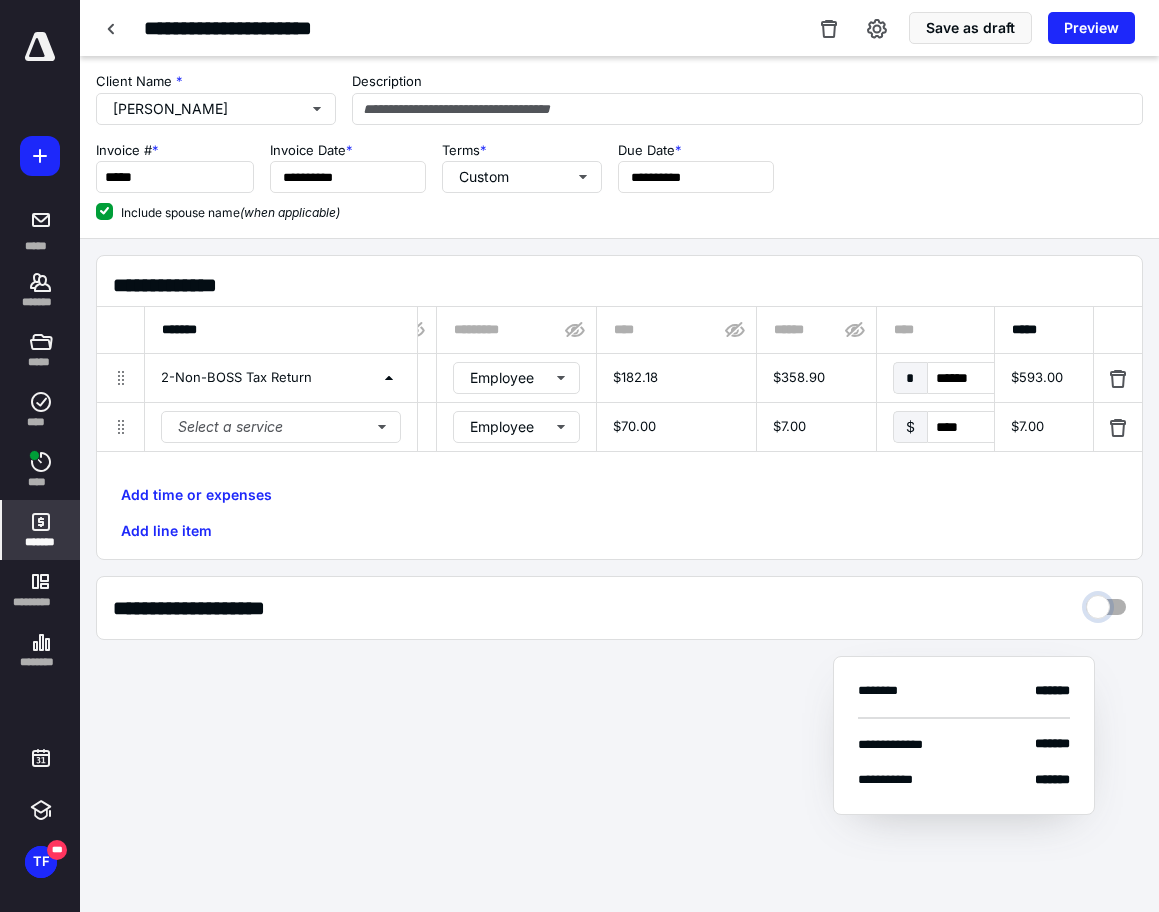 click at bounding box center [1106, 602] 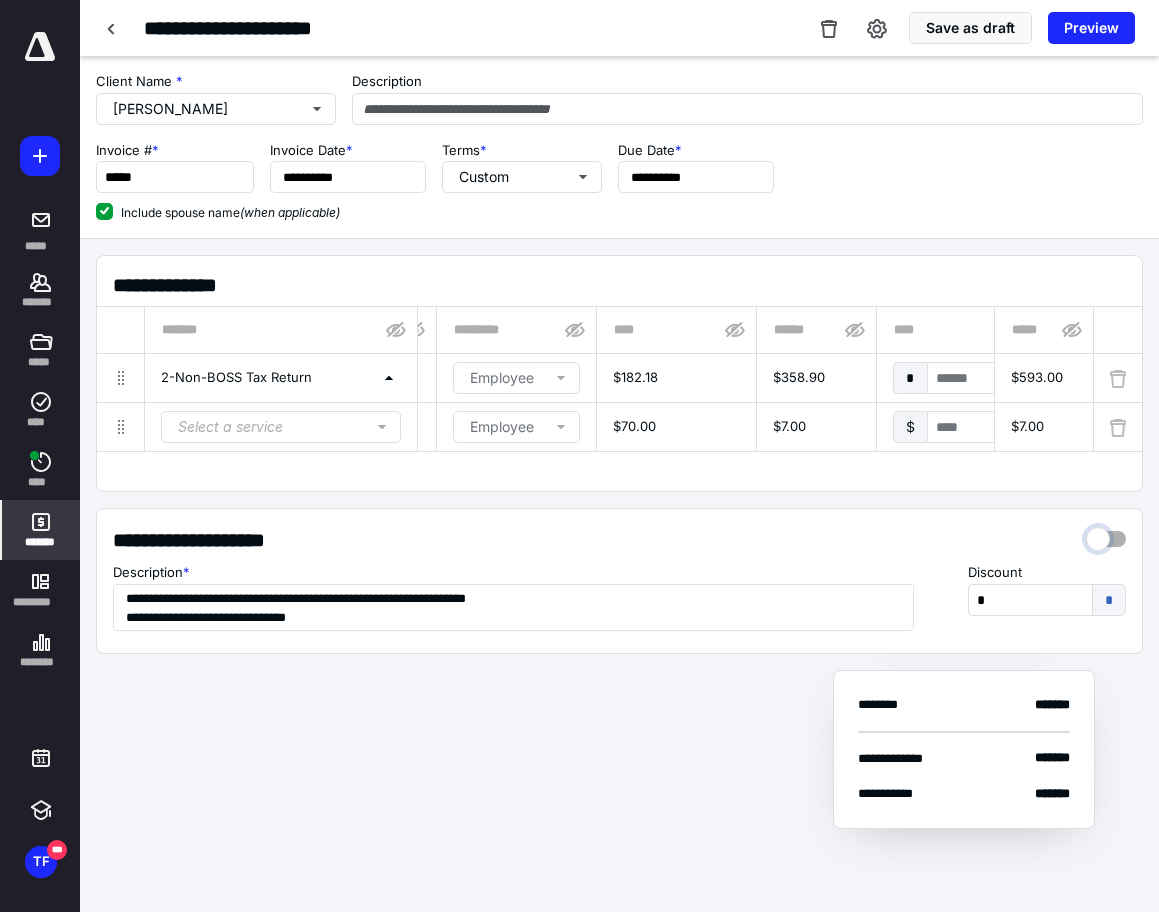 click at bounding box center (1106, 534) 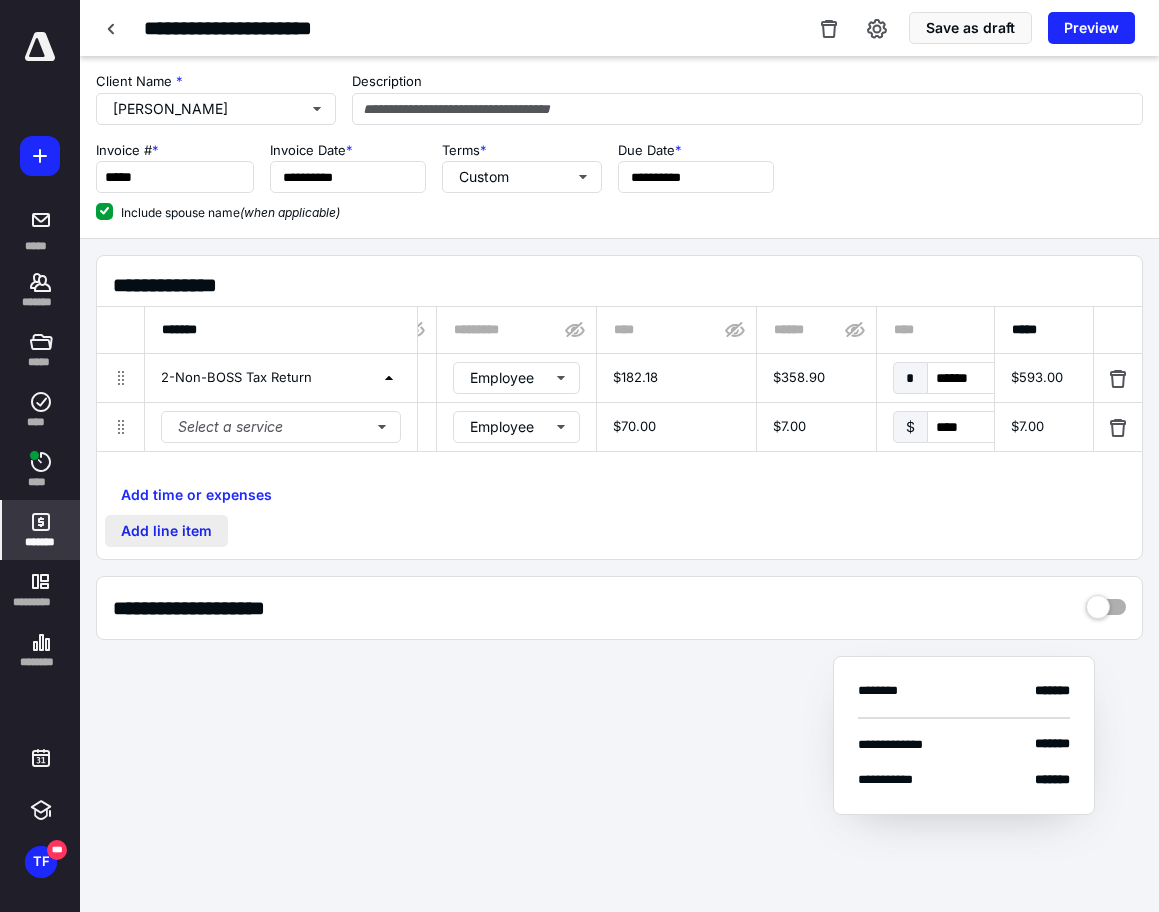 click on "Add line item" at bounding box center [166, 531] 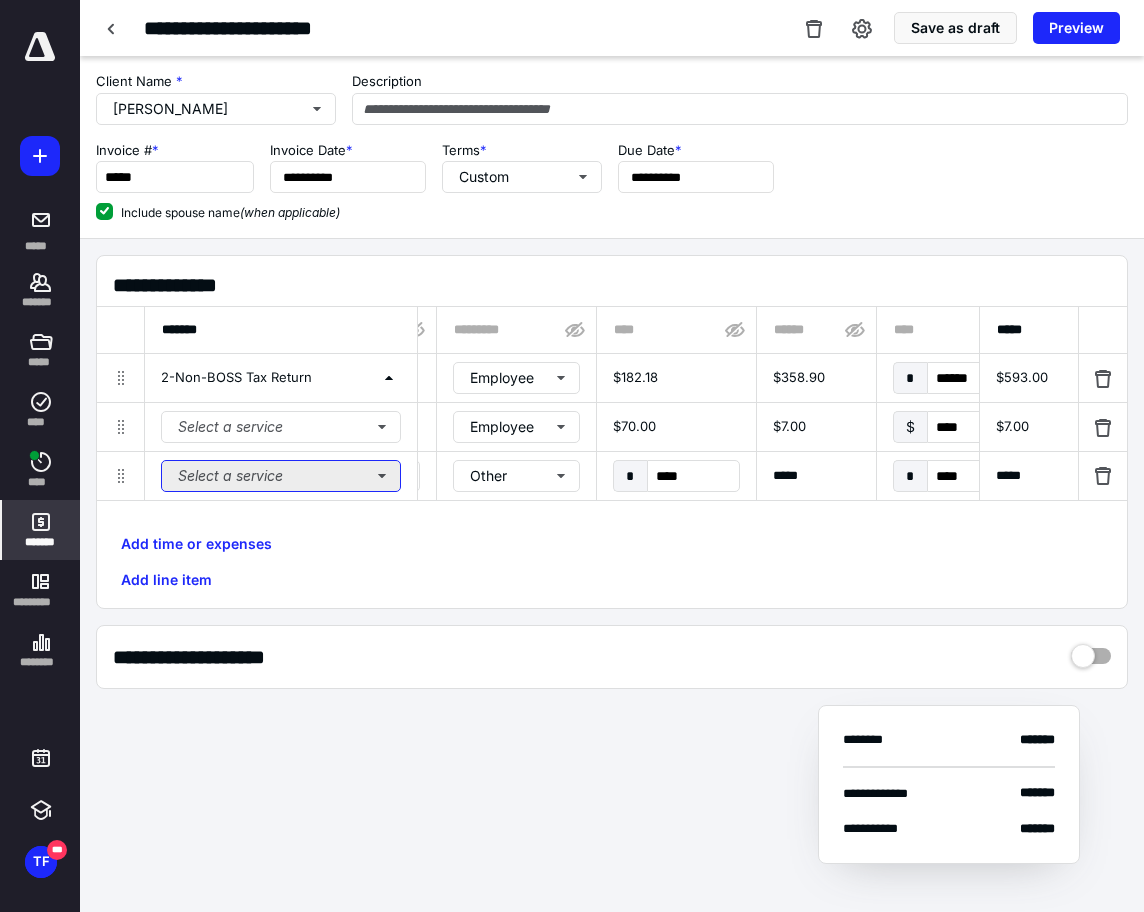 click on "Select a service" at bounding box center (281, 476) 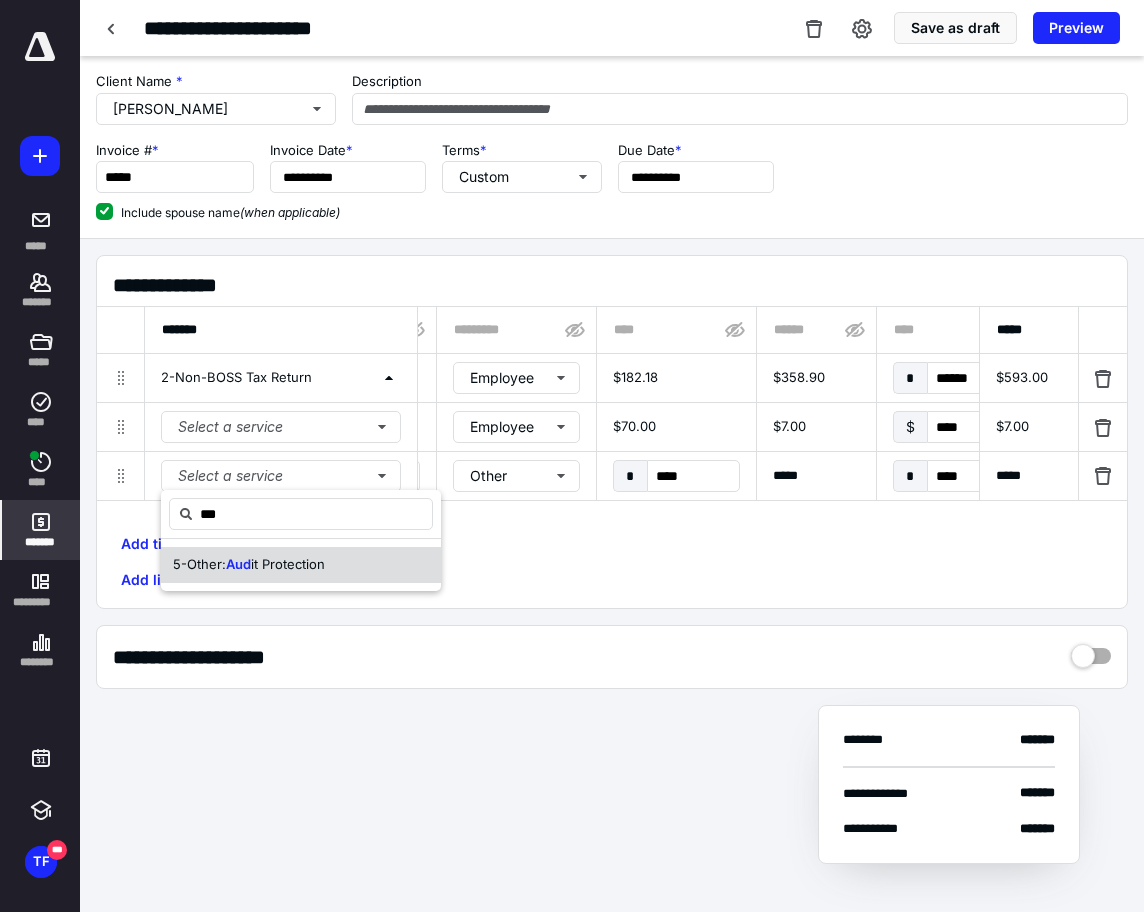 click on "5-Other:" at bounding box center (199, 564) 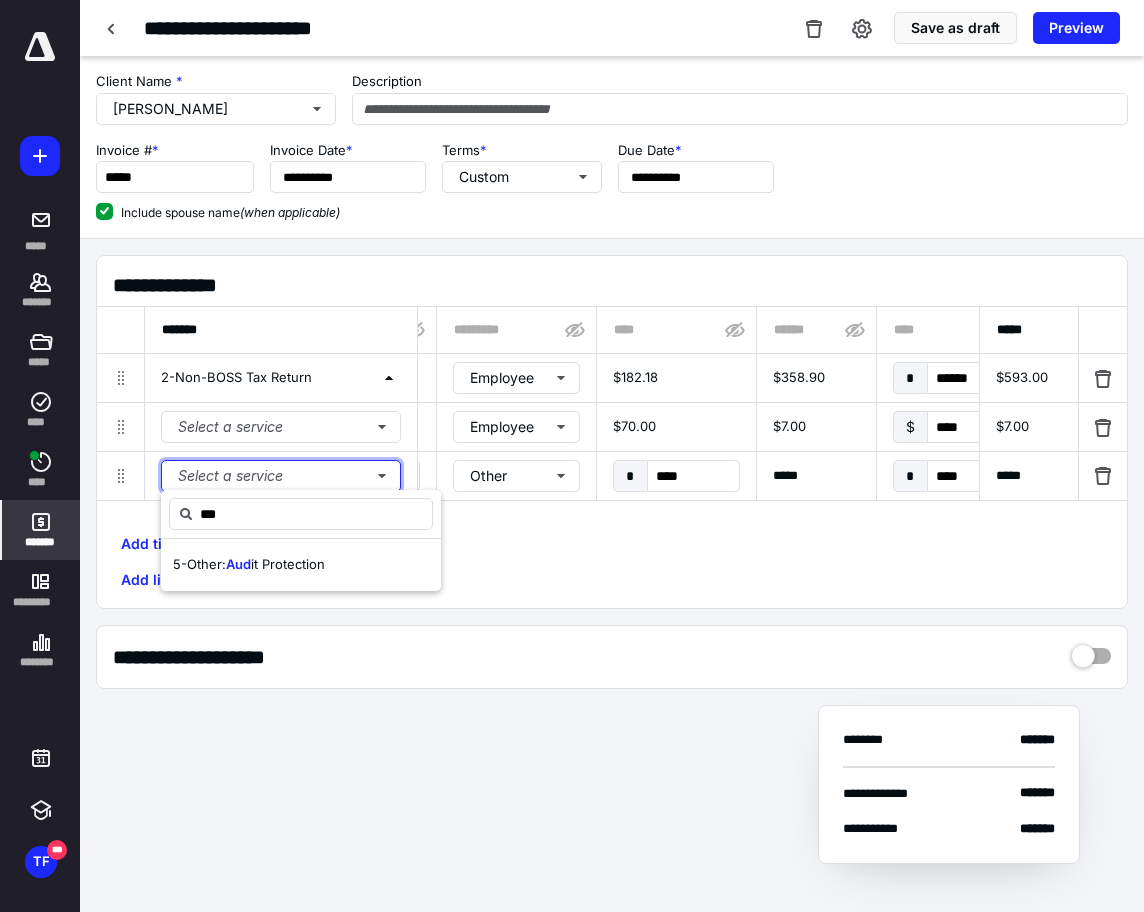 type 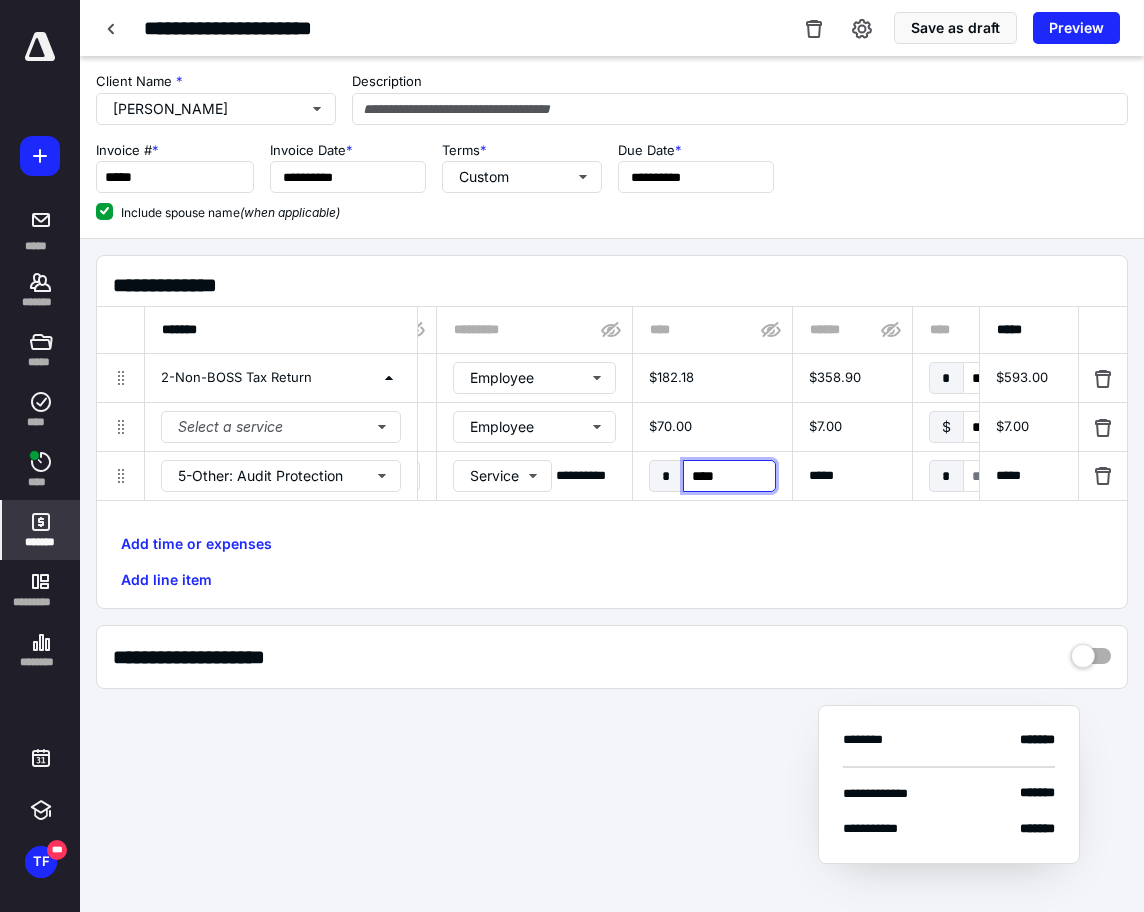 click on "****" at bounding box center (729, 476) 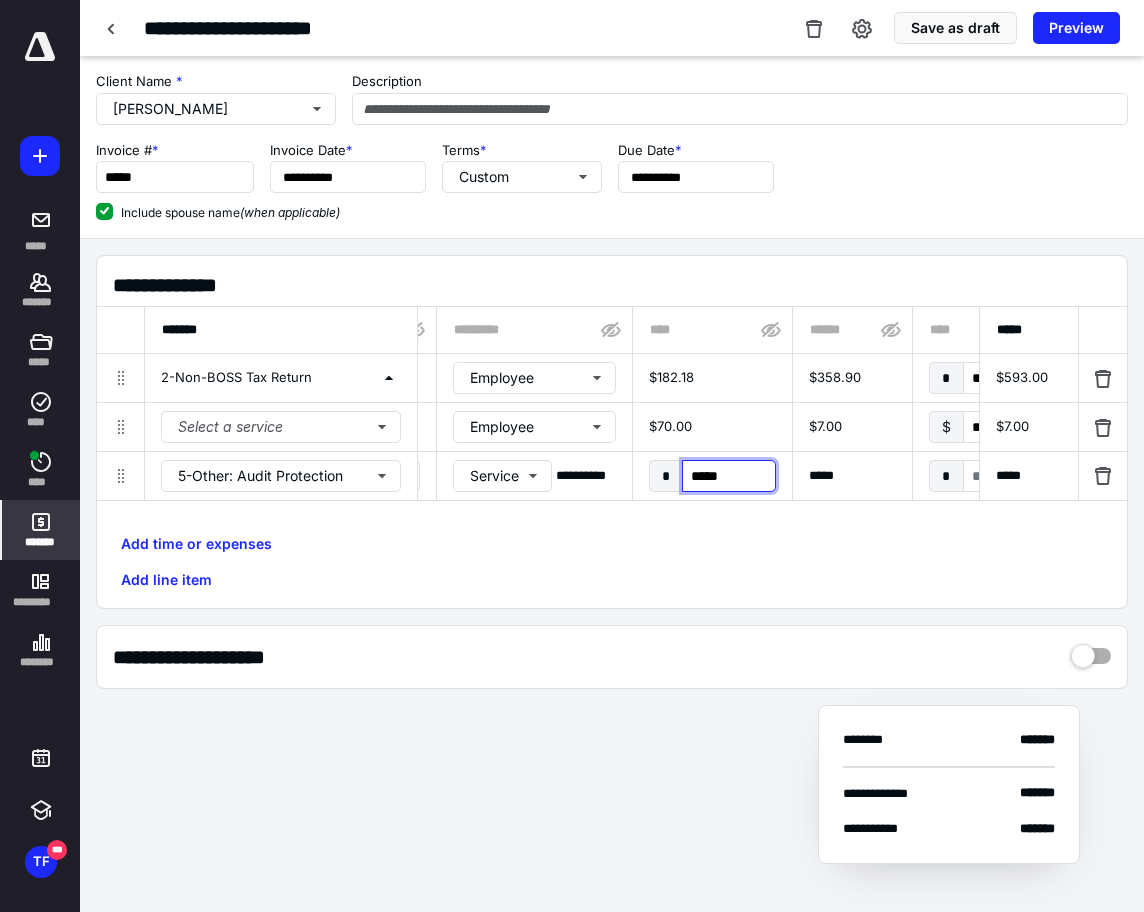 type on "******" 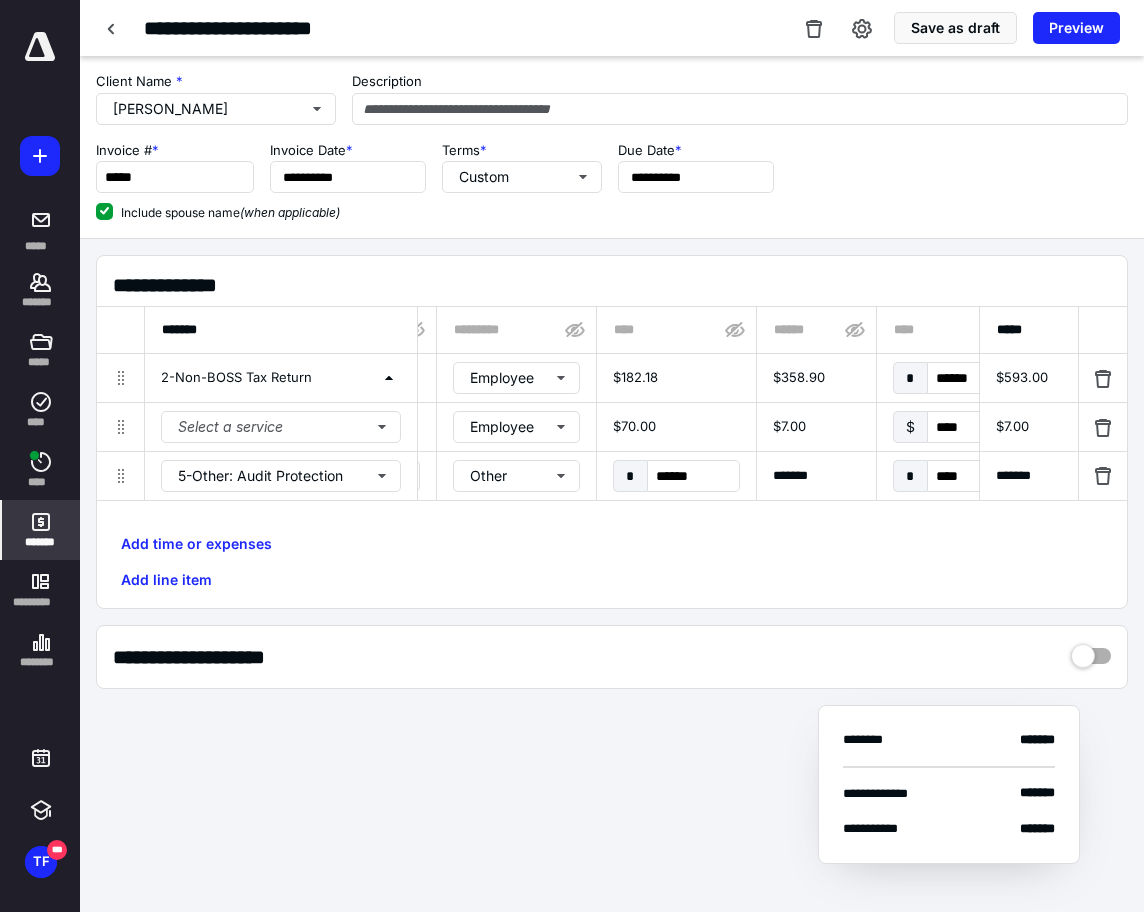 click on "Add time or expenses Add line item" at bounding box center [612, 562] 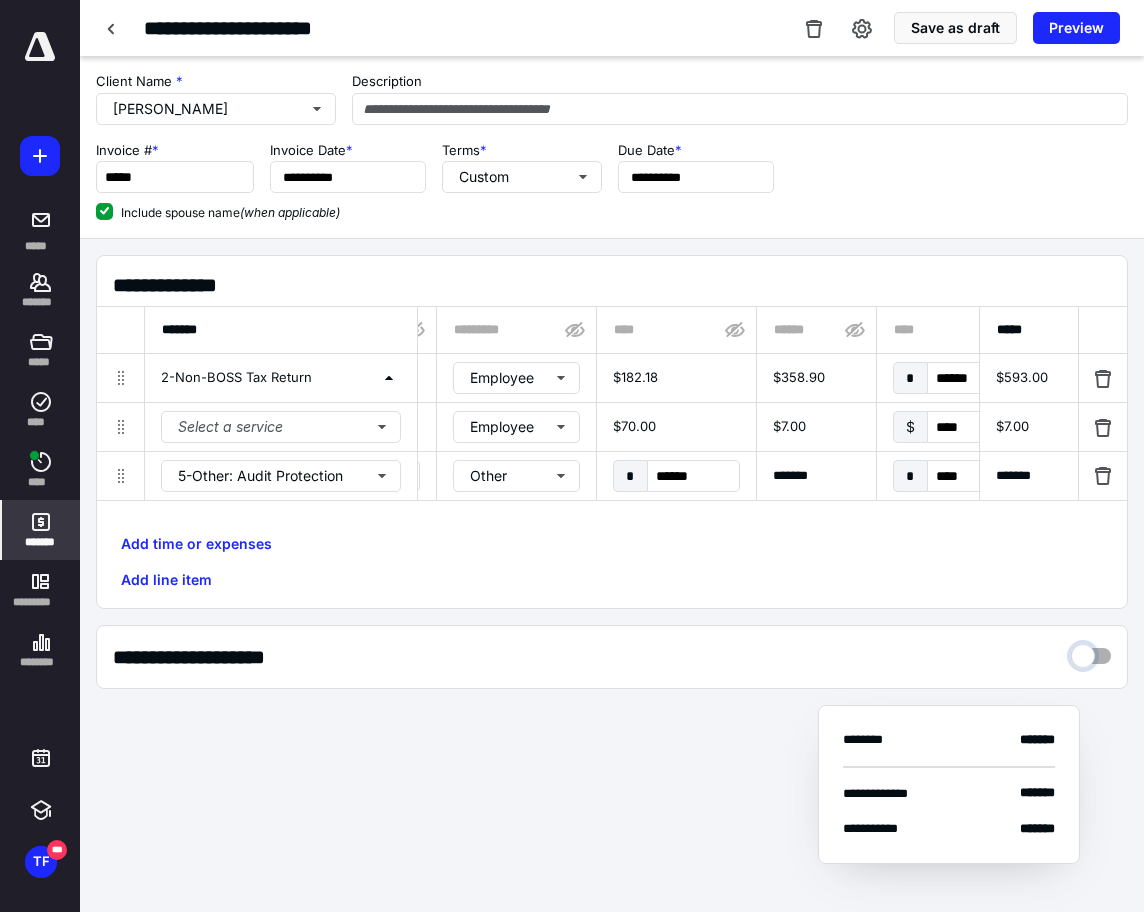 click at bounding box center [1091, 651] 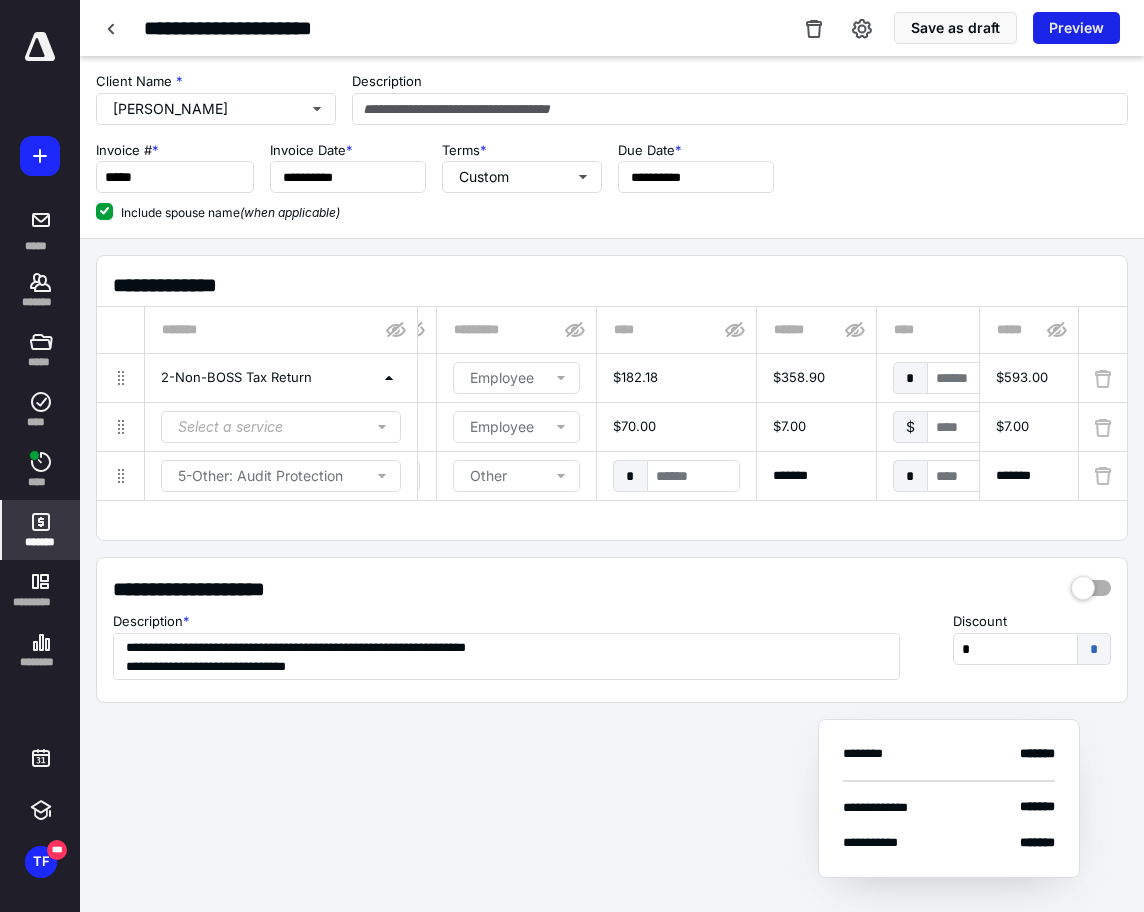 click on "Preview" at bounding box center [1076, 28] 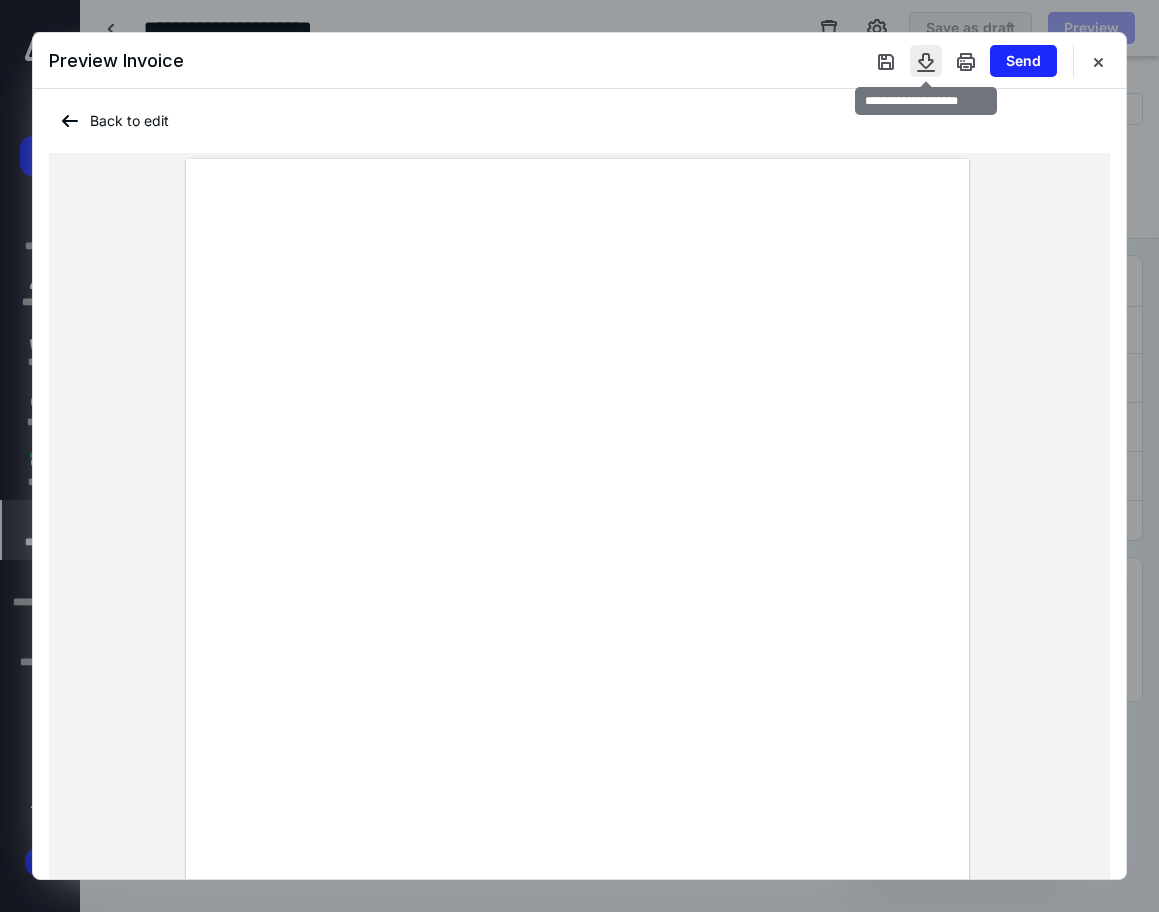 click at bounding box center [926, 61] 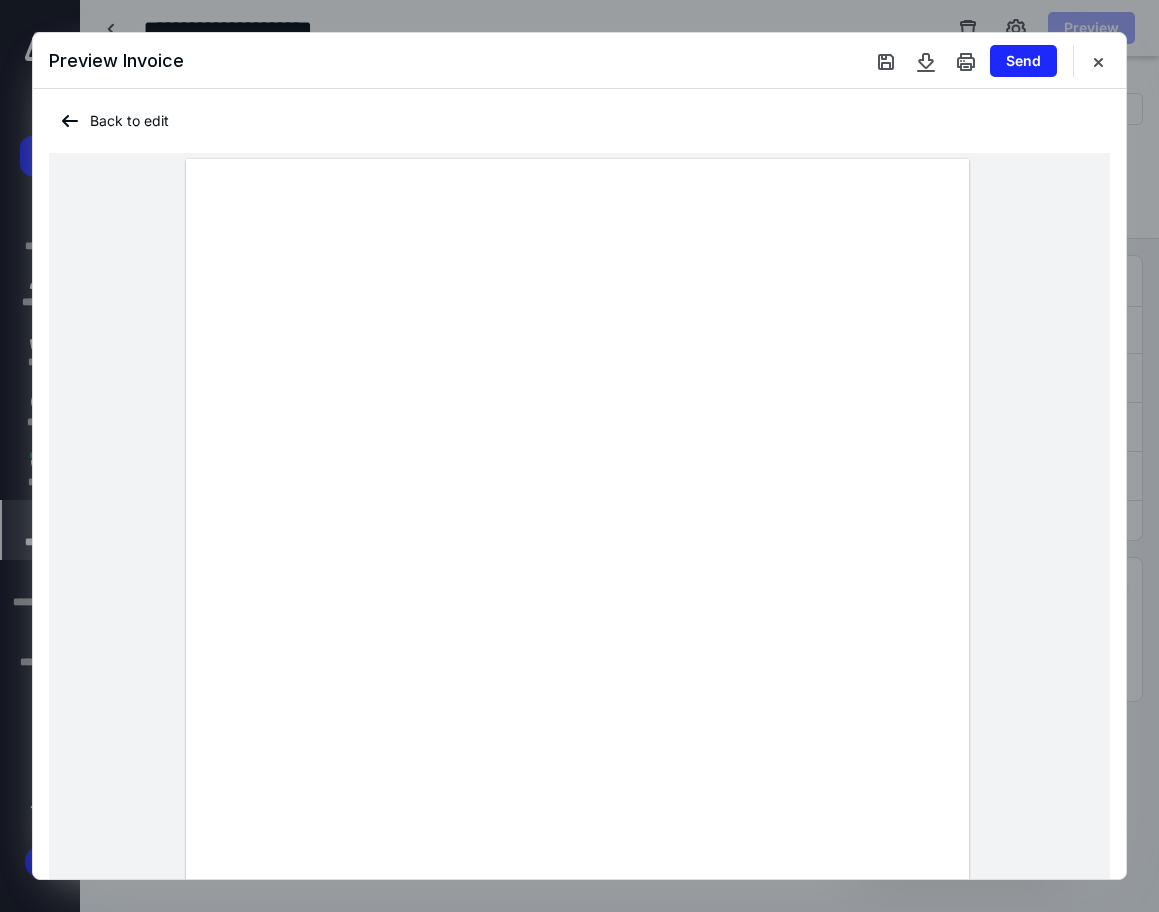 drag, startPoint x: 590, startPoint y: 97, endPoint x: 663, endPoint y: 102, distance: 73.171036 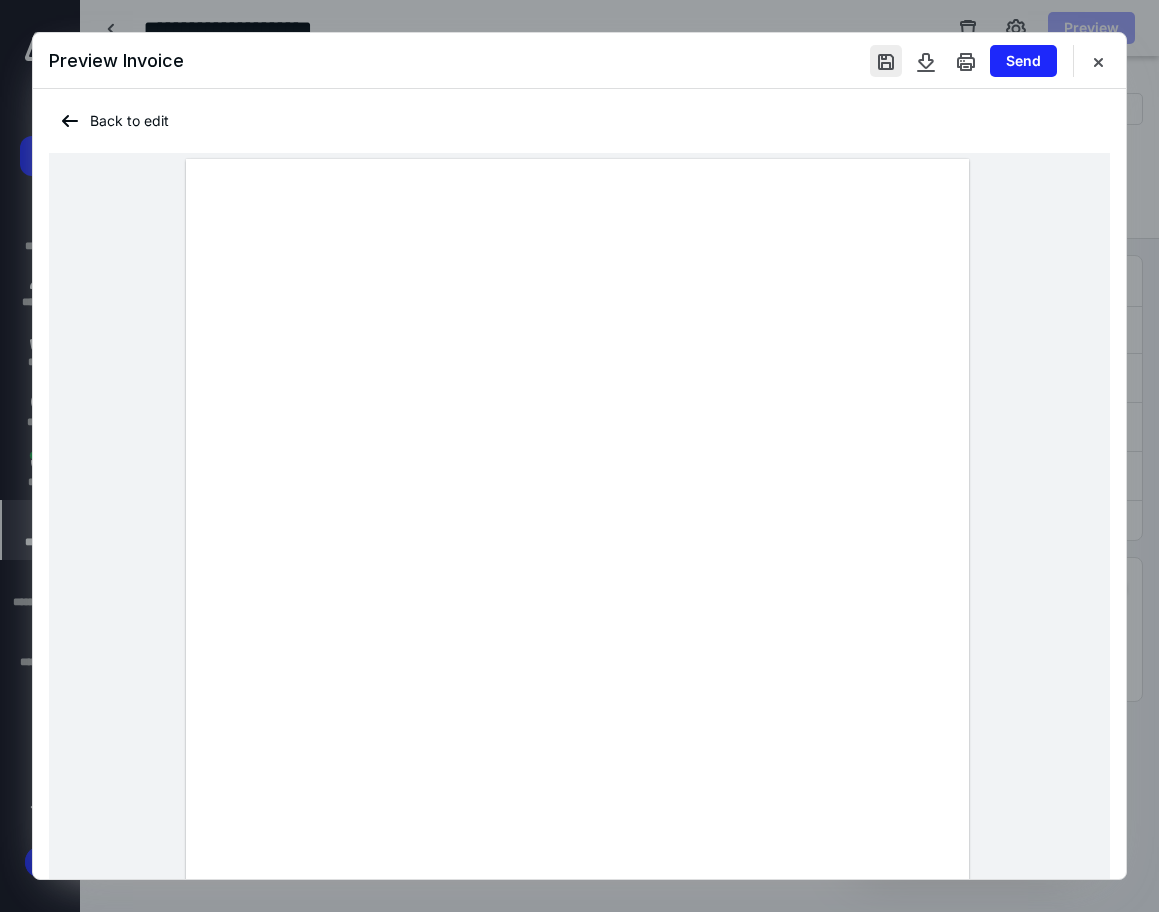 click at bounding box center (886, 61) 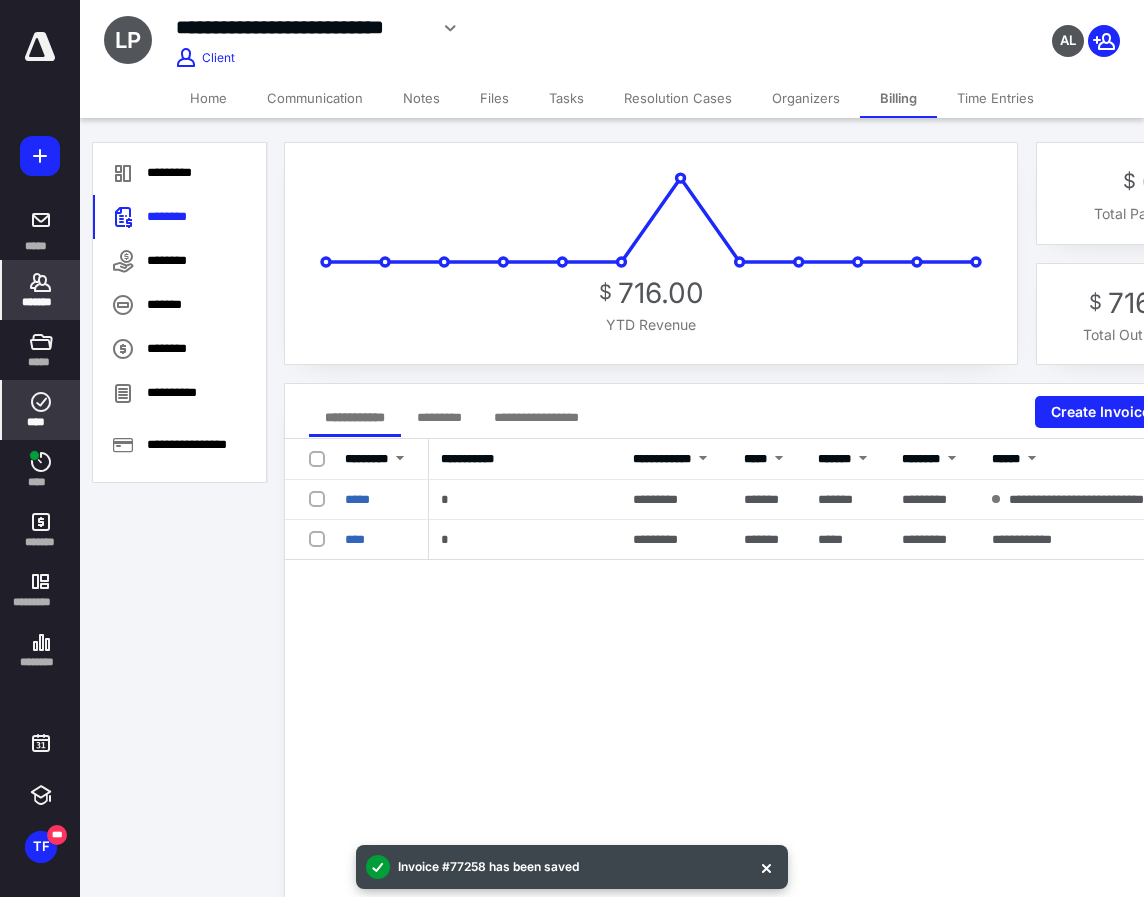 click on "****" at bounding box center (41, 422) 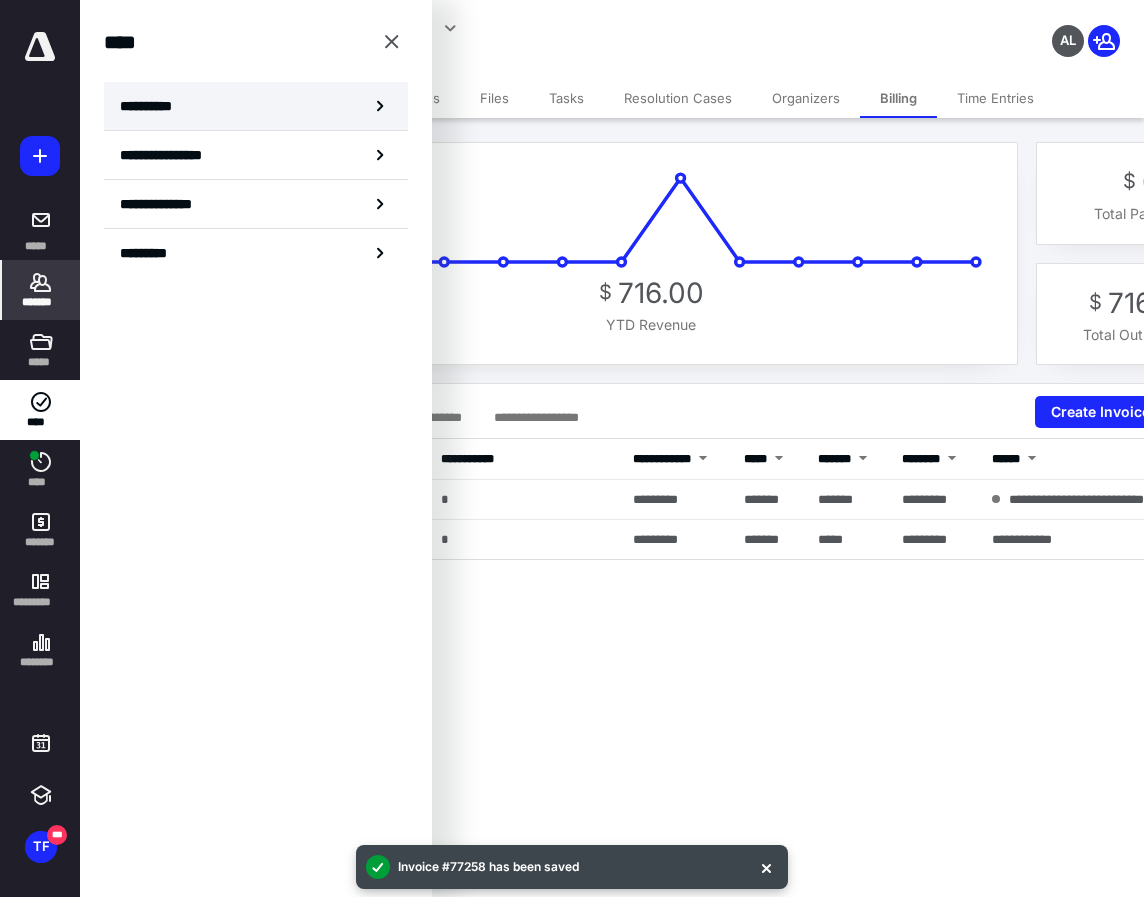 click on "**********" at bounding box center [153, 106] 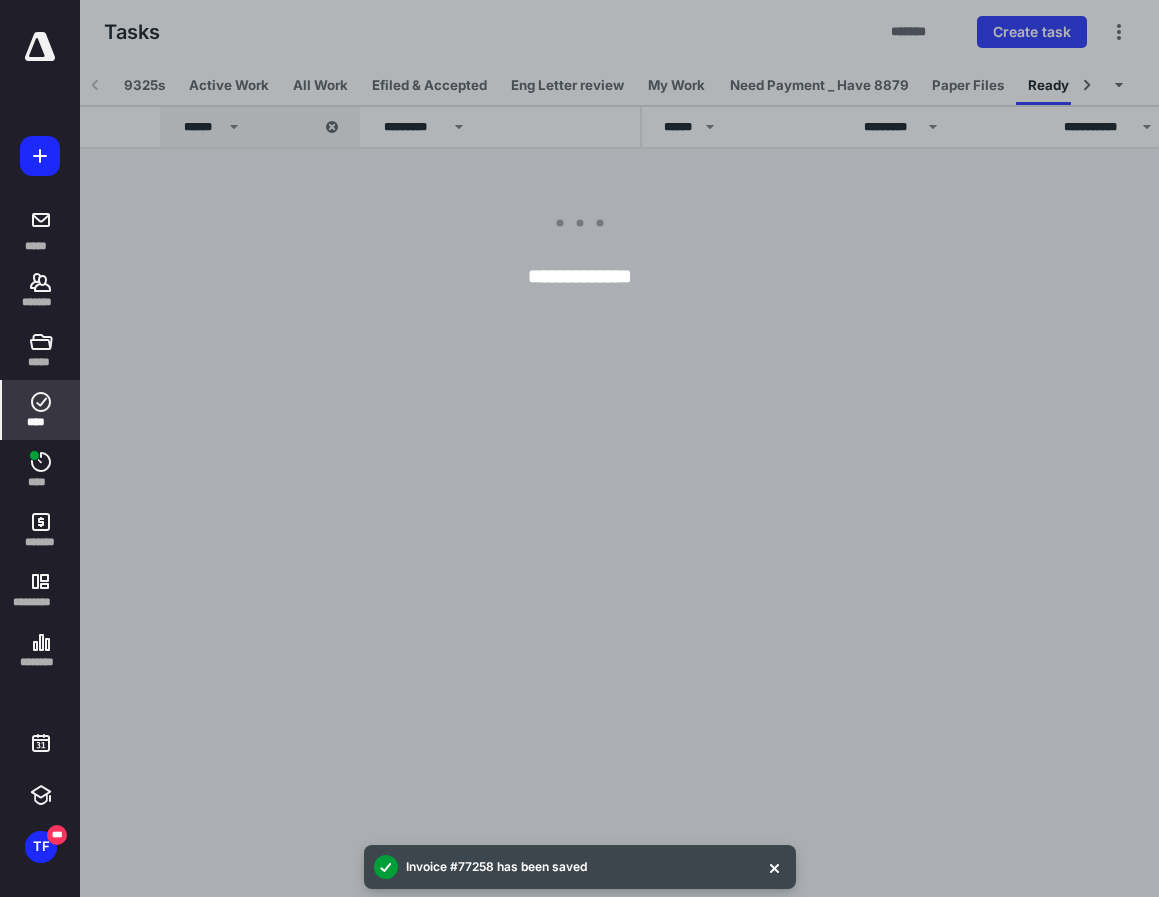scroll, scrollTop: 0, scrollLeft: 49, axis: horizontal 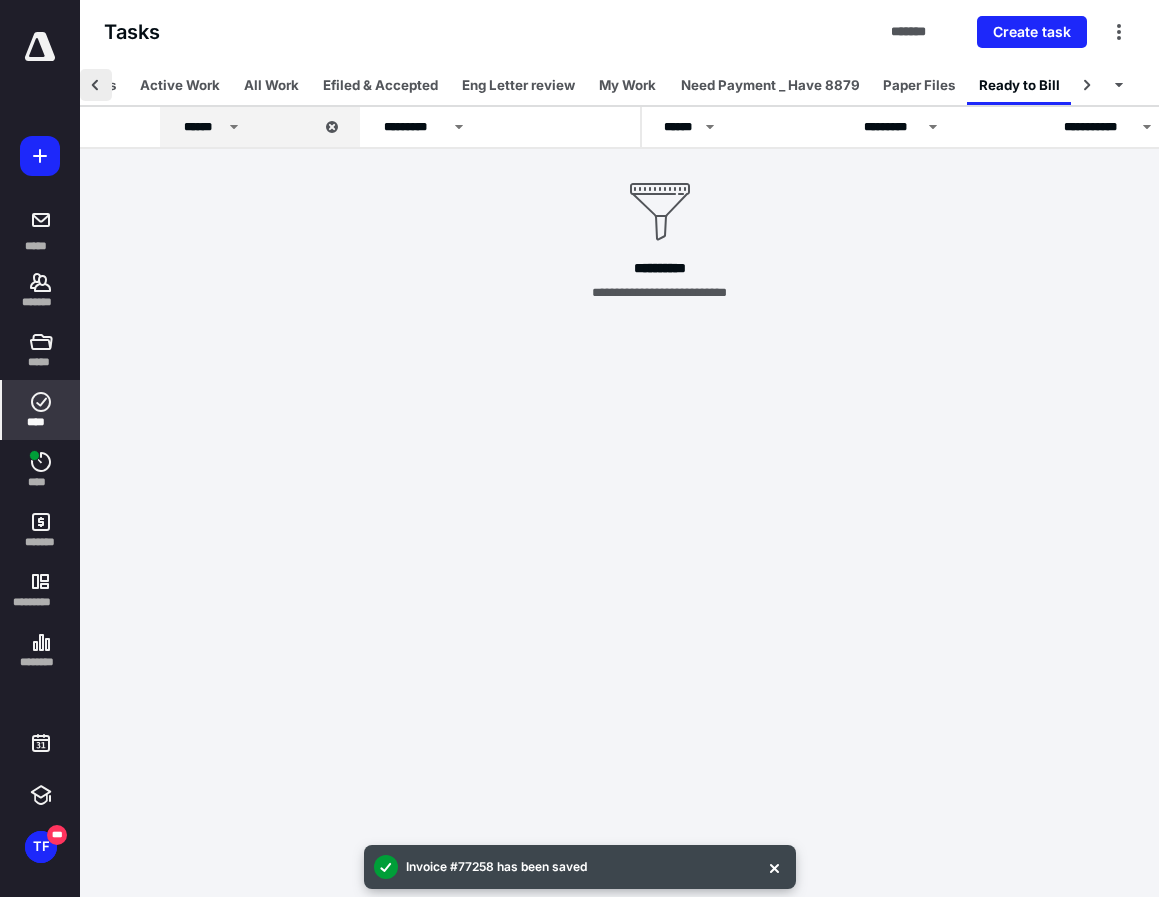 click at bounding box center [96, 85] 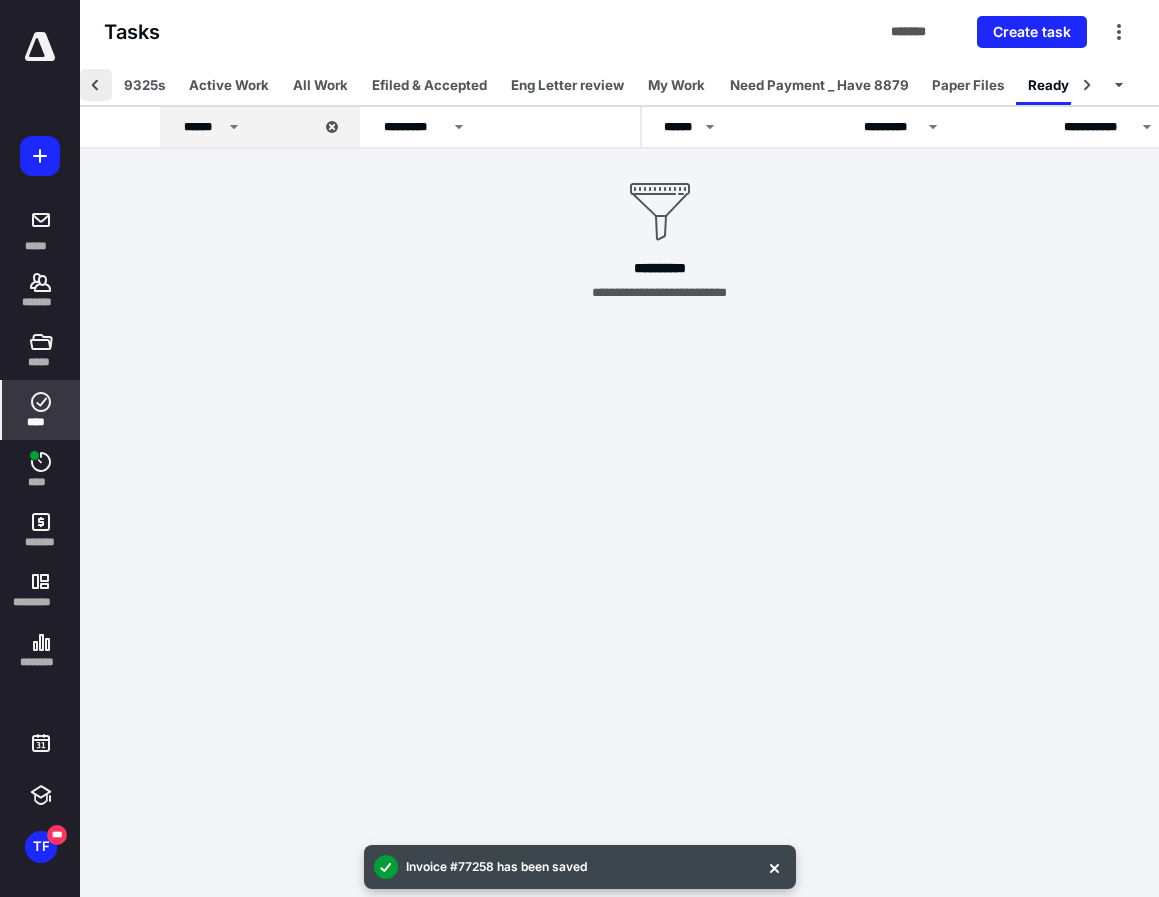click at bounding box center [96, 85] 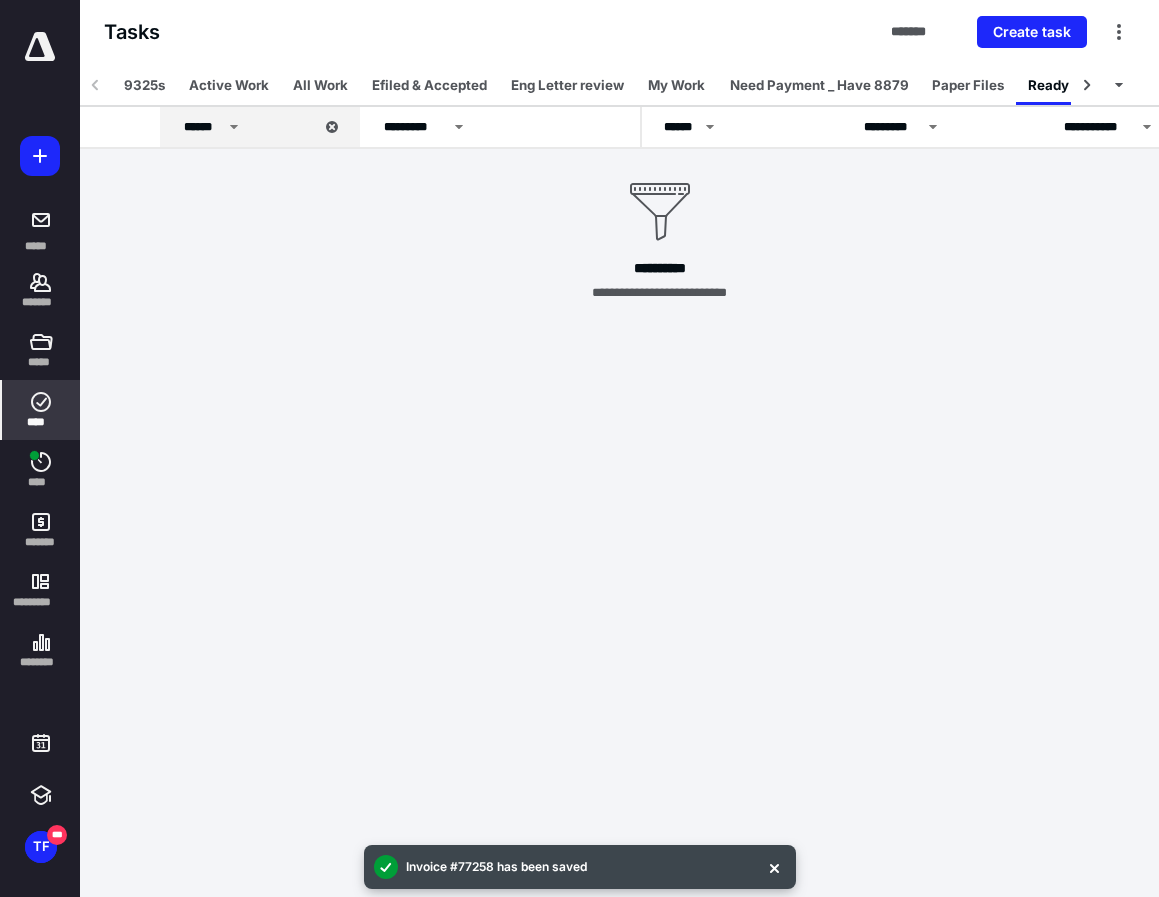 click 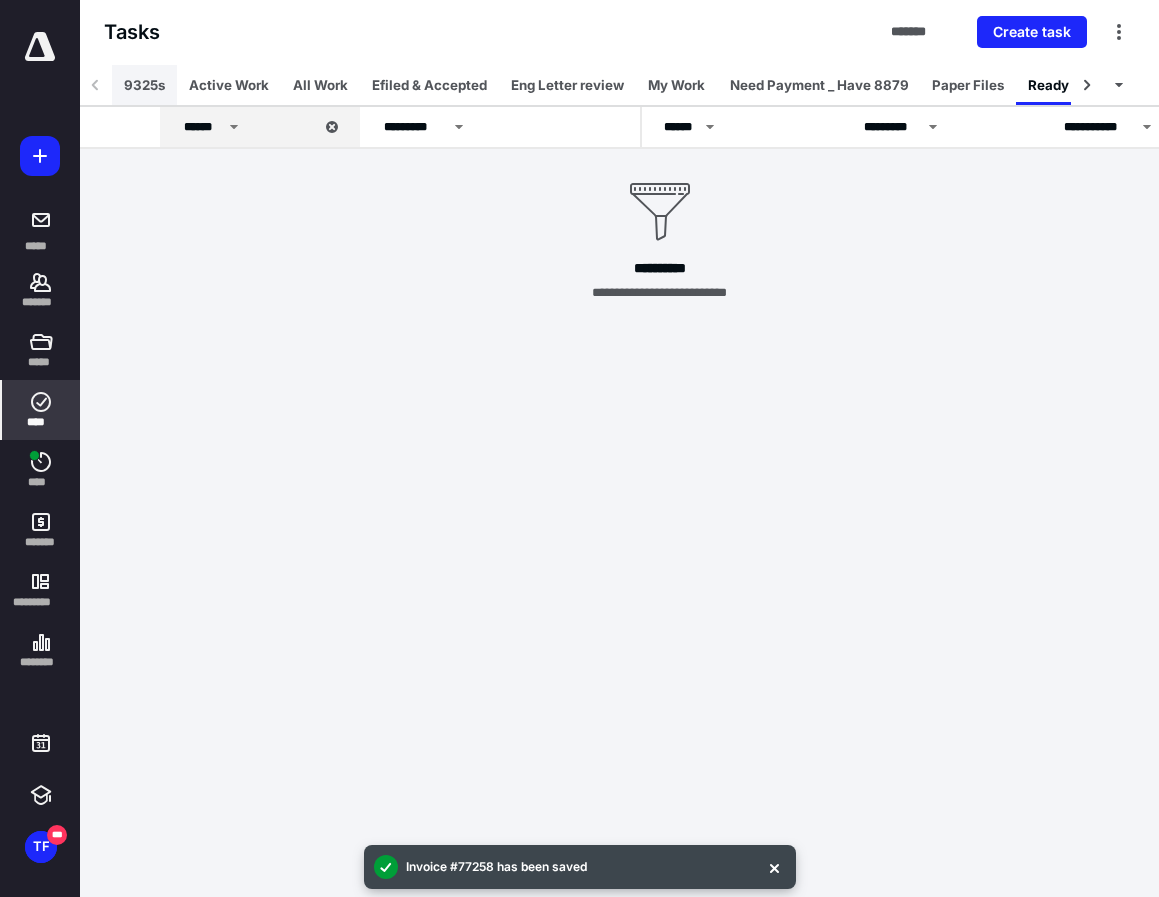click on "9325s" at bounding box center (144, 85) 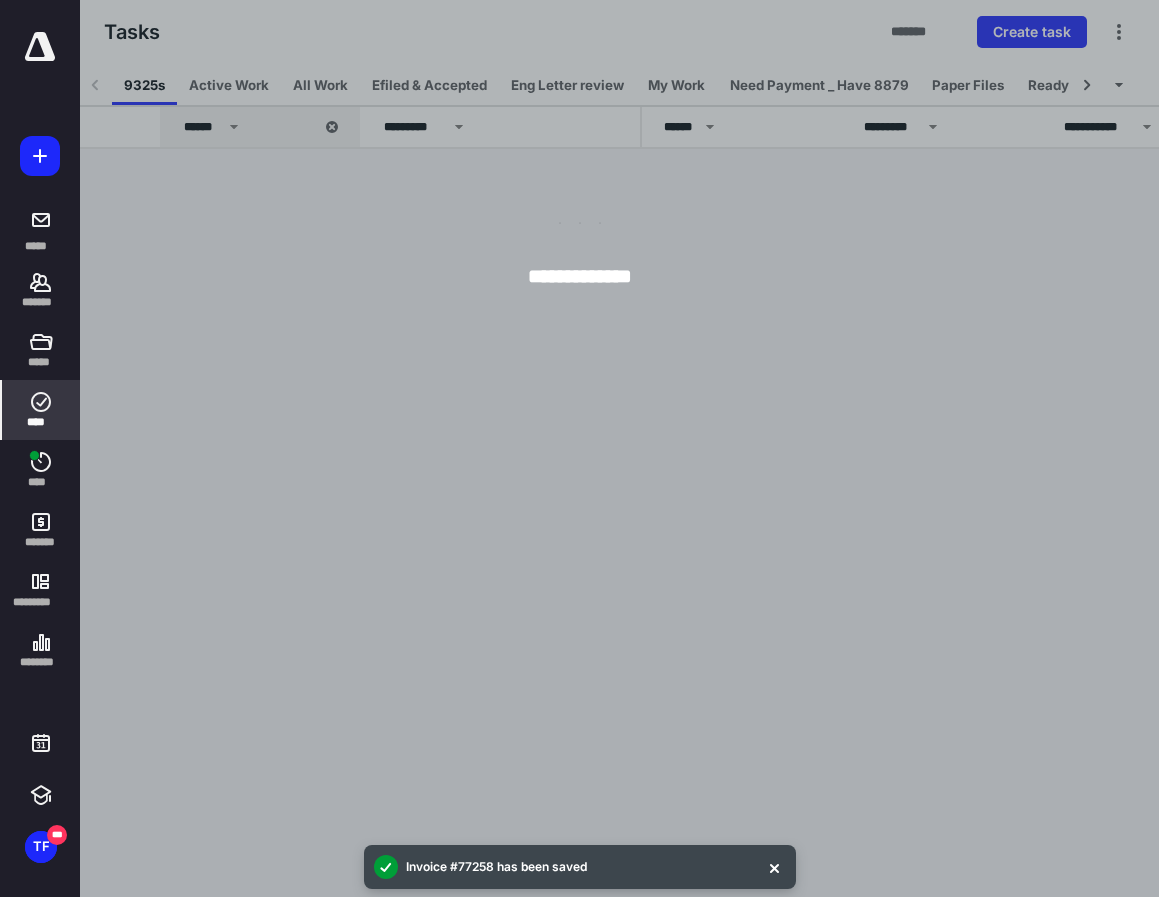 scroll, scrollTop: 0, scrollLeft: 0, axis: both 